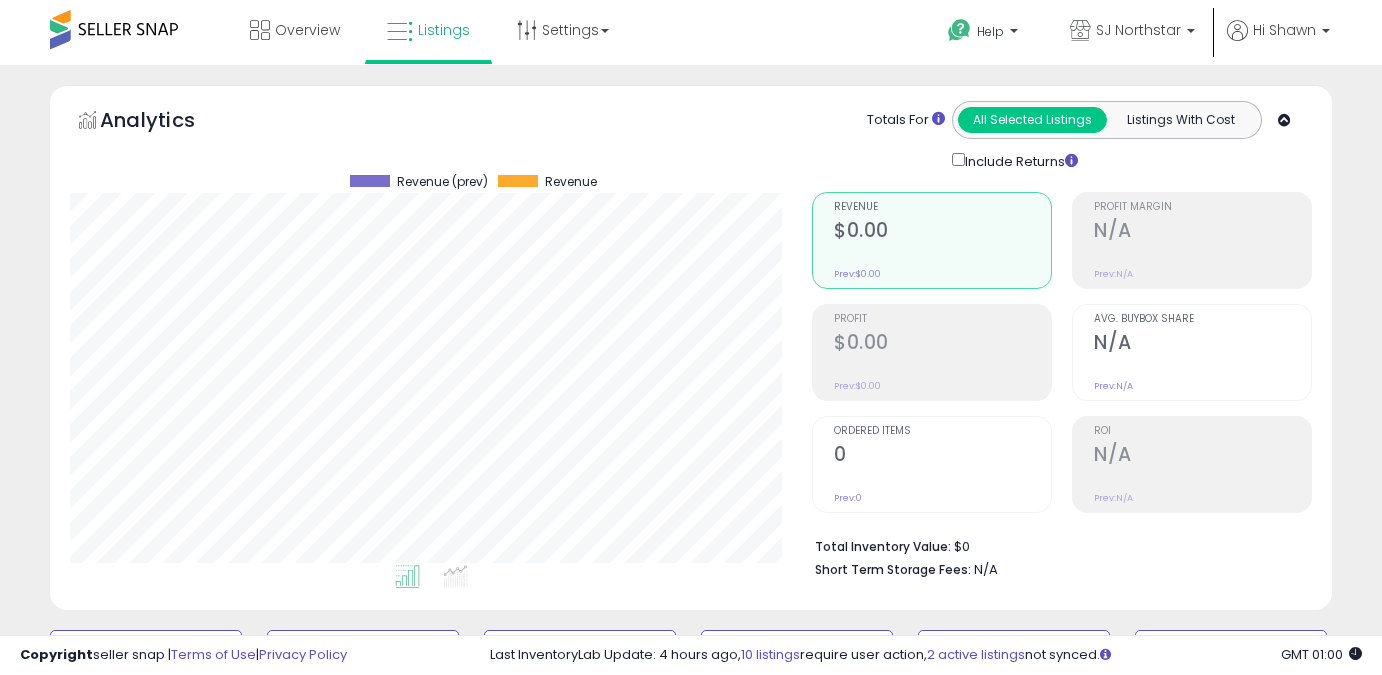 scroll, scrollTop: 687, scrollLeft: 0, axis: vertical 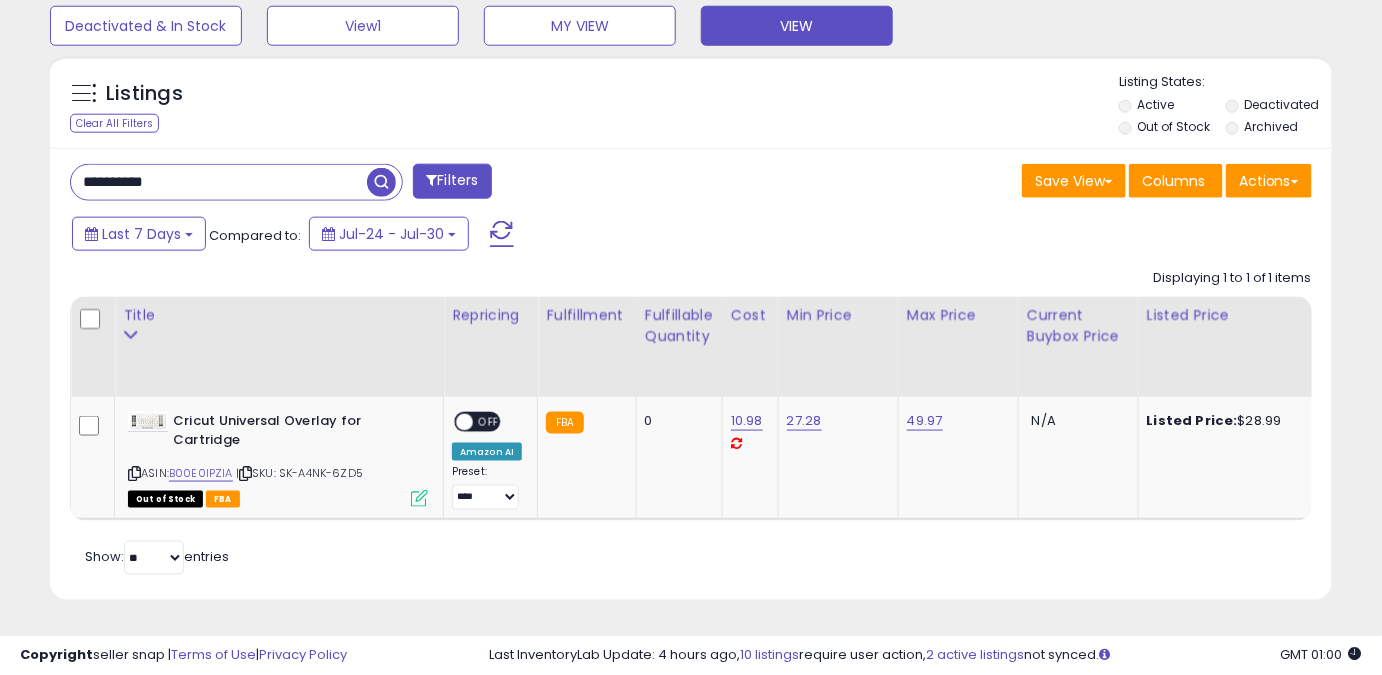 drag, startPoint x: 192, startPoint y: 170, endPoint x: 0, endPoint y: 192, distance: 193.2563 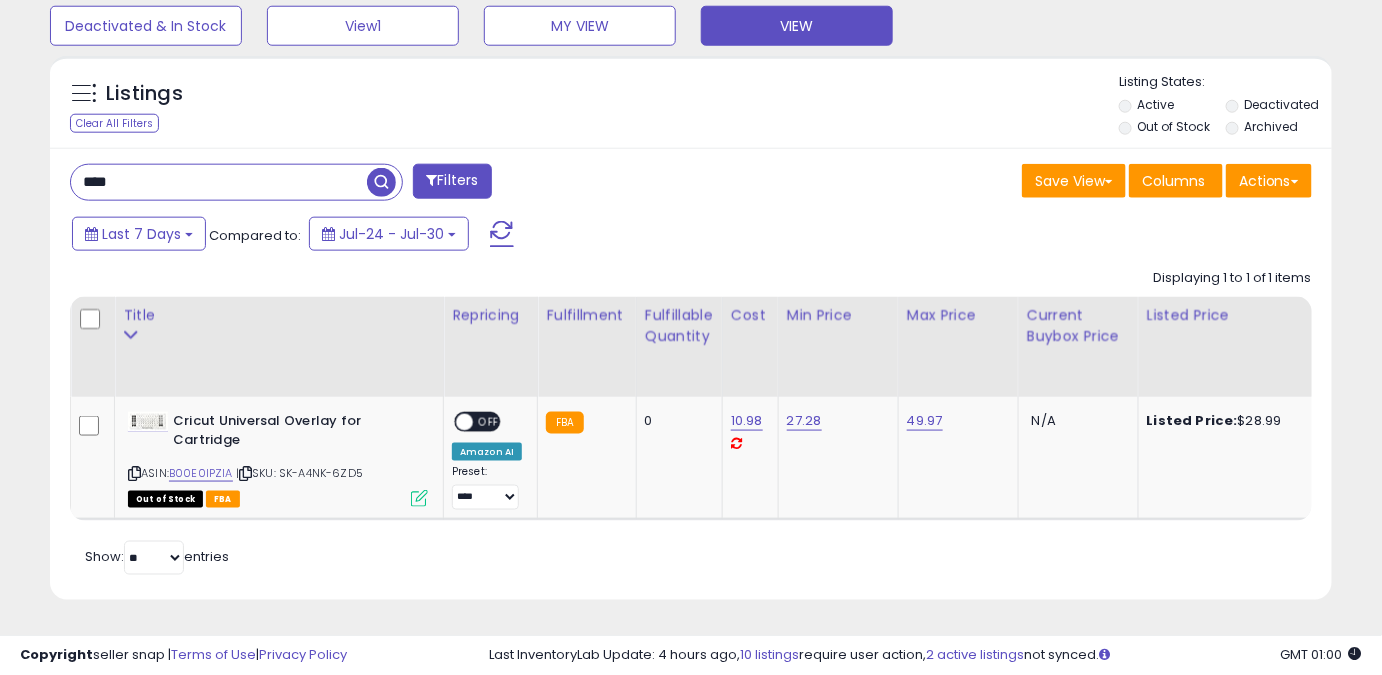 type on "****" 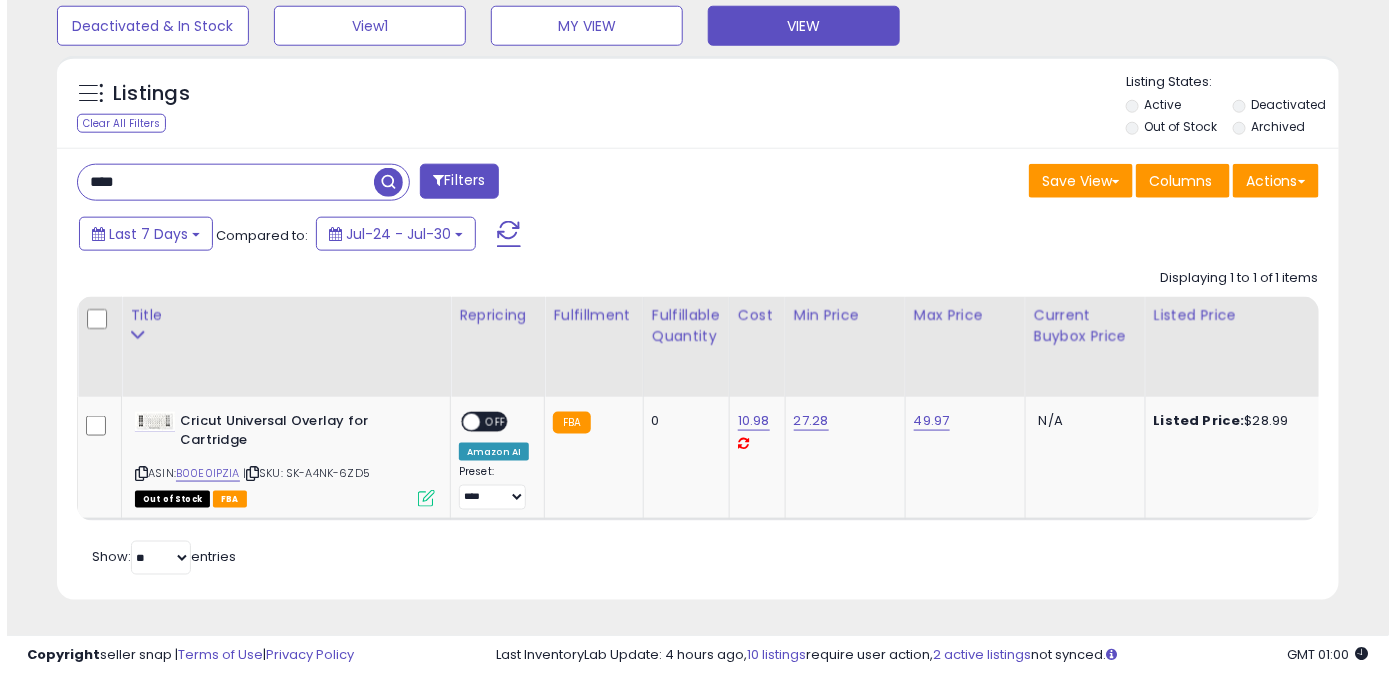 scroll, scrollTop: 565, scrollLeft: 0, axis: vertical 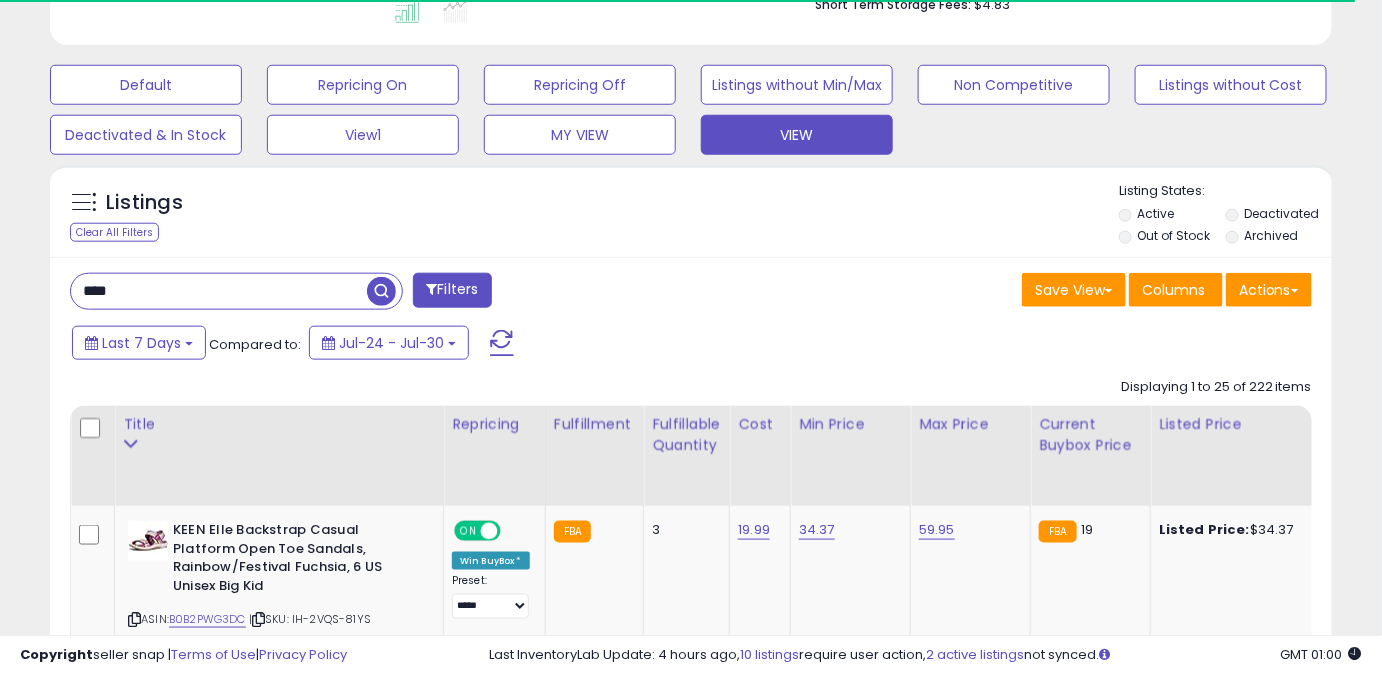 click on "Deactivated" at bounding box center [1282, 213] 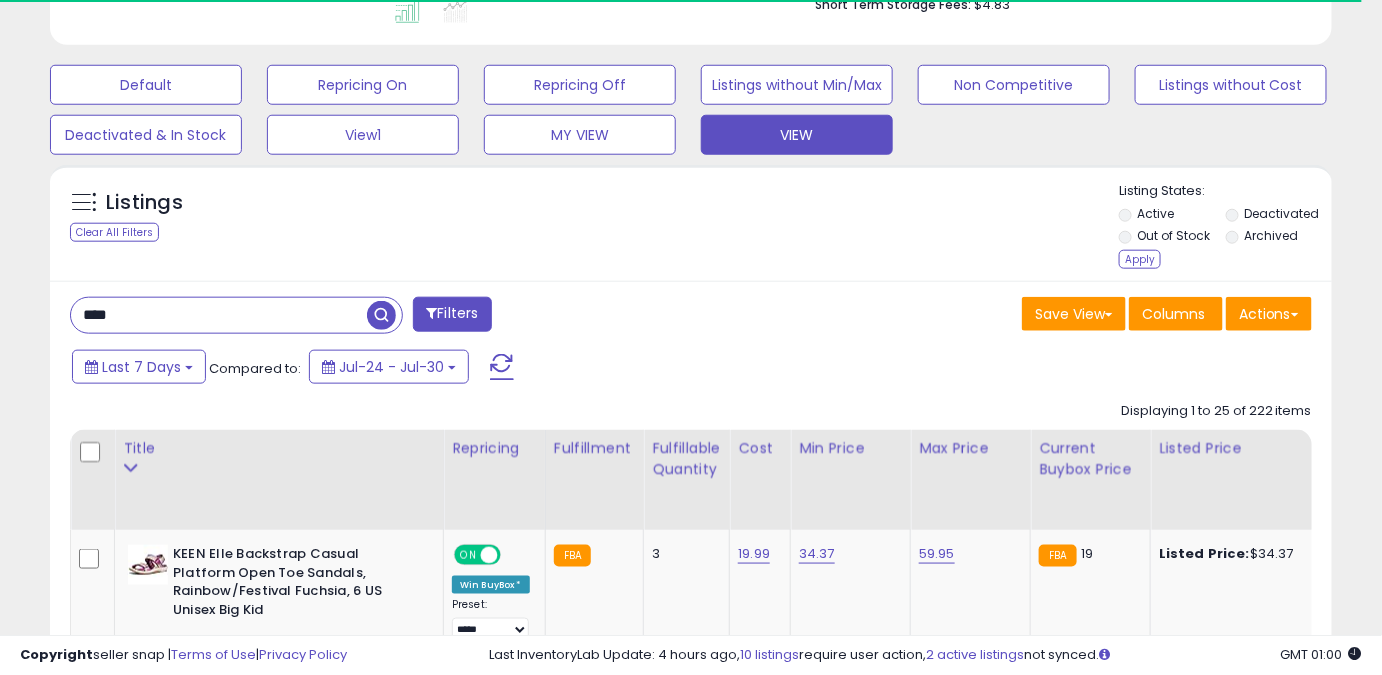 click on "Out of Stock" at bounding box center [1173, 235] 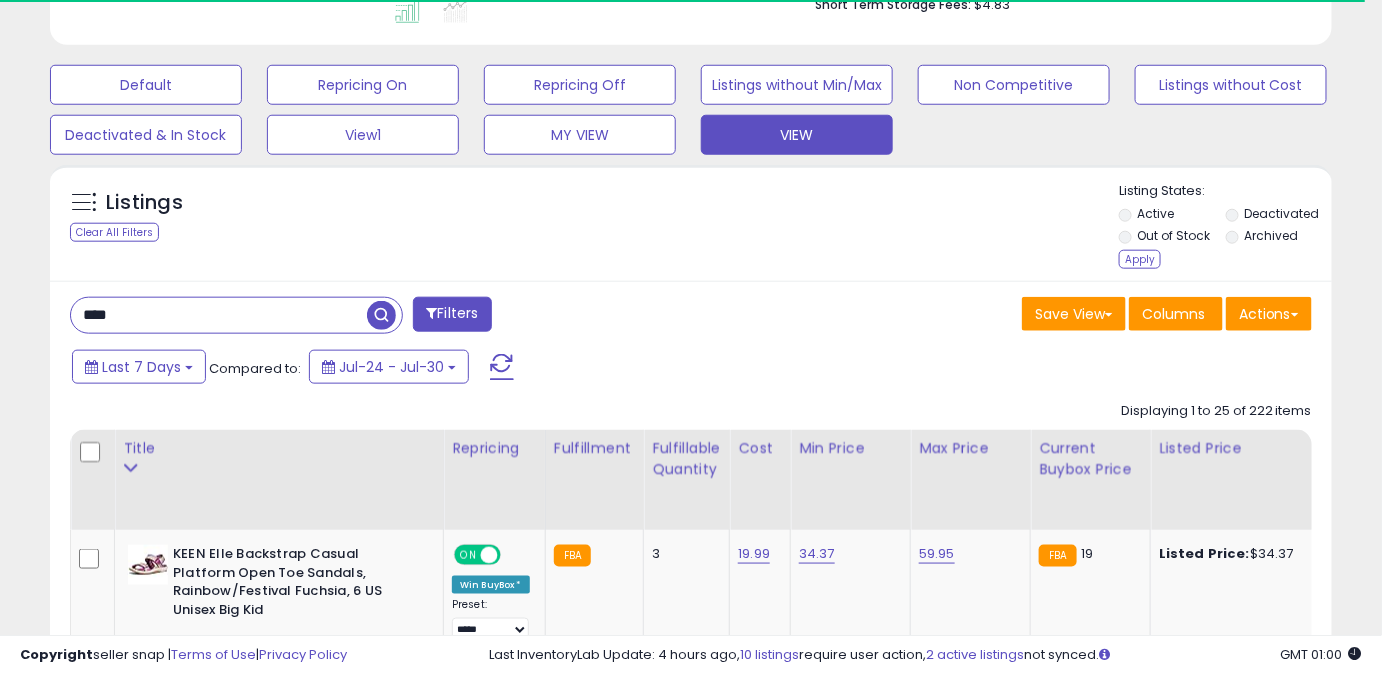 drag, startPoint x: 1149, startPoint y: 263, endPoint x: 1145, endPoint y: 245, distance: 18.439089 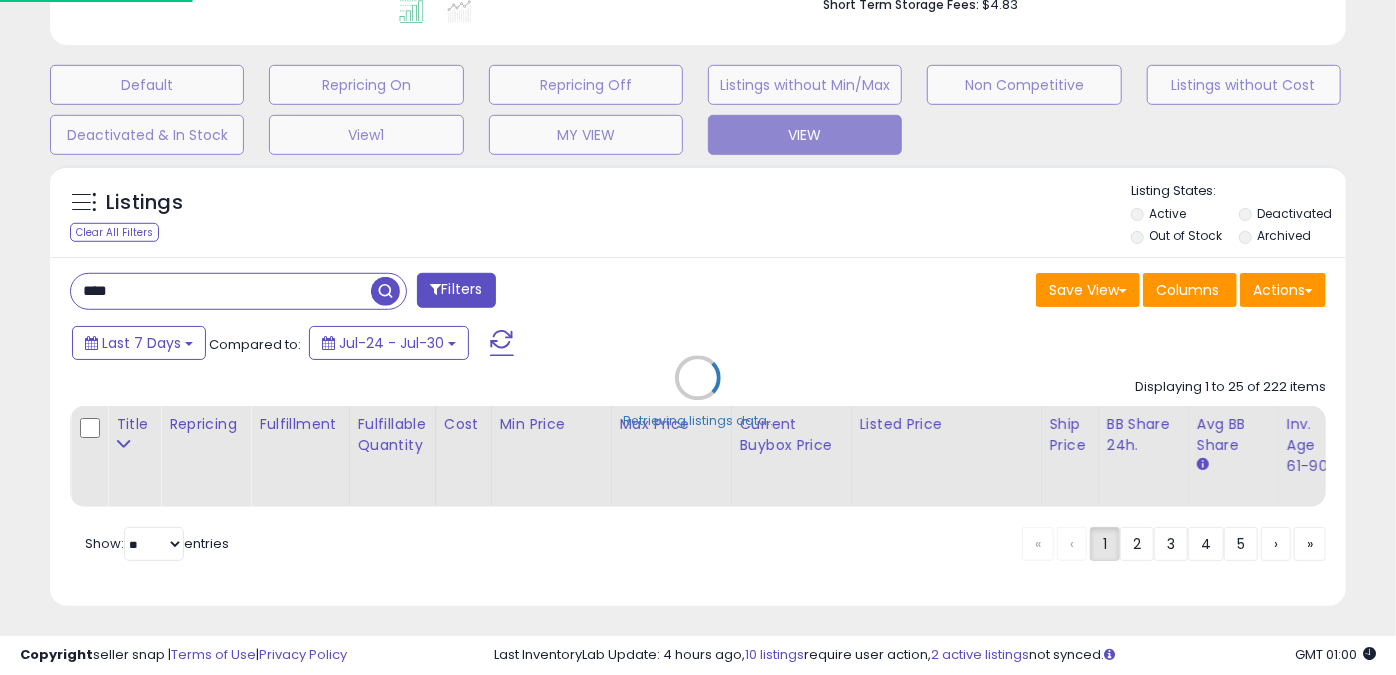 scroll, scrollTop: 999589, scrollLeft: 999249, axis: both 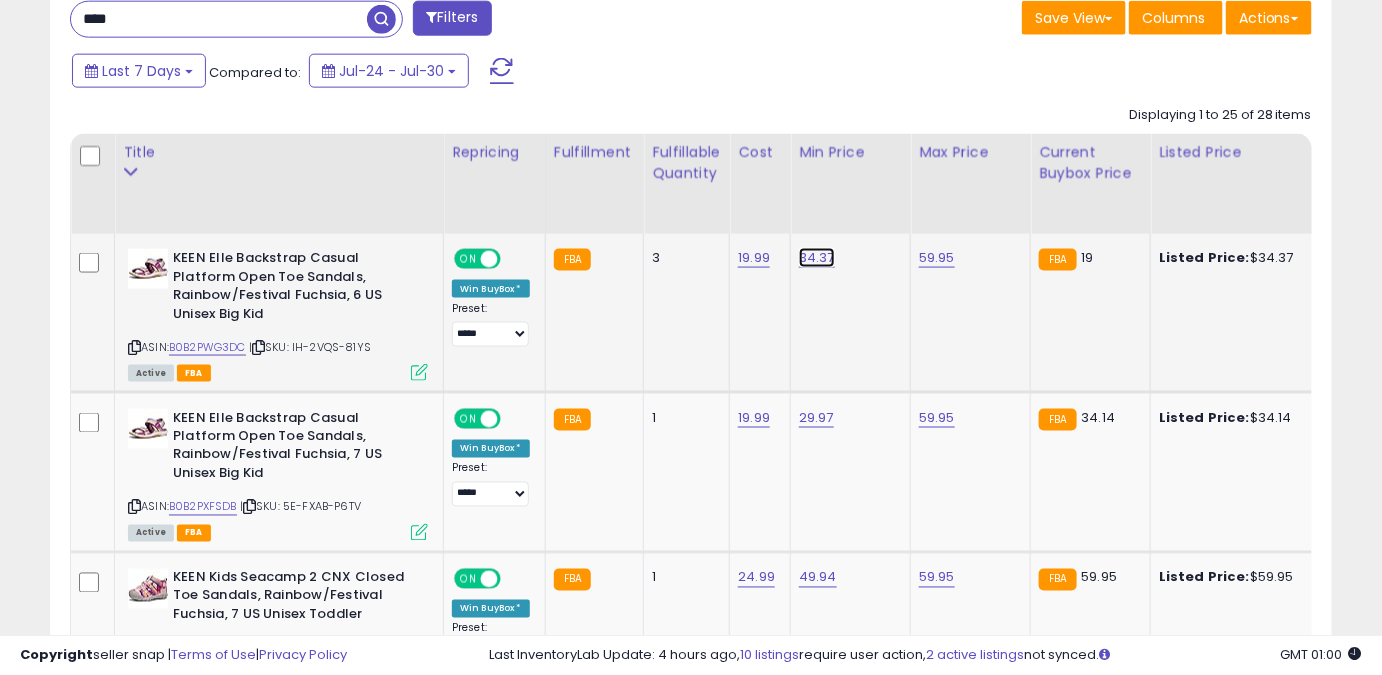 click on "34.37" at bounding box center [817, 258] 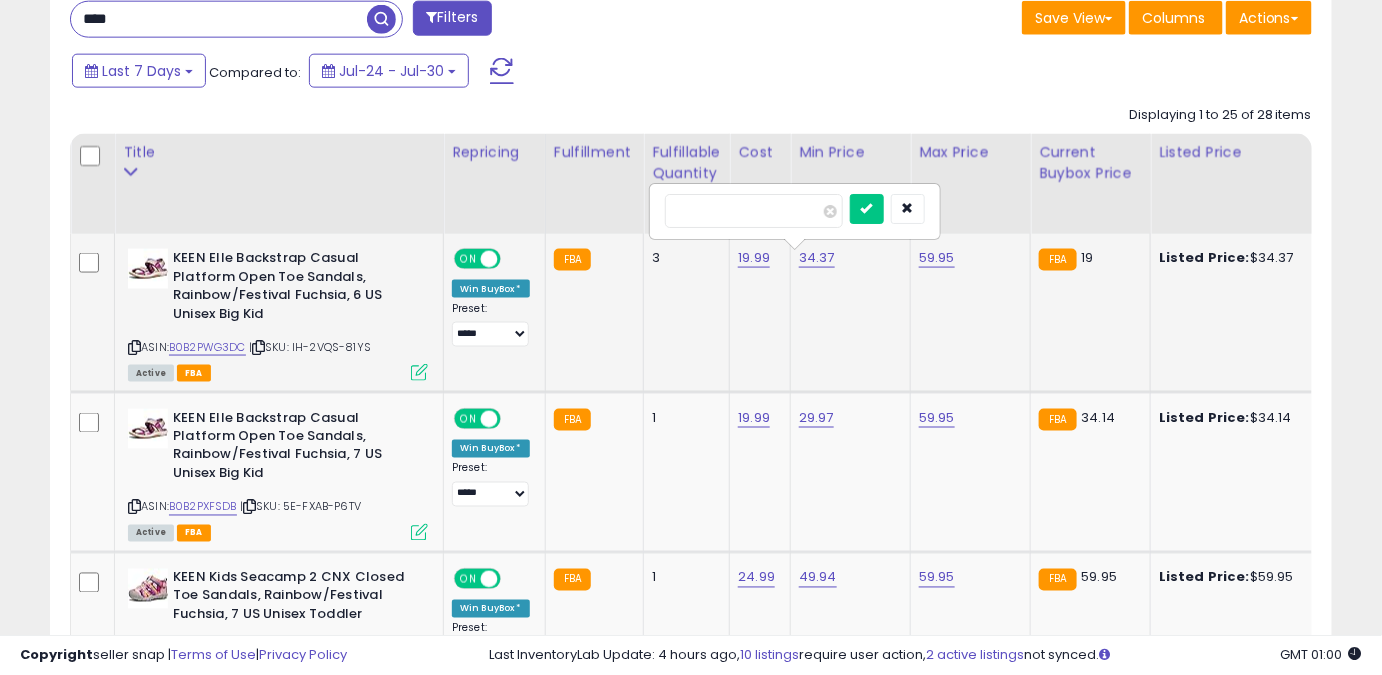 drag, startPoint x: 723, startPoint y: 215, endPoint x: 678, endPoint y: 213, distance: 45.044422 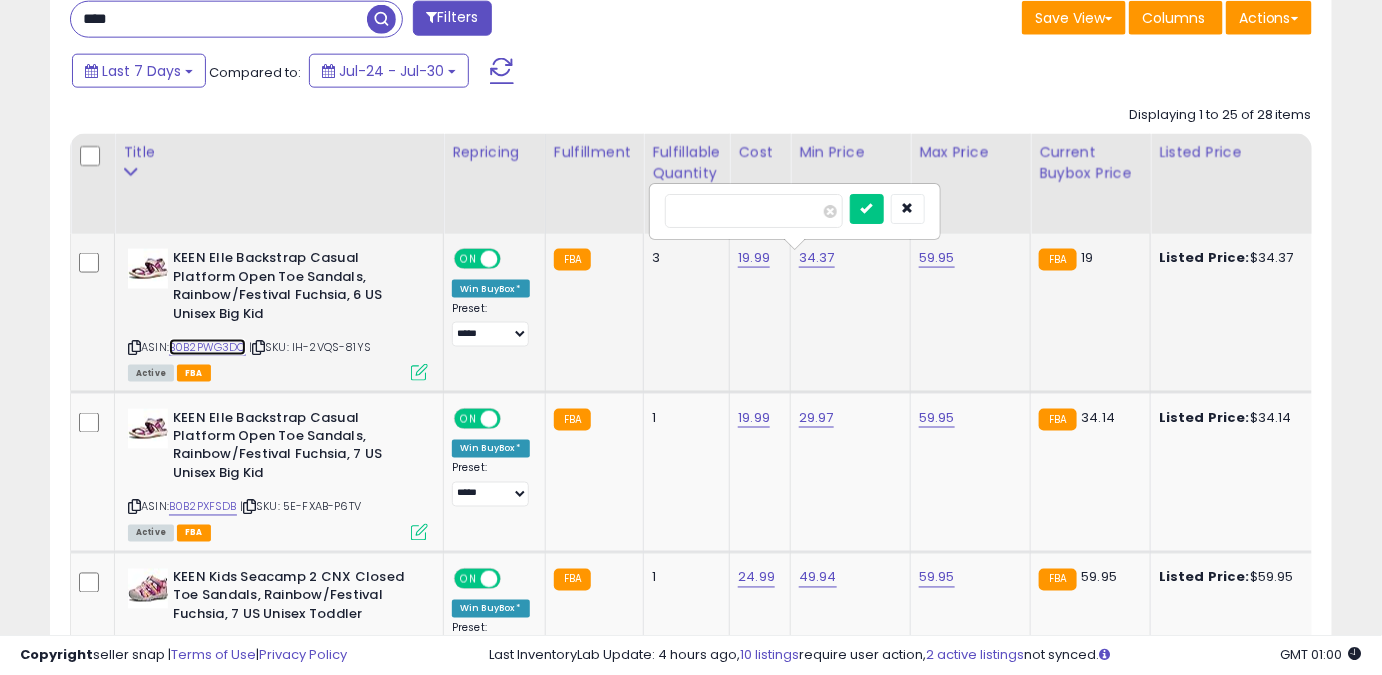click on "B0B2PWG3DC" at bounding box center [207, 347] 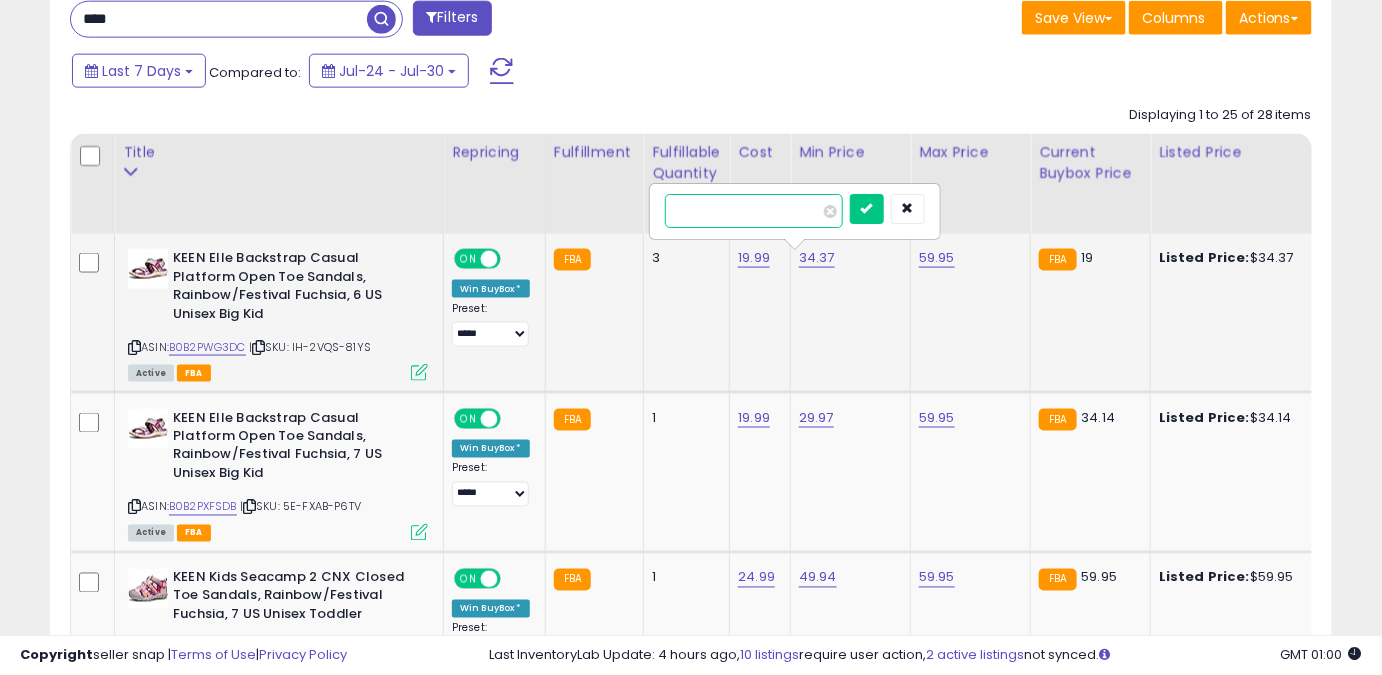 drag, startPoint x: 725, startPoint y: 218, endPoint x: 670, endPoint y: 209, distance: 55.7315 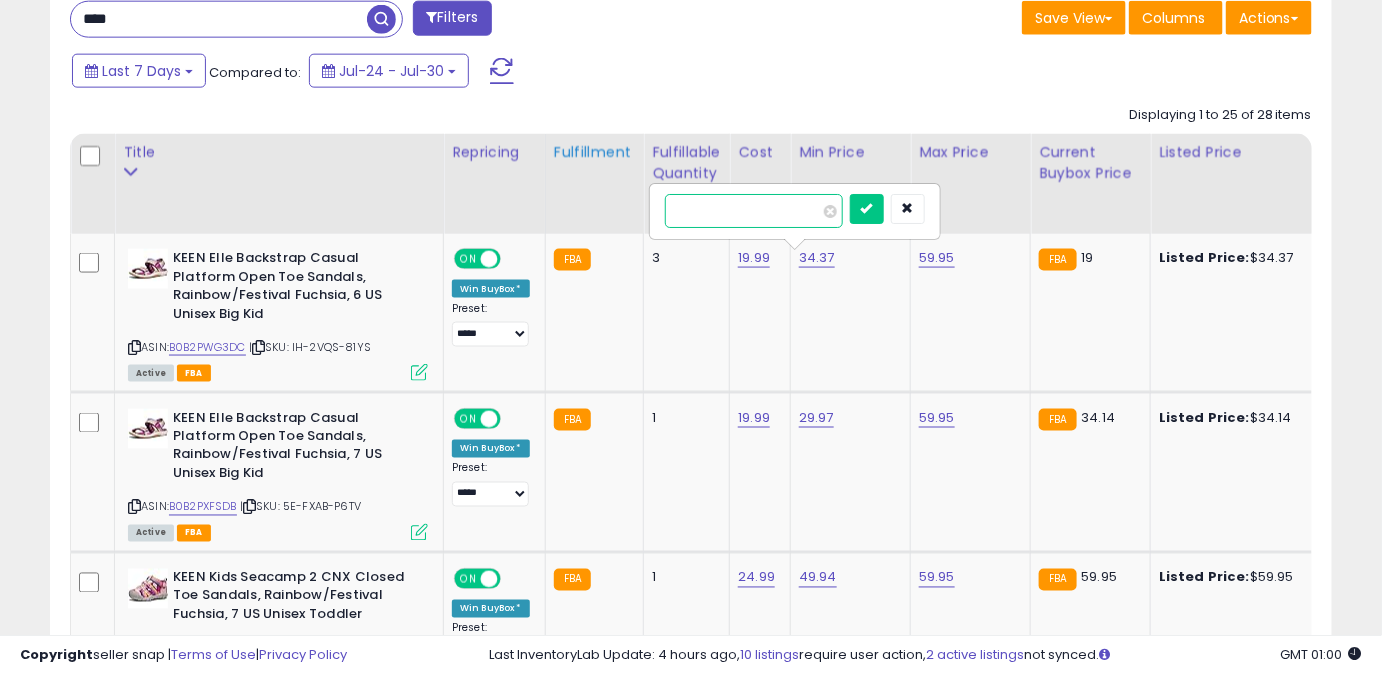 drag, startPoint x: 700, startPoint y: 211, endPoint x: 610, endPoint y: 202, distance: 90.44888 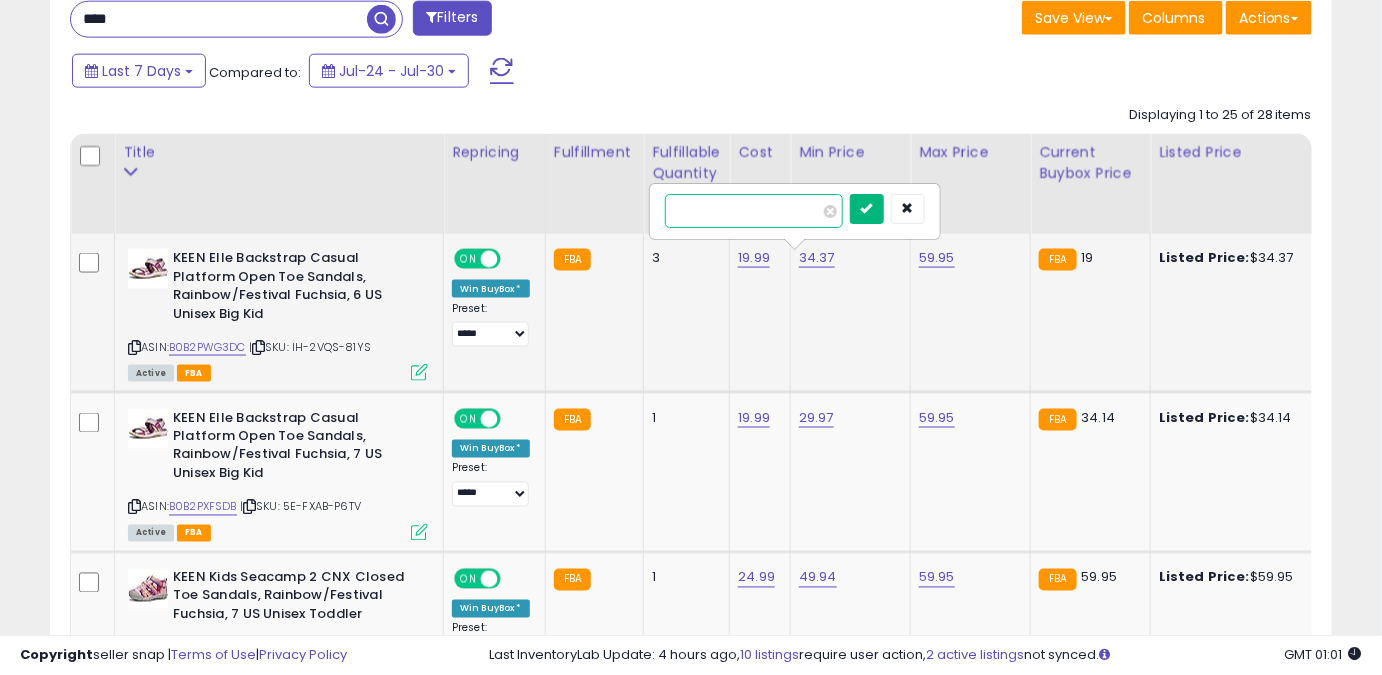 type on "*****" 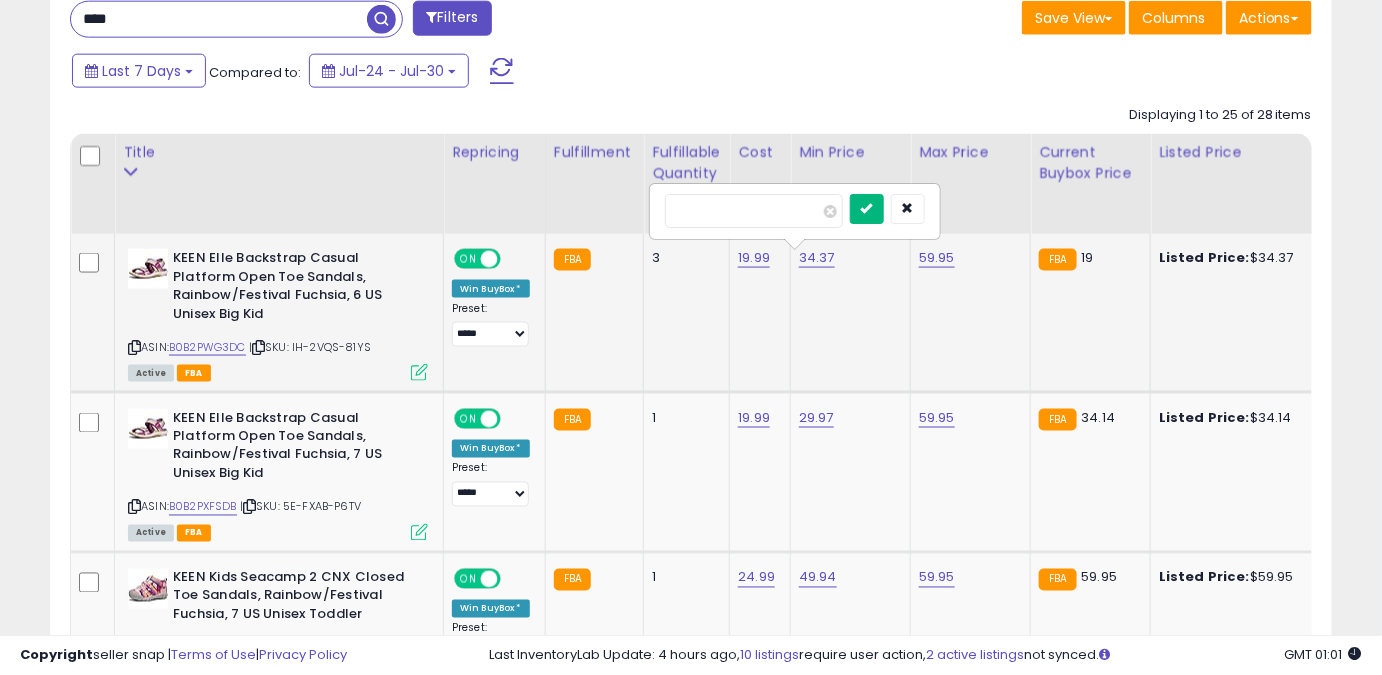 click at bounding box center (867, 208) 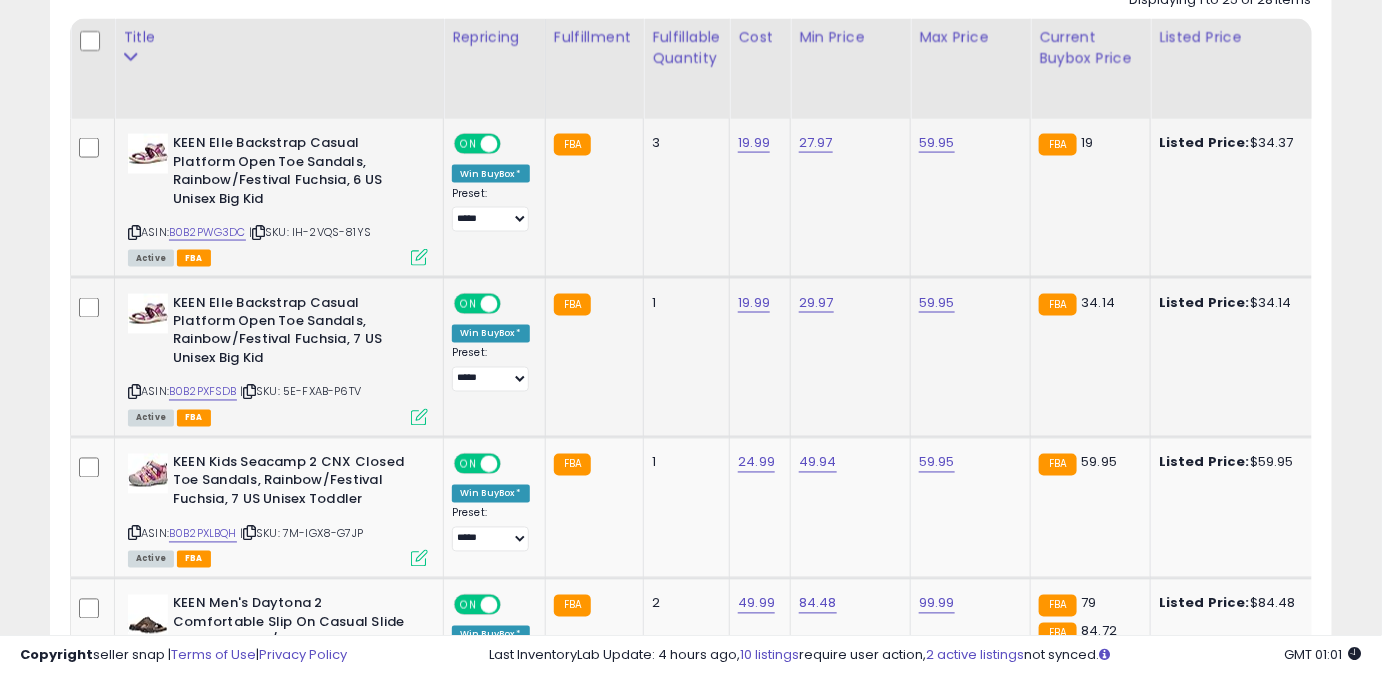 scroll, scrollTop: 1019, scrollLeft: 0, axis: vertical 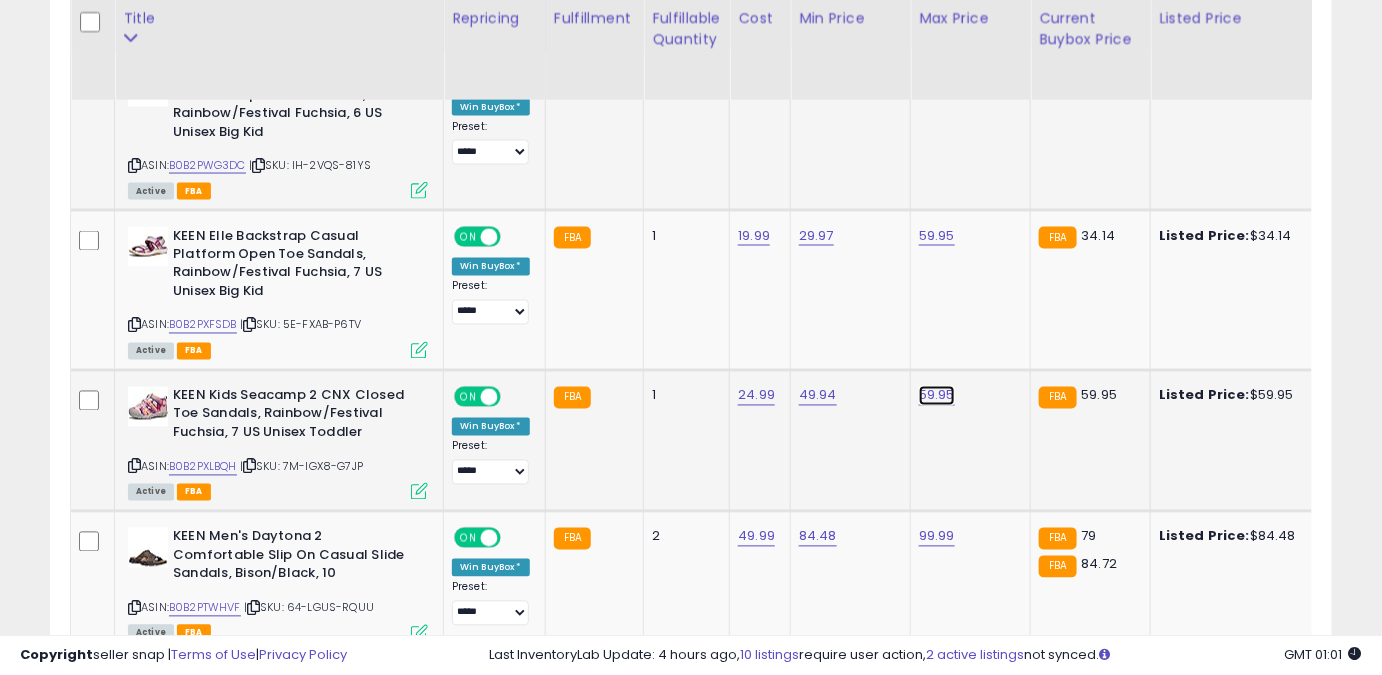 click on "59.95" at bounding box center [937, 76] 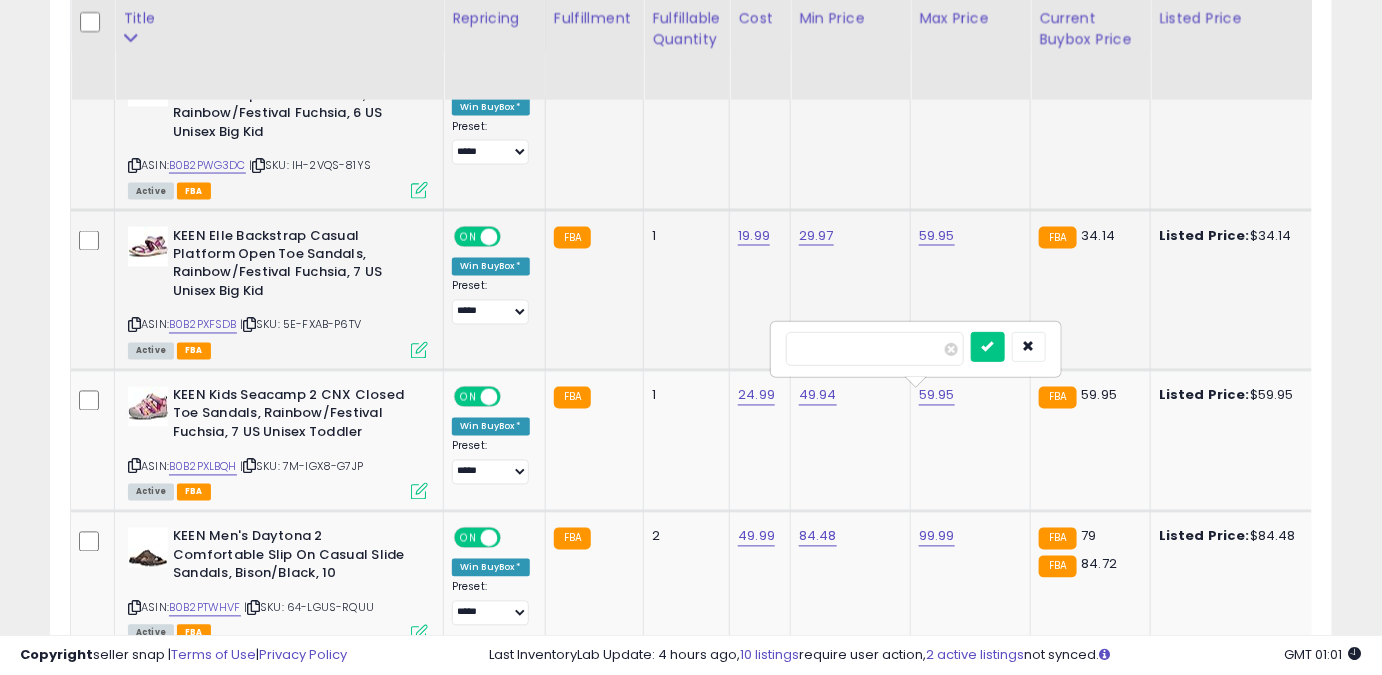 drag, startPoint x: 840, startPoint y: 348, endPoint x: 762, endPoint y: 362, distance: 79.24645 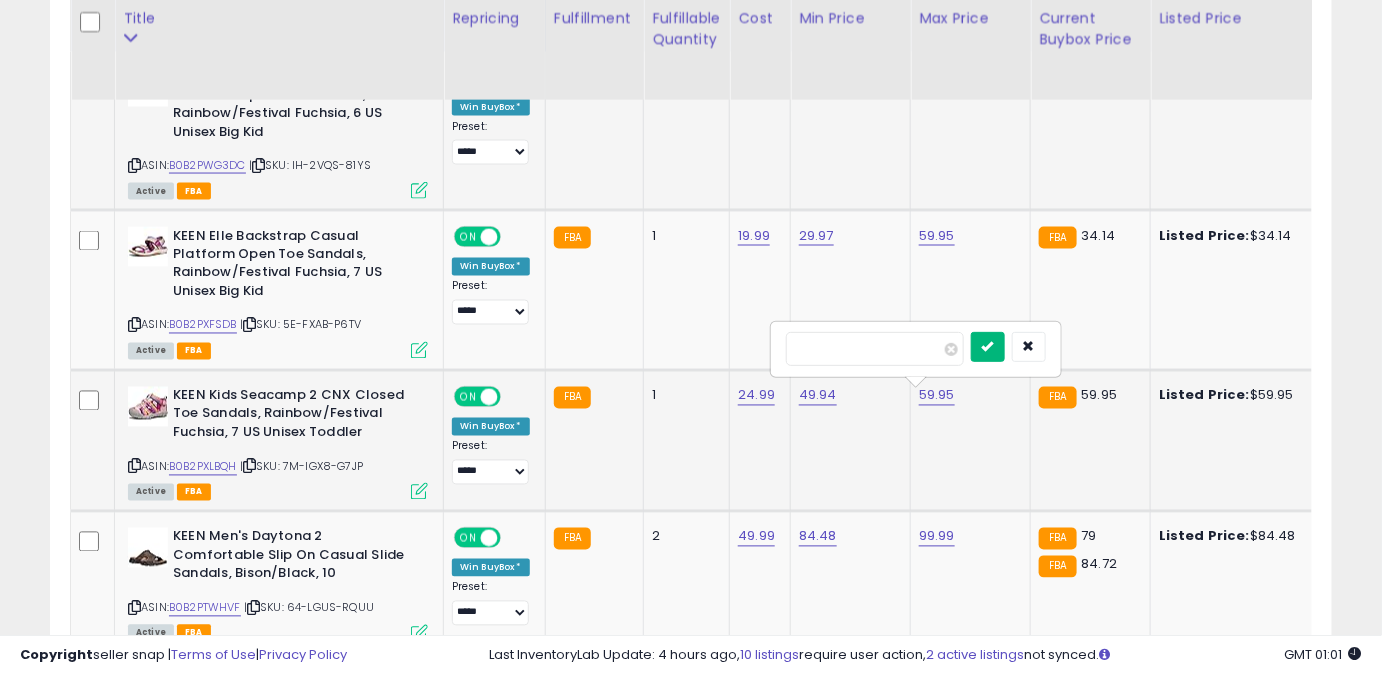 type on "*****" 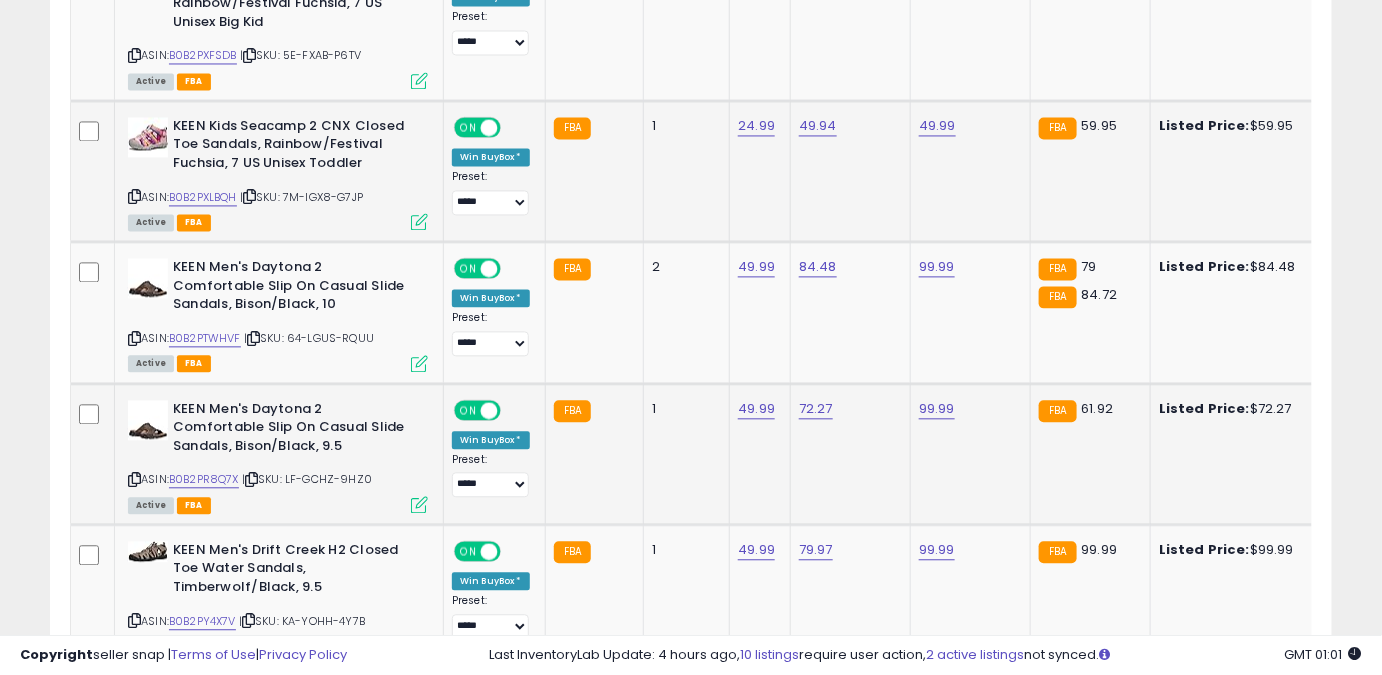 scroll, scrollTop: 1292, scrollLeft: 0, axis: vertical 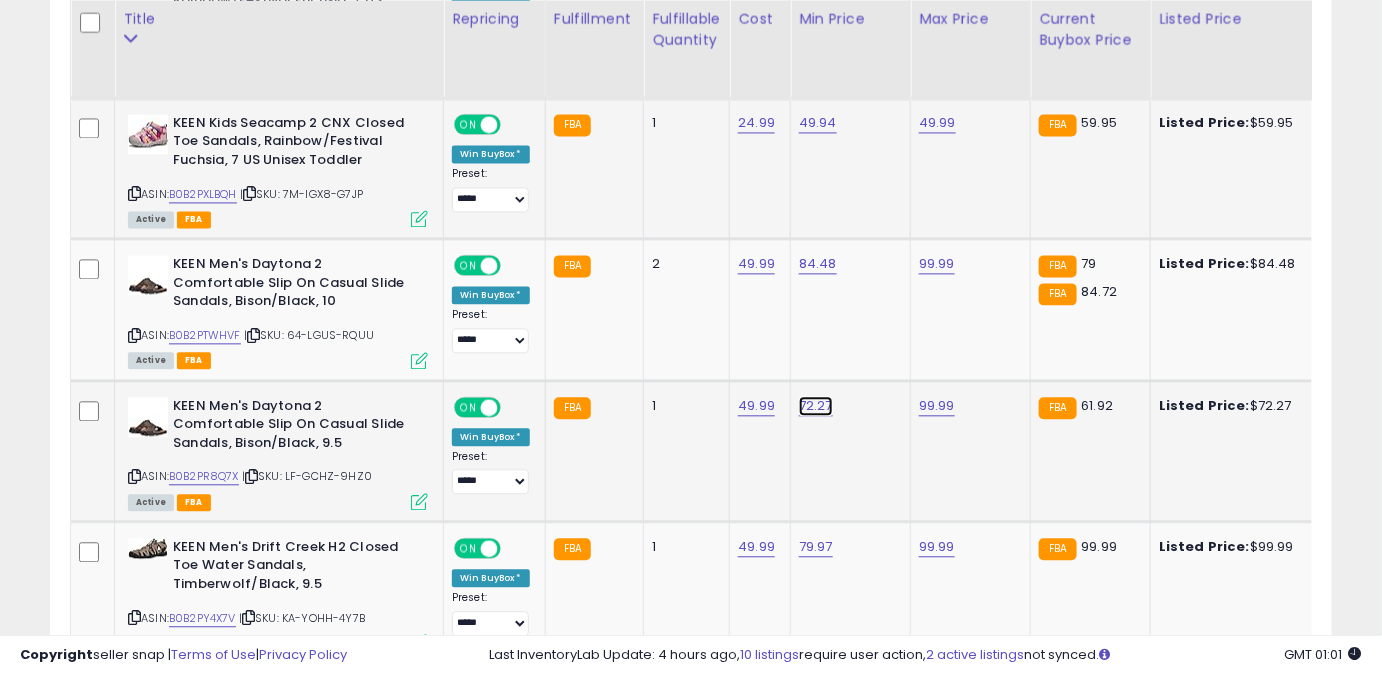 click on "72.27" at bounding box center (816, -197) 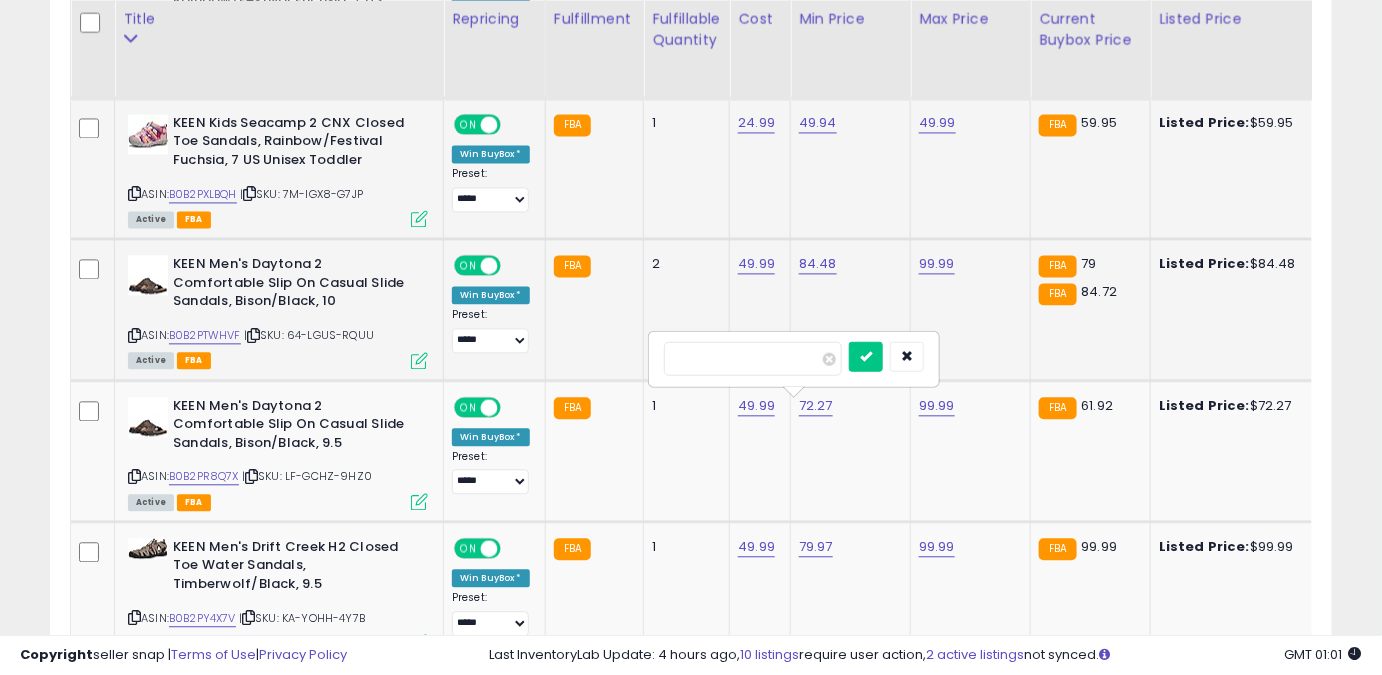drag, startPoint x: 722, startPoint y: 365, endPoint x: 583, endPoint y: 372, distance: 139.17615 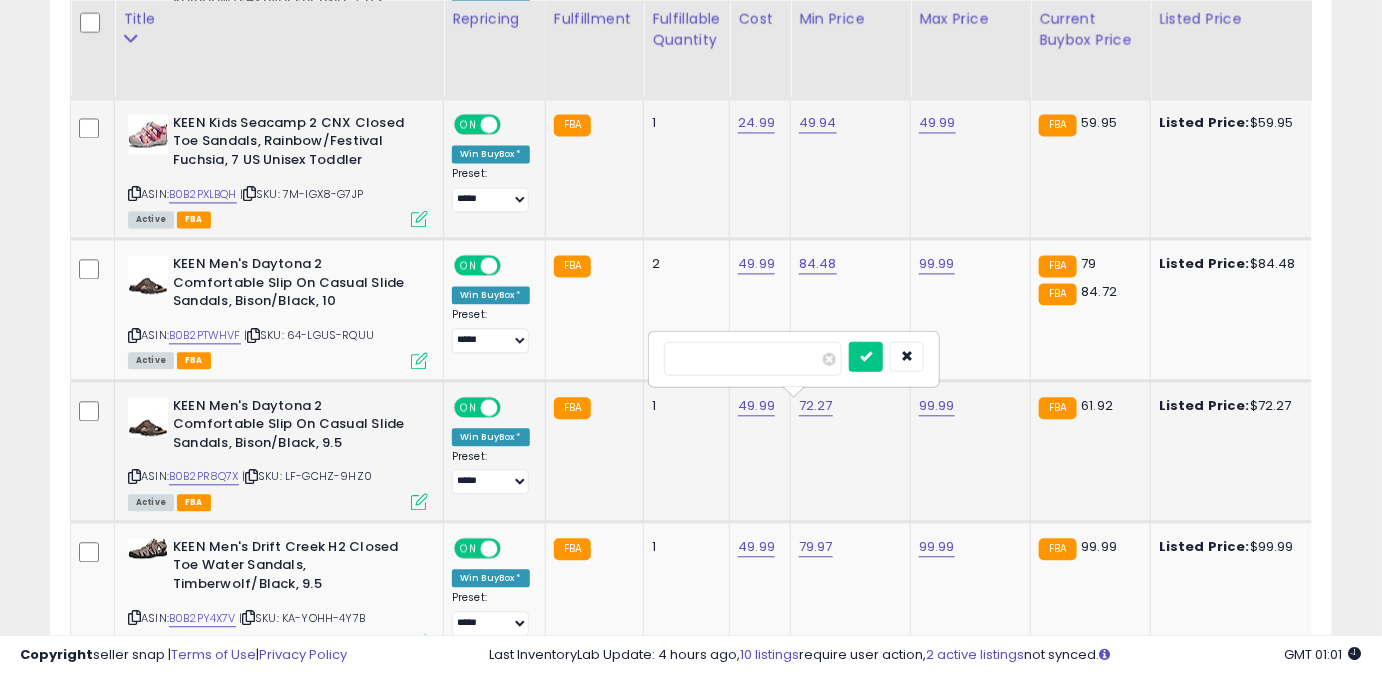 type on "*****" 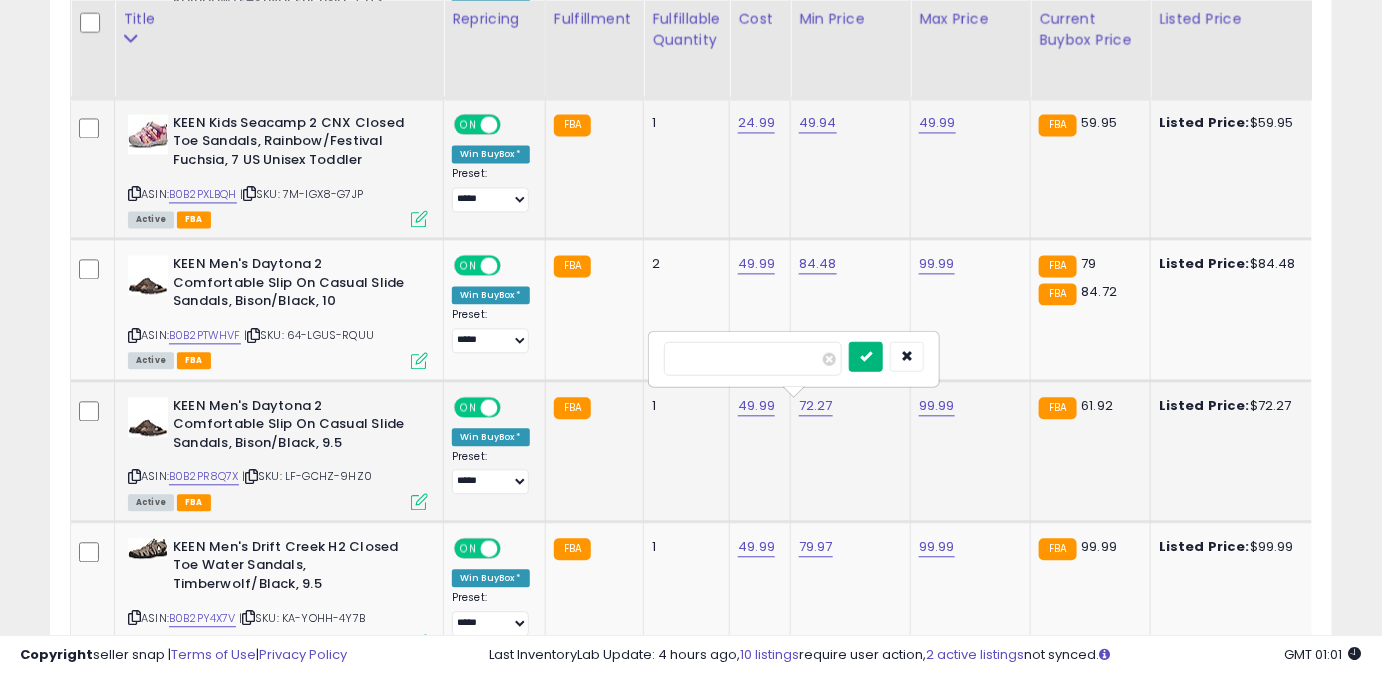 click at bounding box center (866, 356) 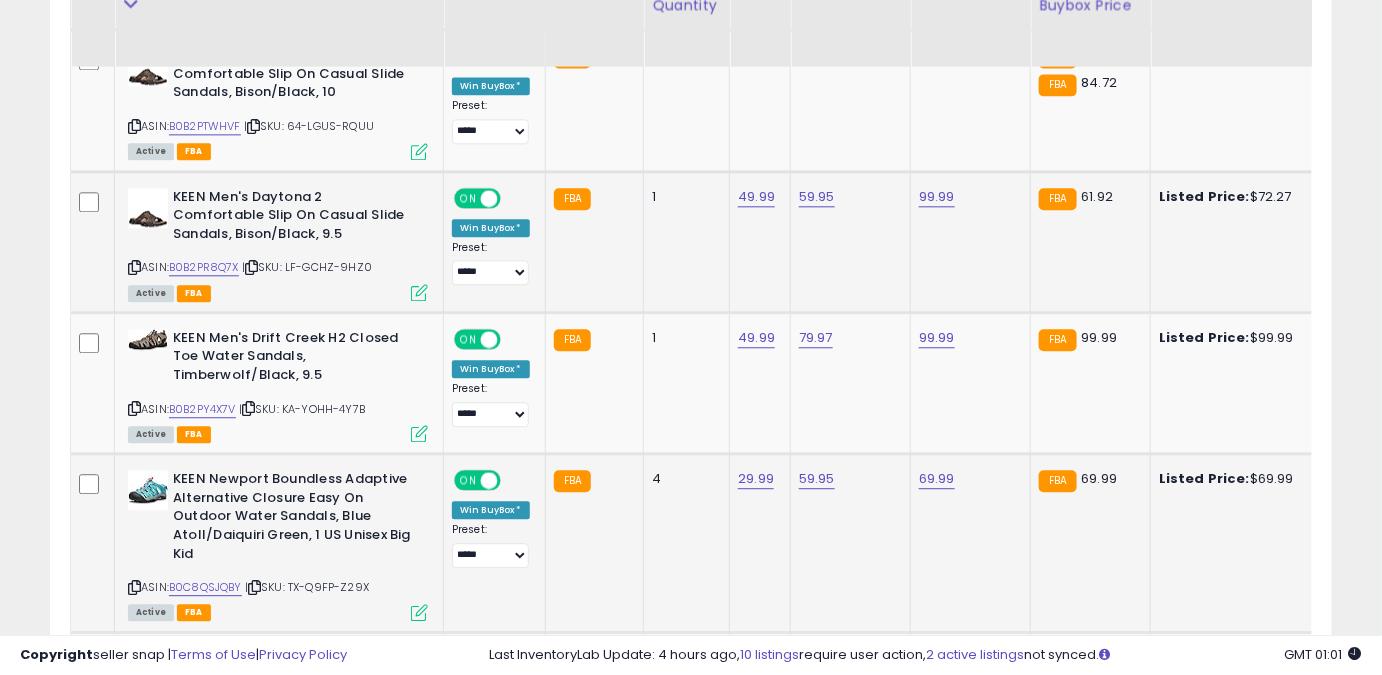 scroll, scrollTop: 1565, scrollLeft: 0, axis: vertical 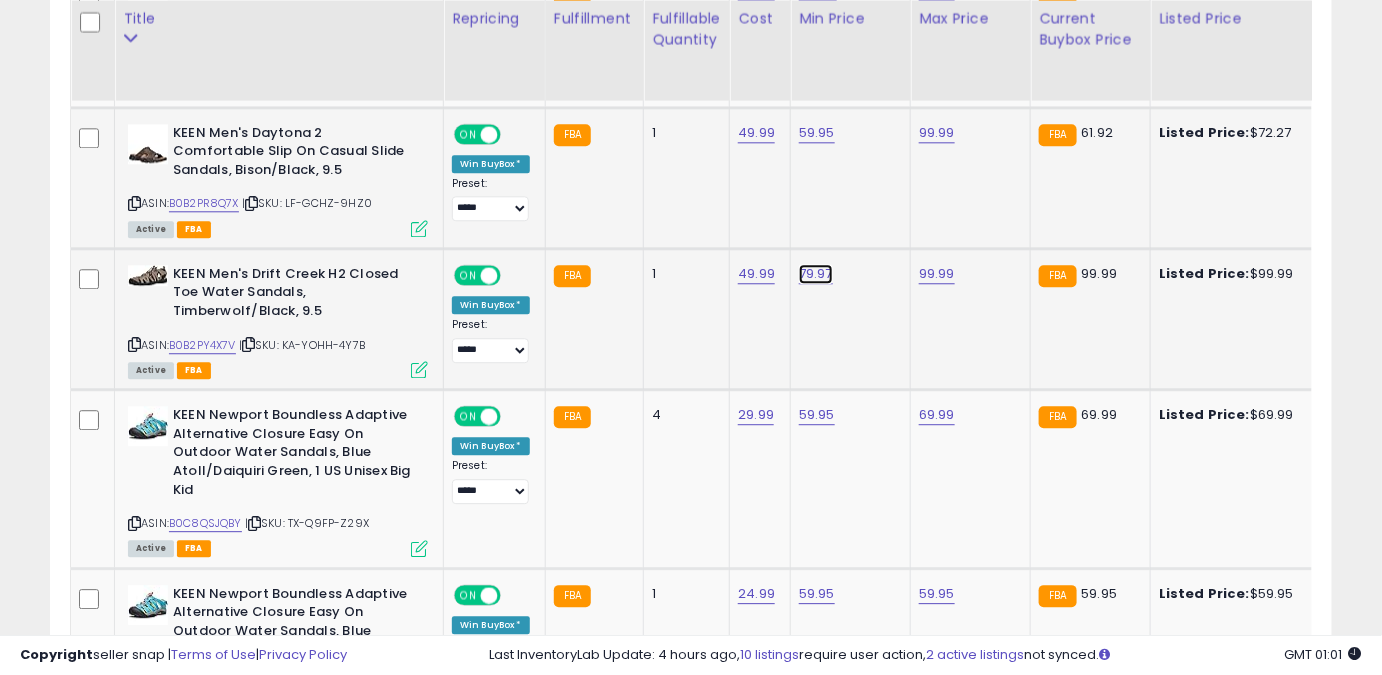 click on "79.97" at bounding box center [816, -470] 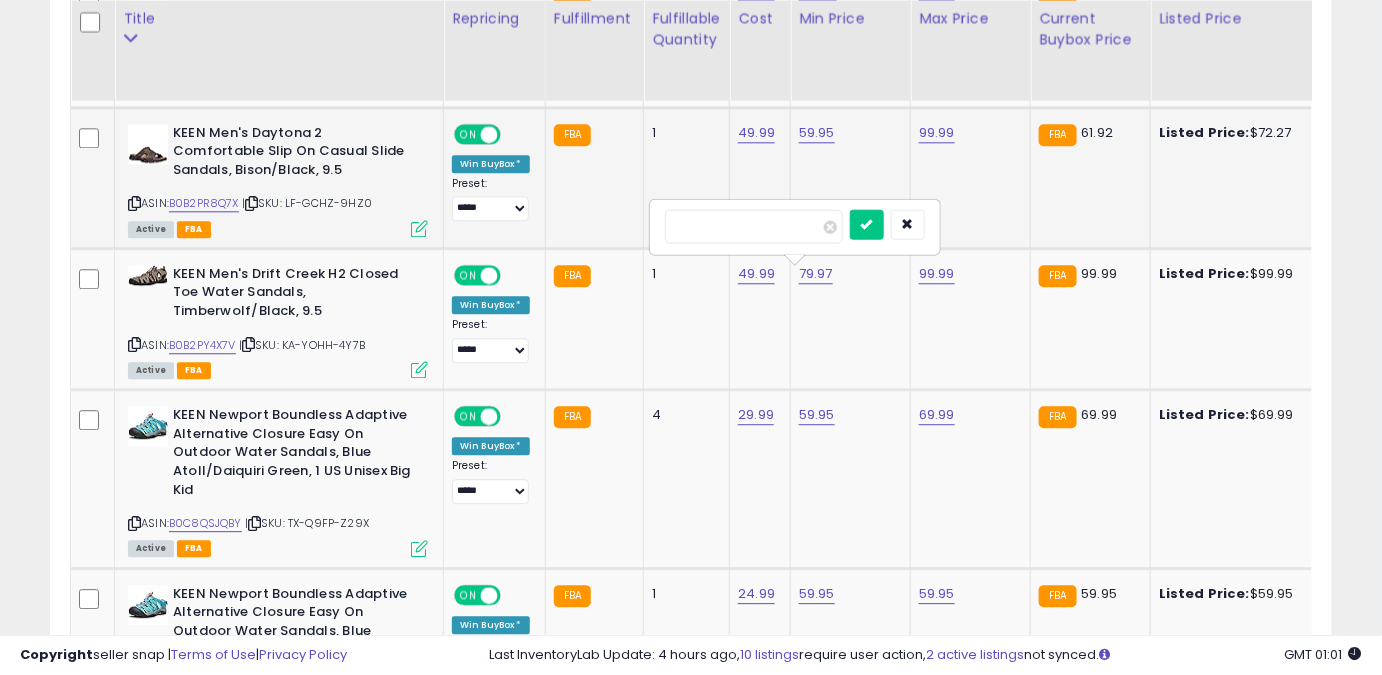 drag, startPoint x: 749, startPoint y: 233, endPoint x: 616, endPoint y: 228, distance: 133.09395 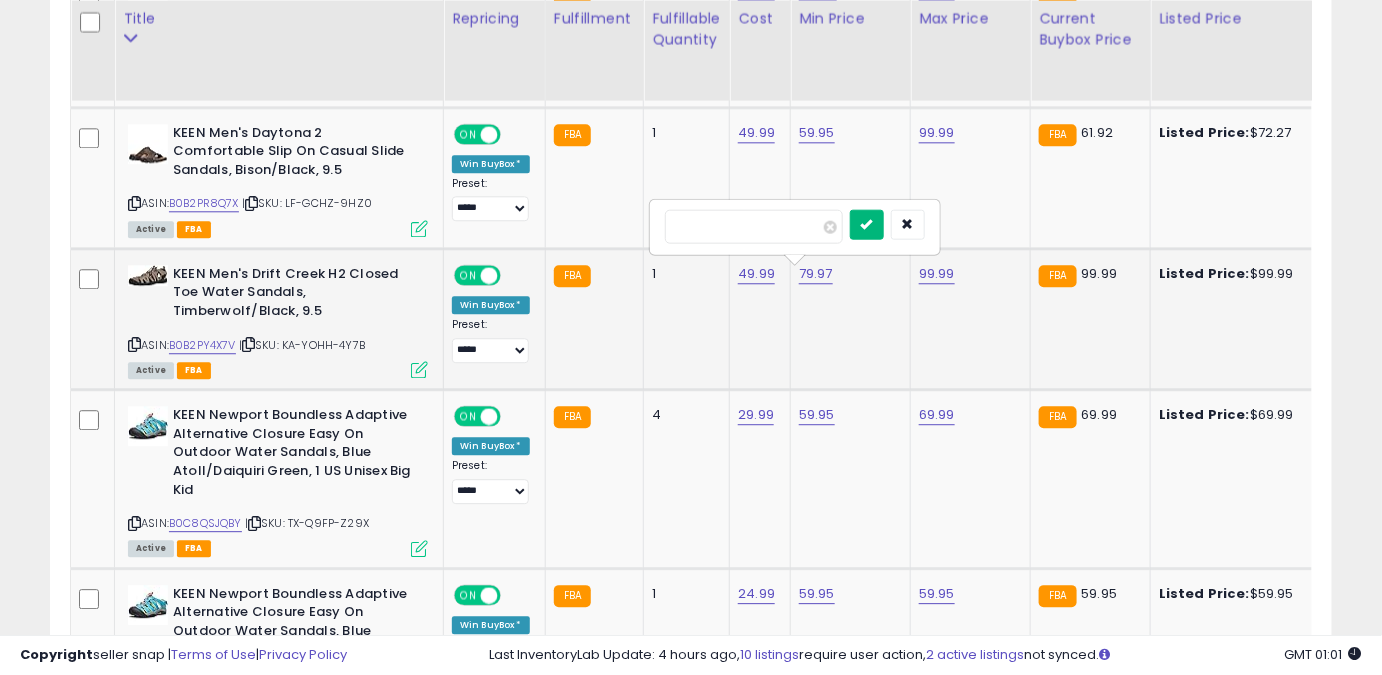 type on "*****" 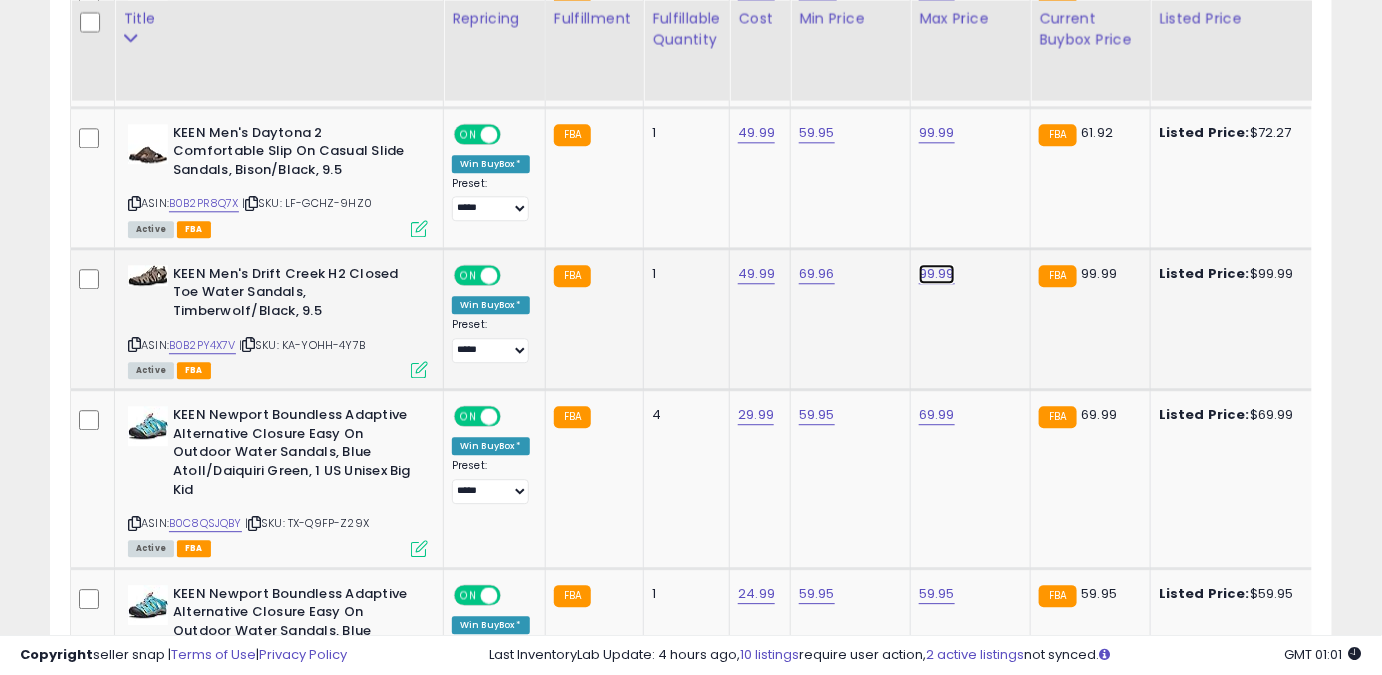 click on "99.99" at bounding box center [937, -470] 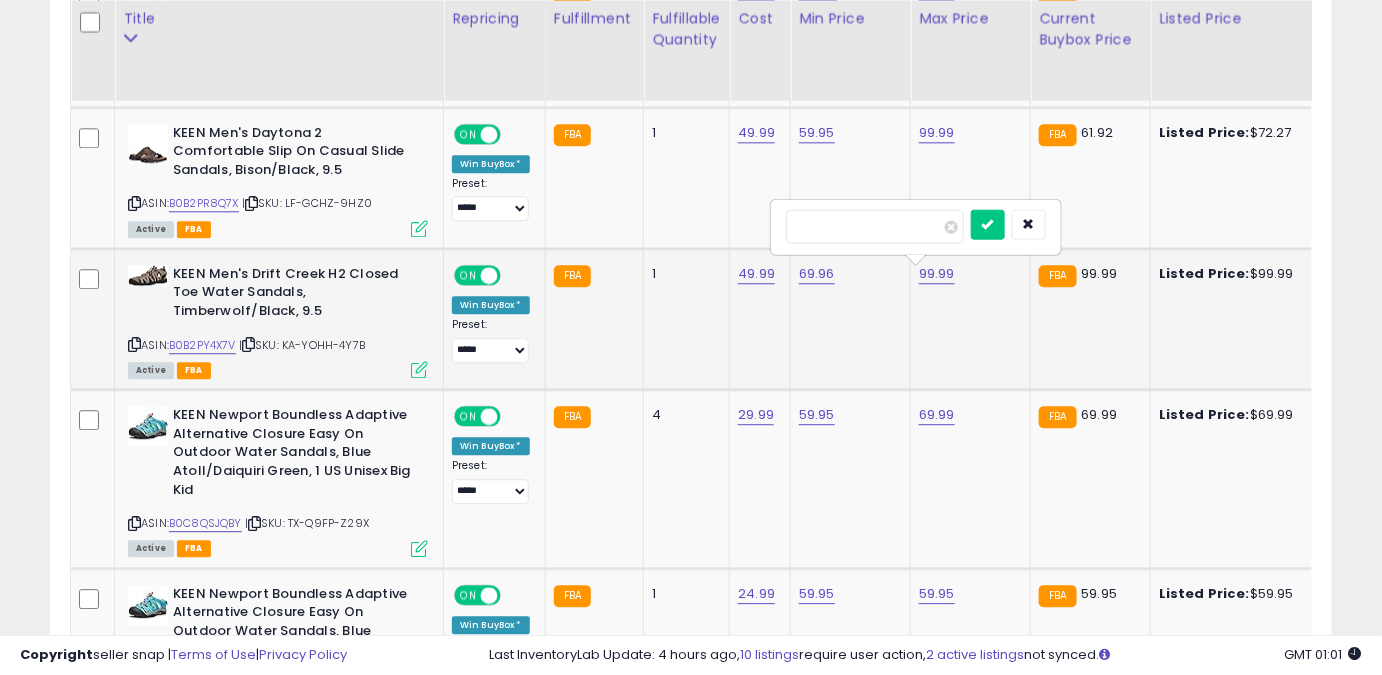 drag, startPoint x: 853, startPoint y: 230, endPoint x: 783, endPoint y: 230, distance: 70 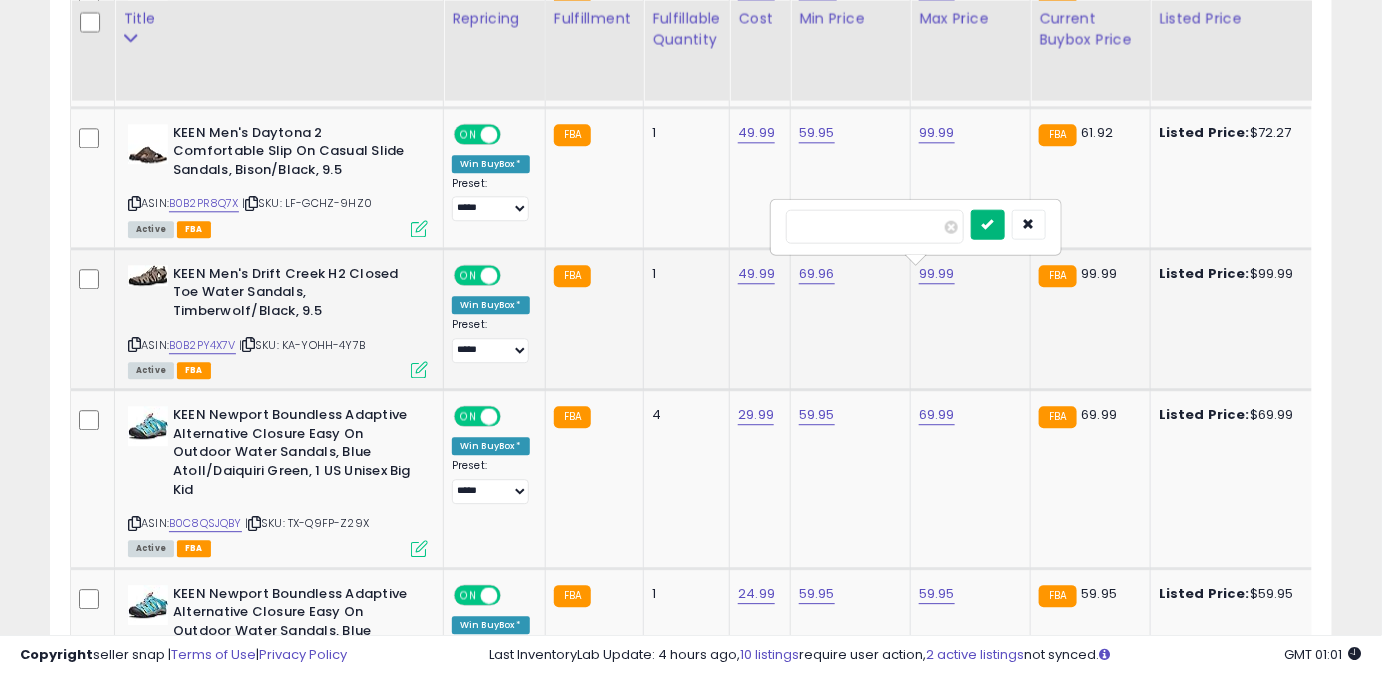 type on "*****" 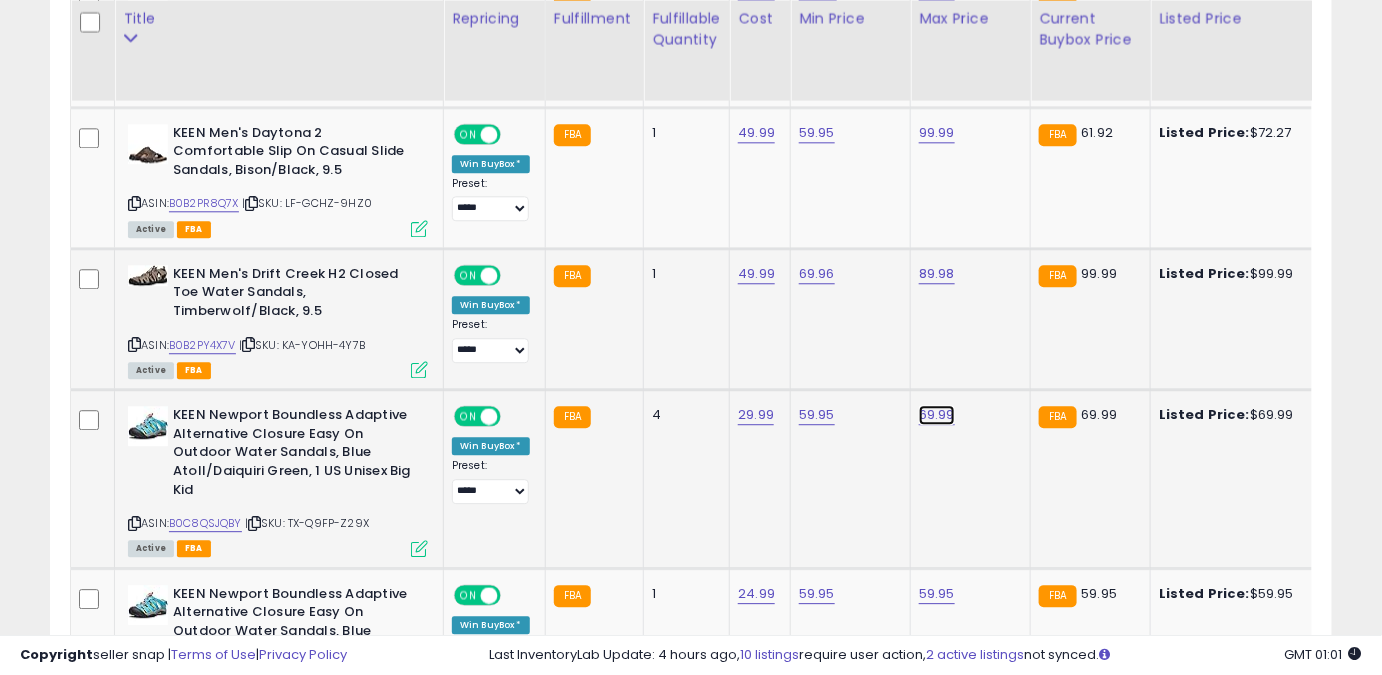 click on "69.99" at bounding box center (937, -470) 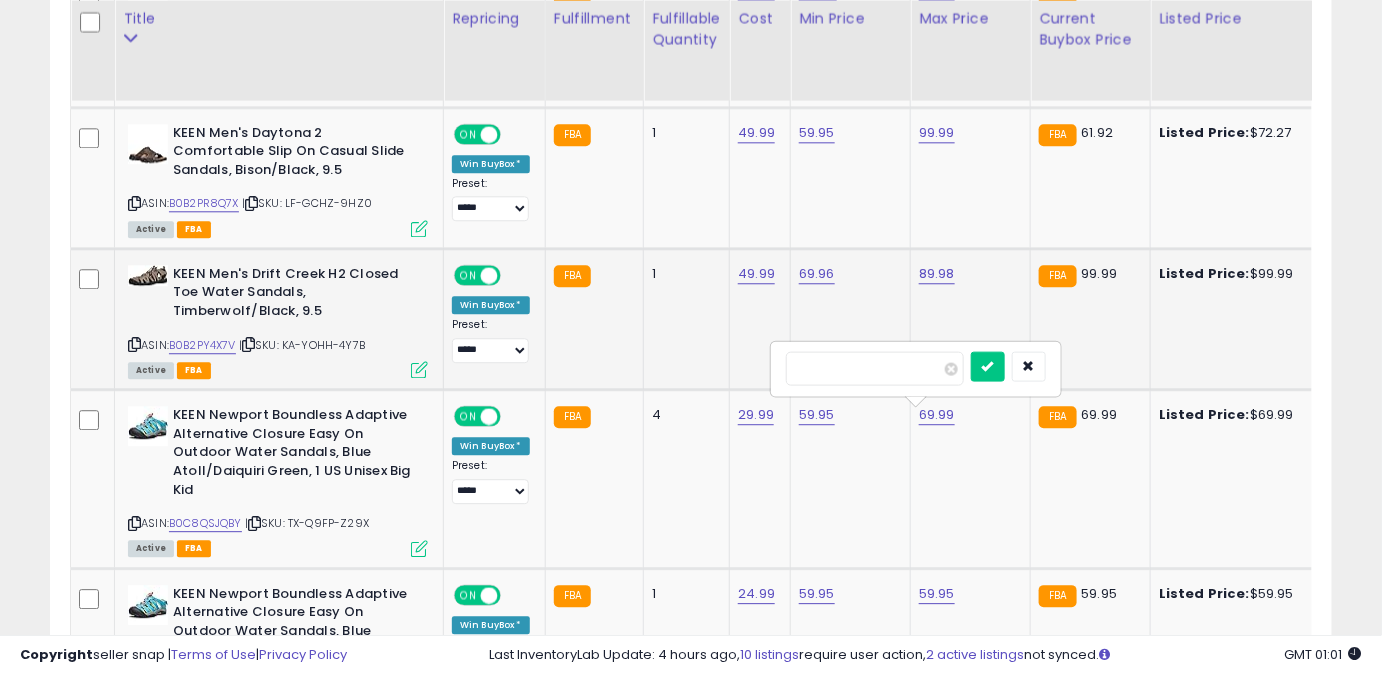 drag, startPoint x: 842, startPoint y: 367, endPoint x: 755, endPoint y: 359, distance: 87.36704 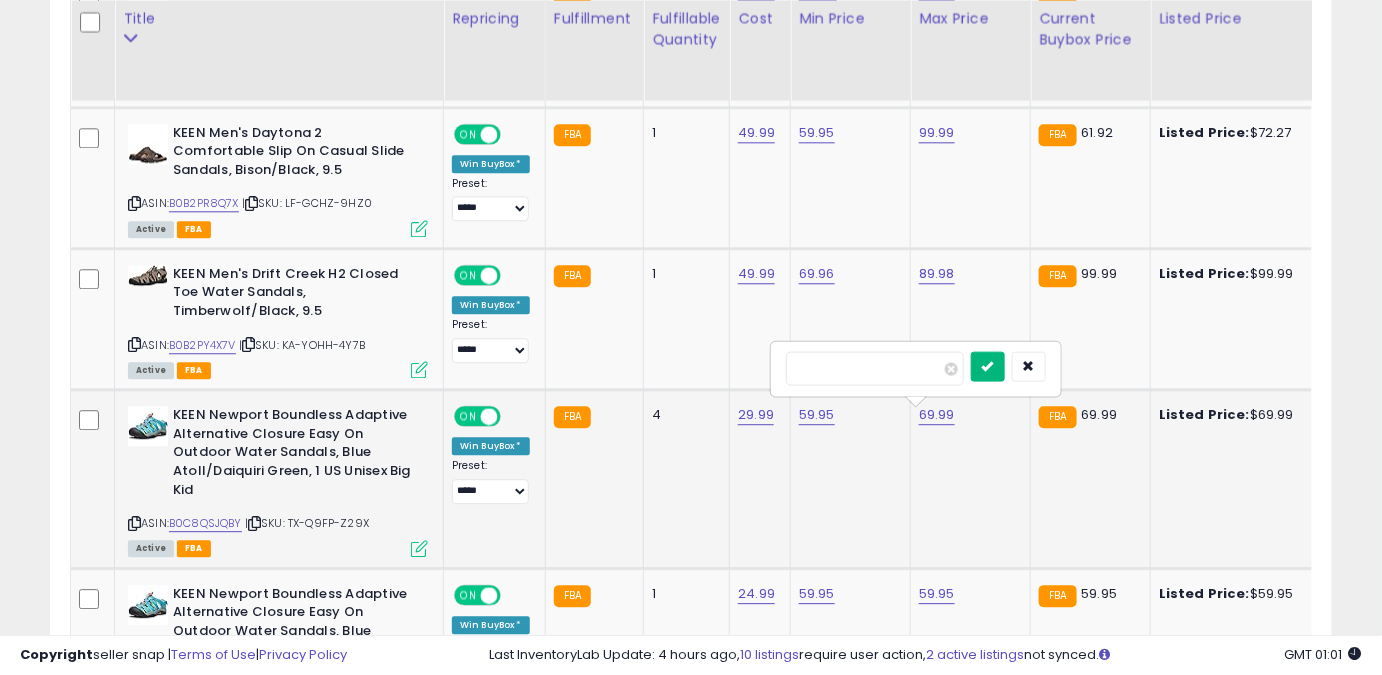 type on "*****" 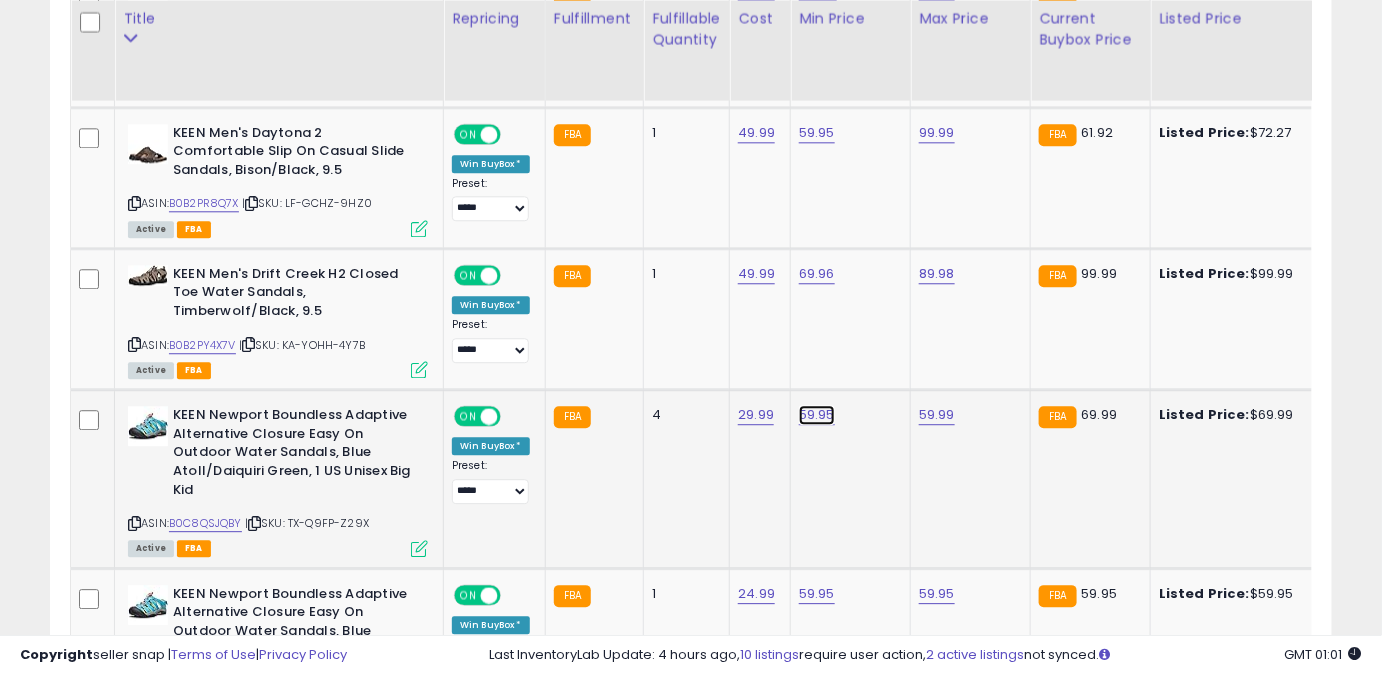 click on "59.95" at bounding box center [816, -470] 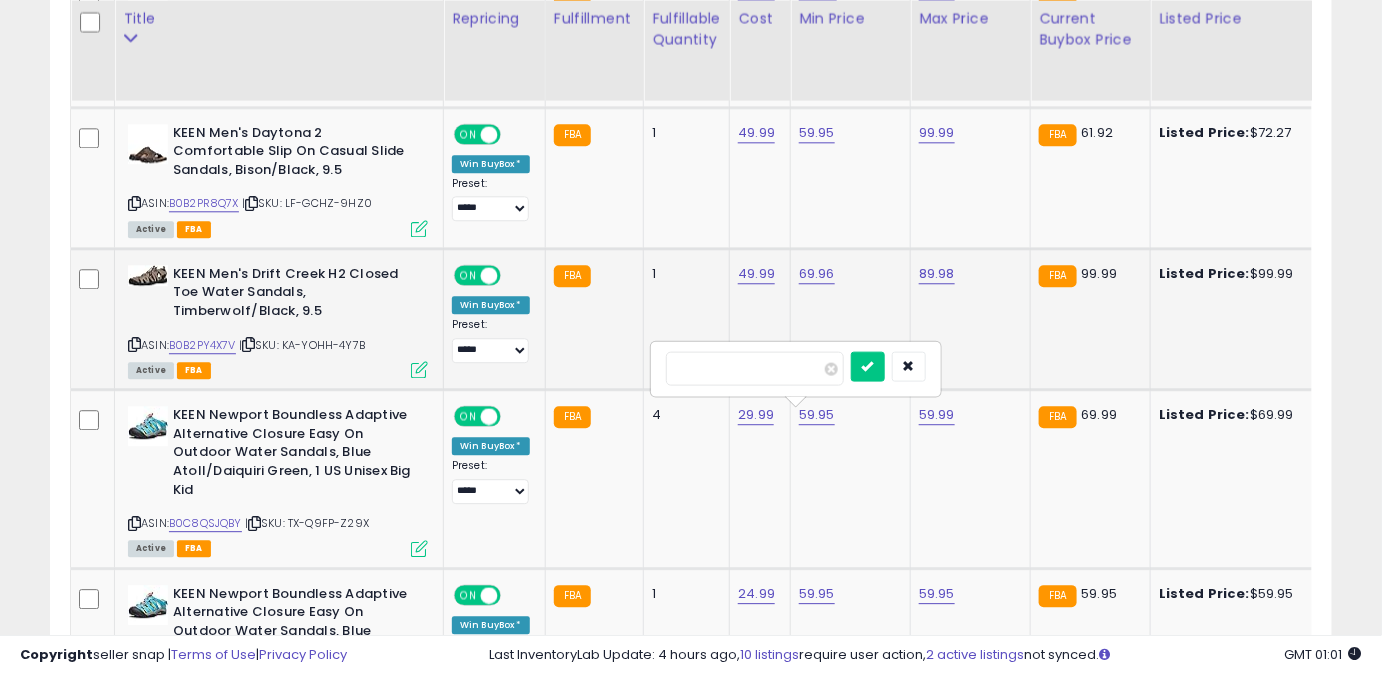 drag, startPoint x: 744, startPoint y: 366, endPoint x: 625, endPoint y: 362, distance: 119.06721 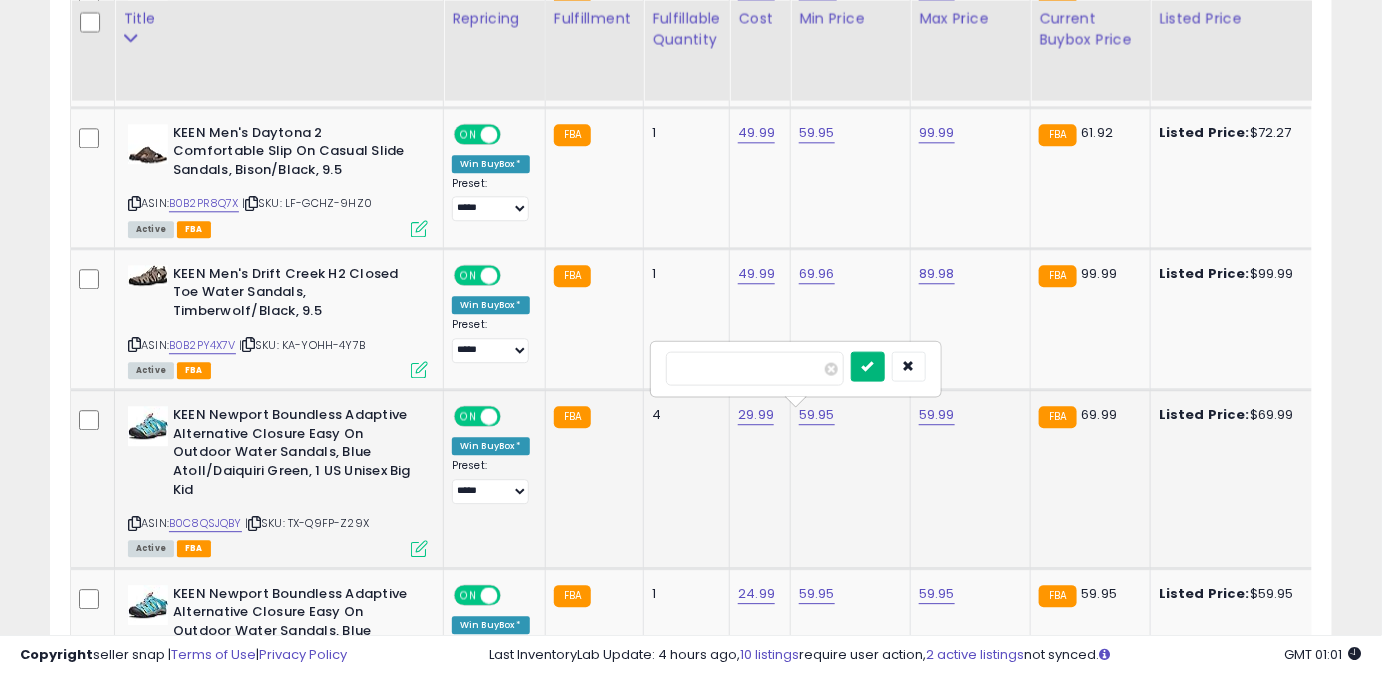 type on "*****" 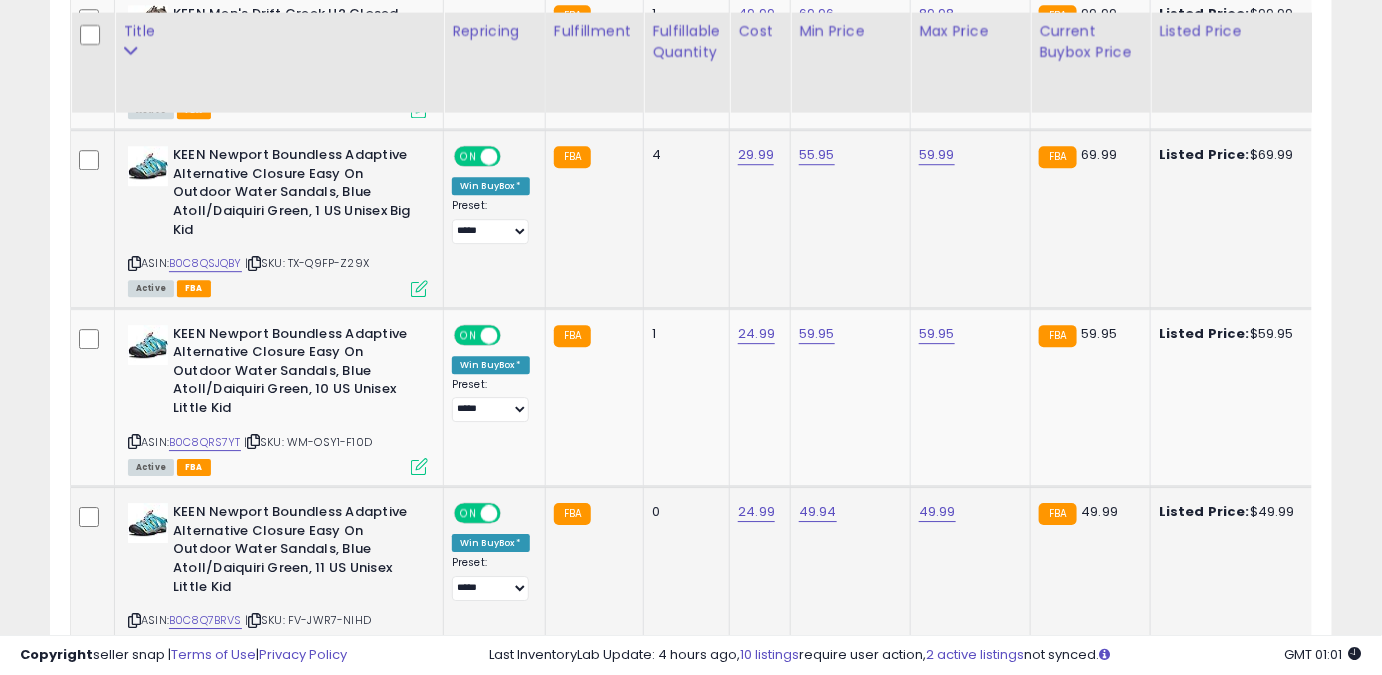 scroll, scrollTop: 1837, scrollLeft: 0, axis: vertical 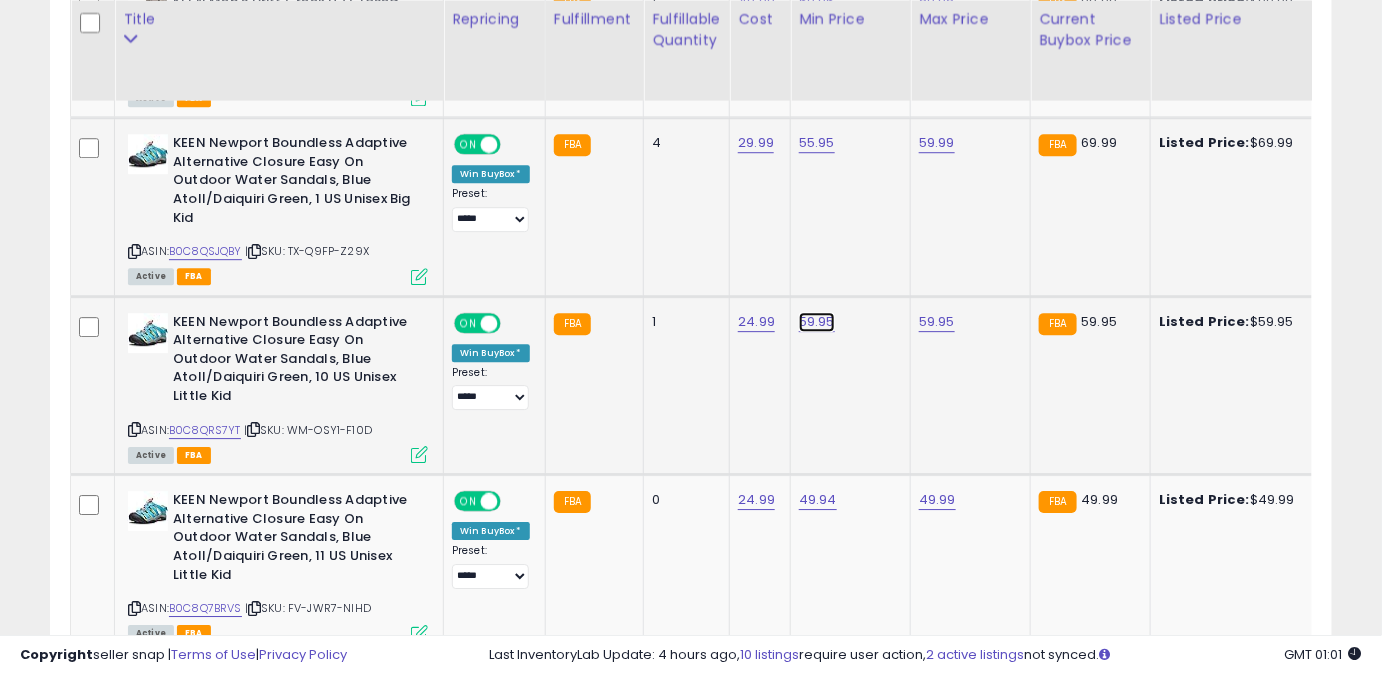 click on "59.95" at bounding box center (816, -742) 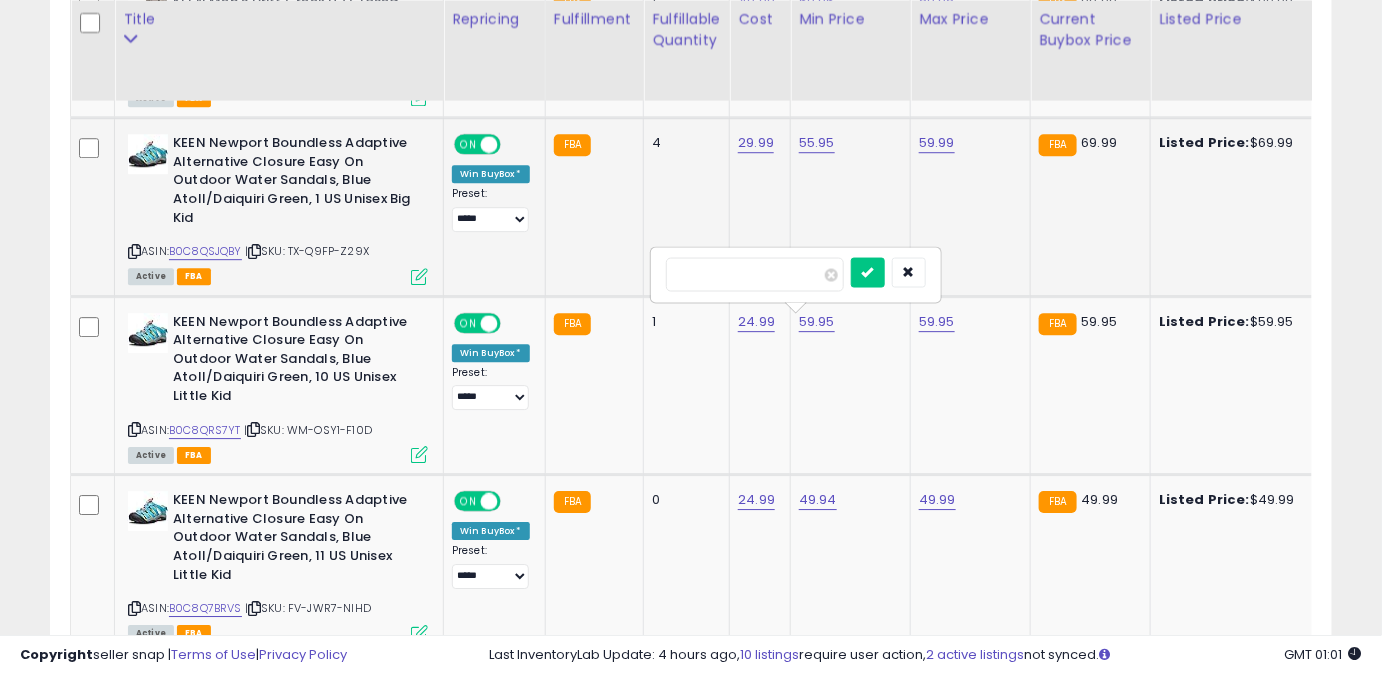 drag, startPoint x: 749, startPoint y: 265, endPoint x: 453, endPoint y: 284, distance: 296.60916 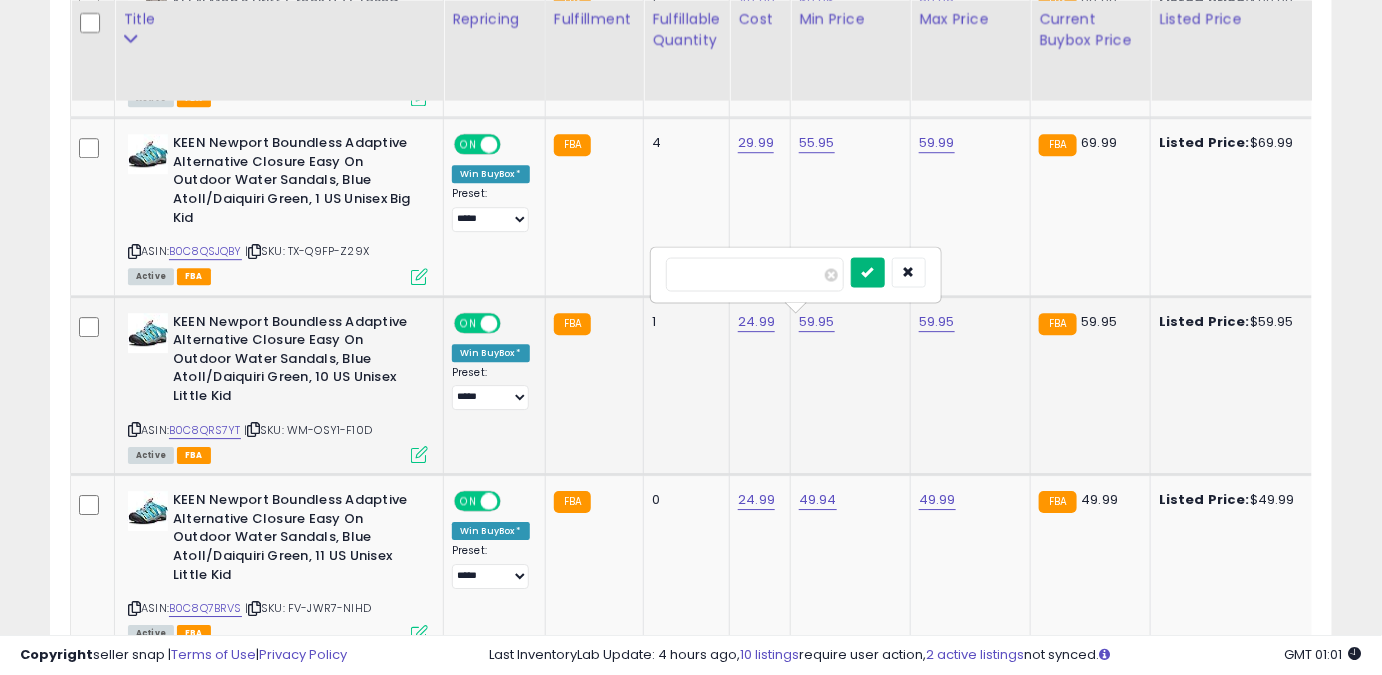 type on "*****" 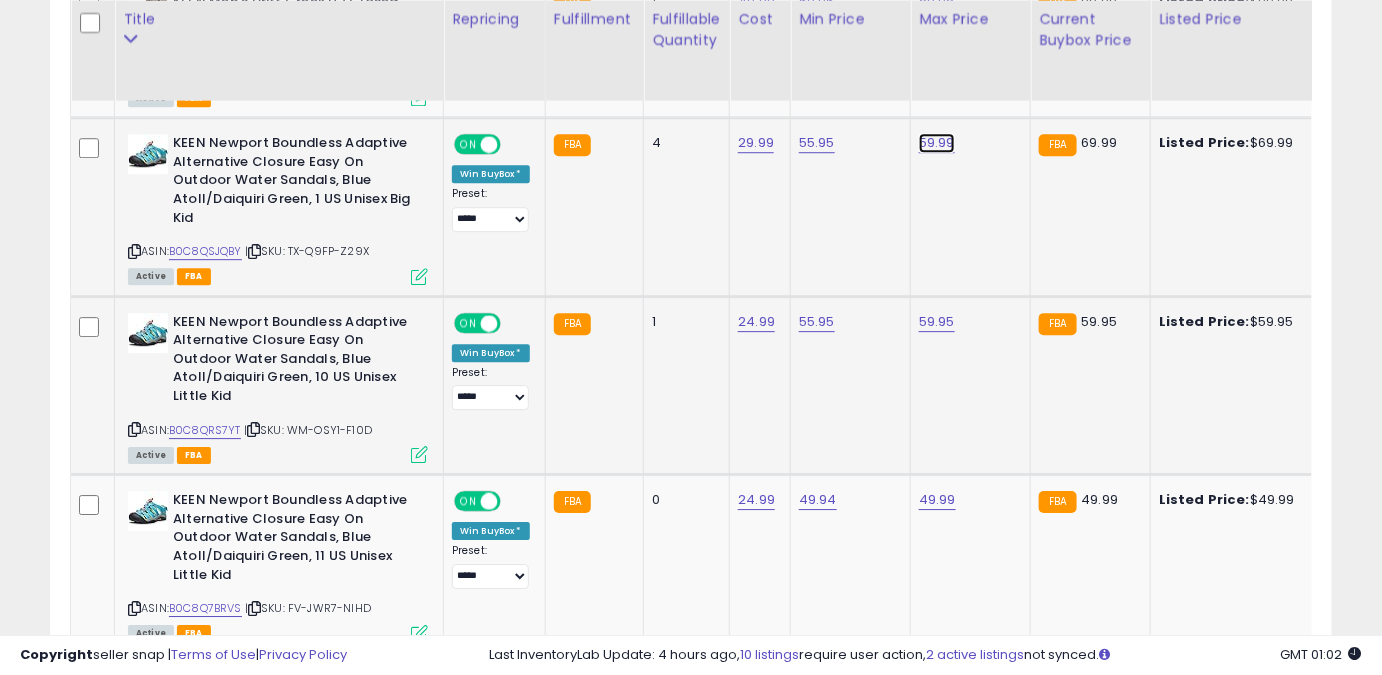 click on "59.99" at bounding box center [937, -742] 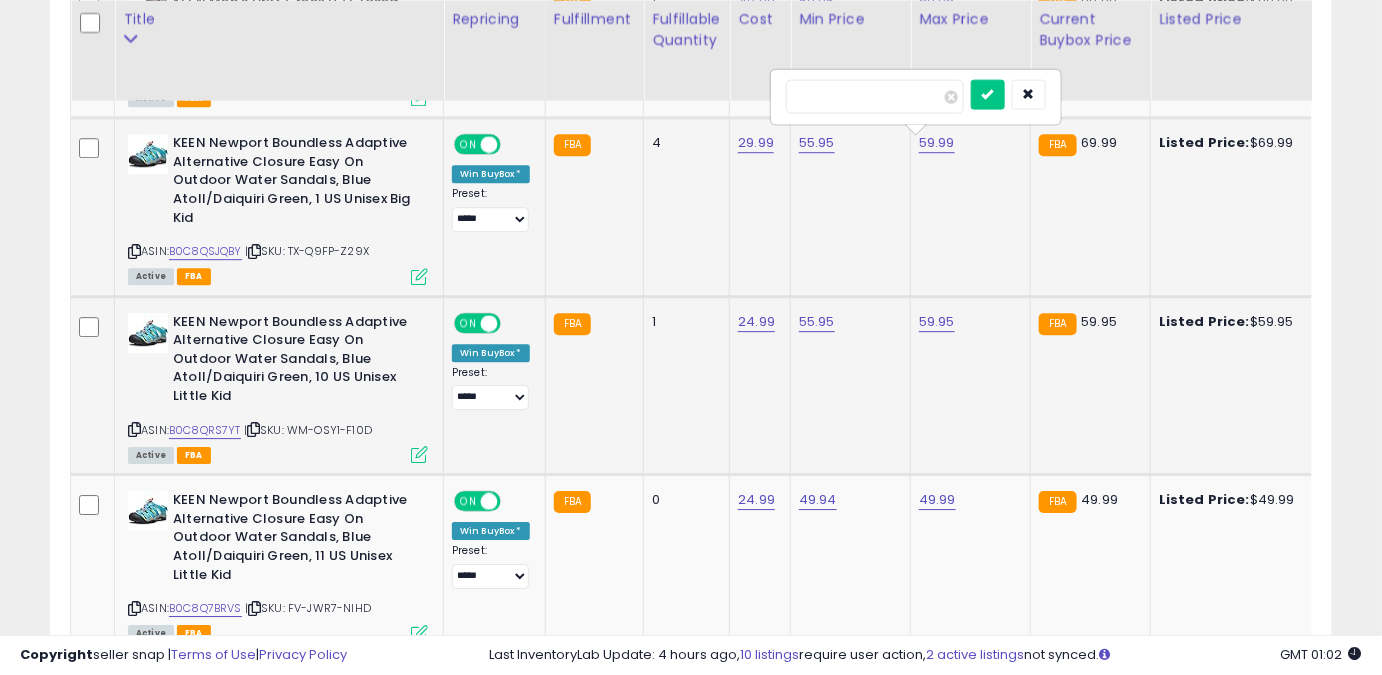 click on "*****" at bounding box center (875, 96) 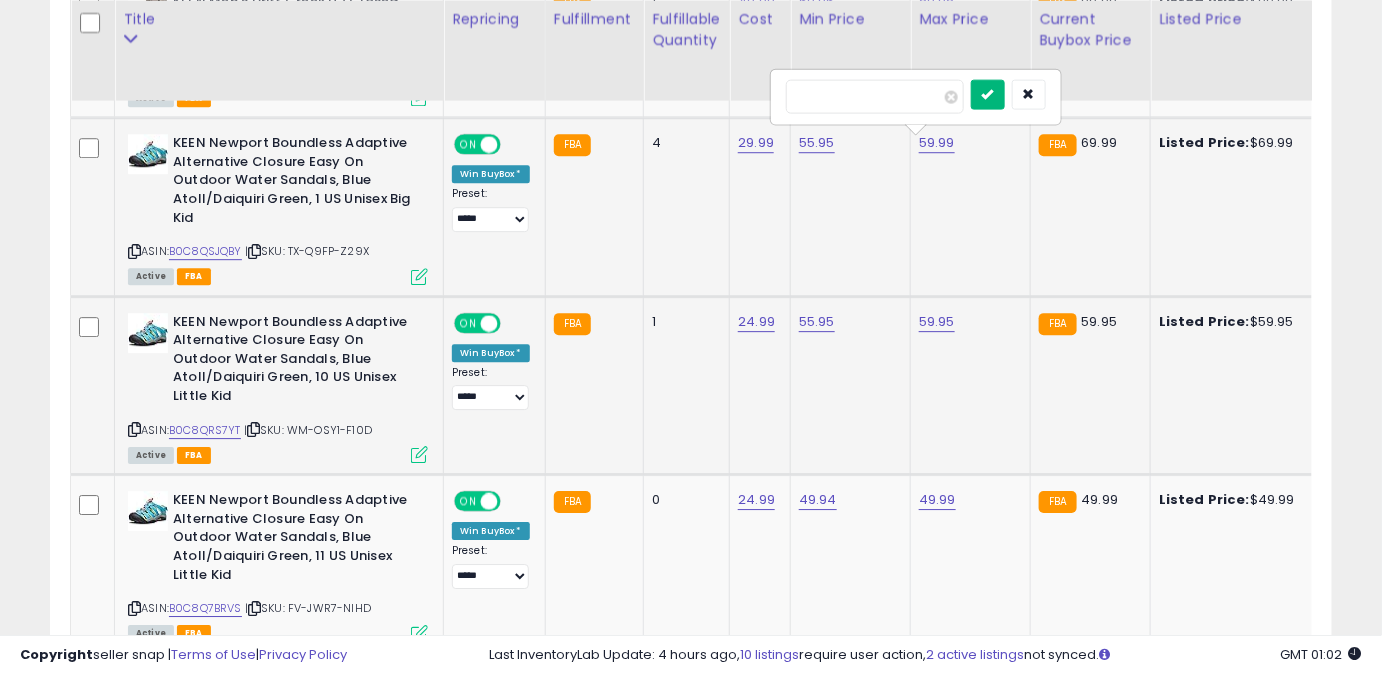 type on "*****" 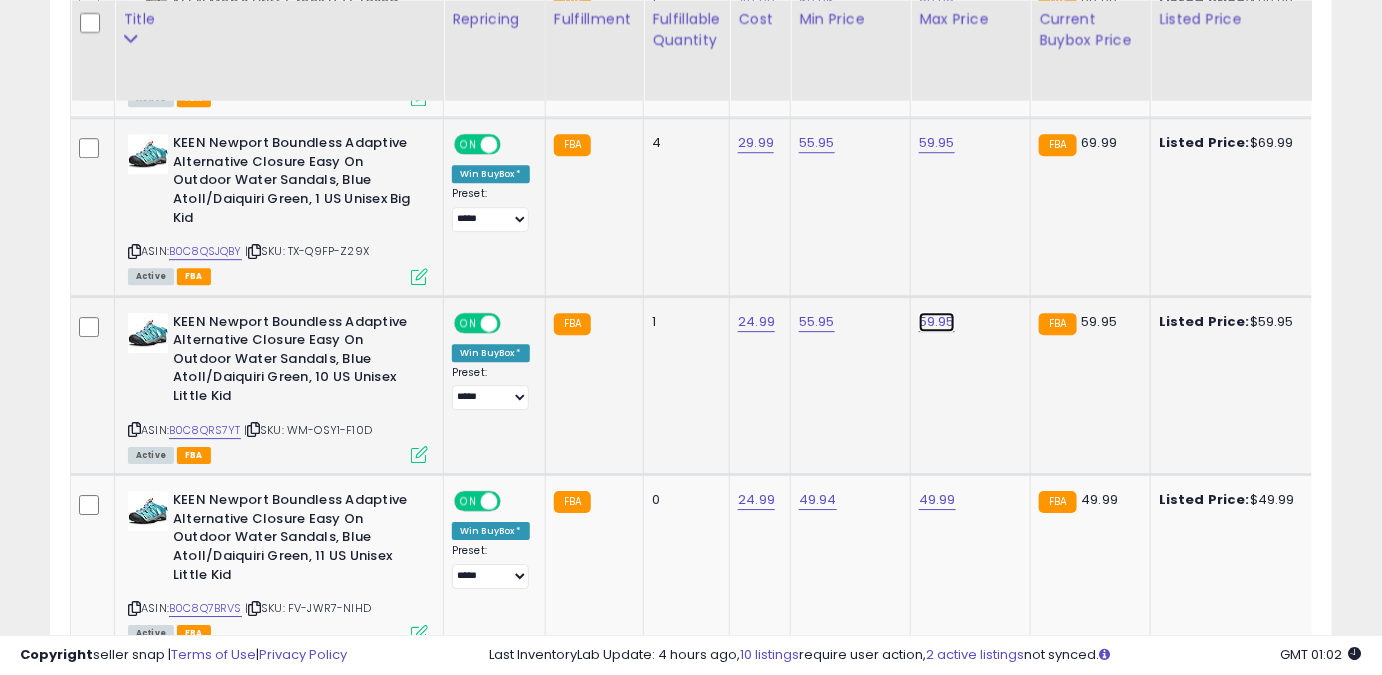 click on "59.95" at bounding box center (937, -742) 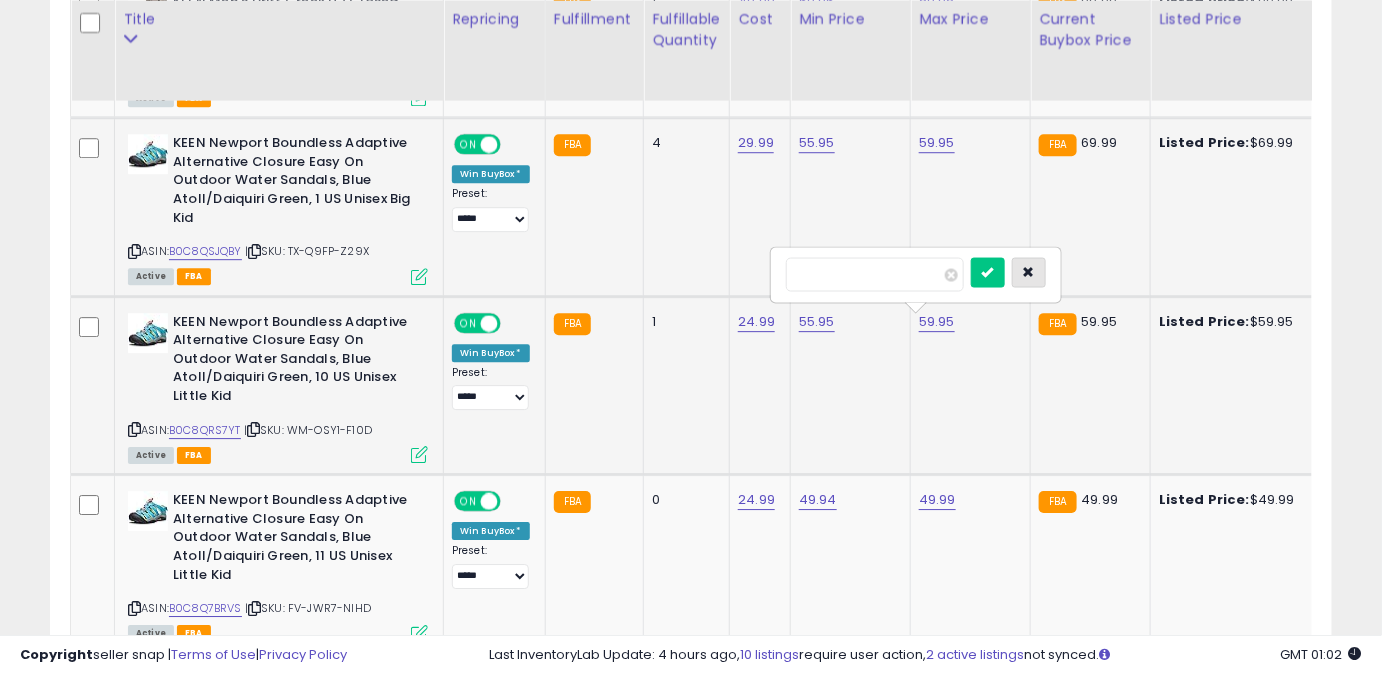 click at bounding box center (1029, 272) 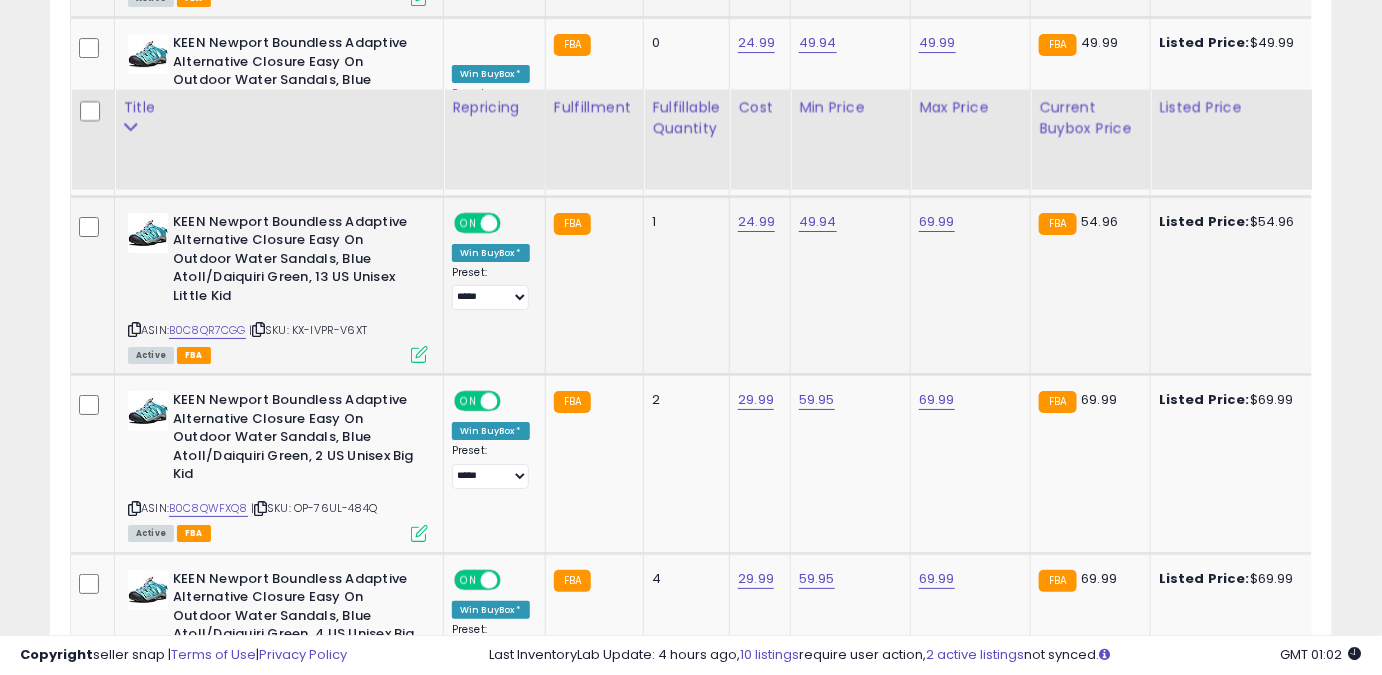 scroll, scrollTop: 2292, scrollLeft: 0, axis: vertical 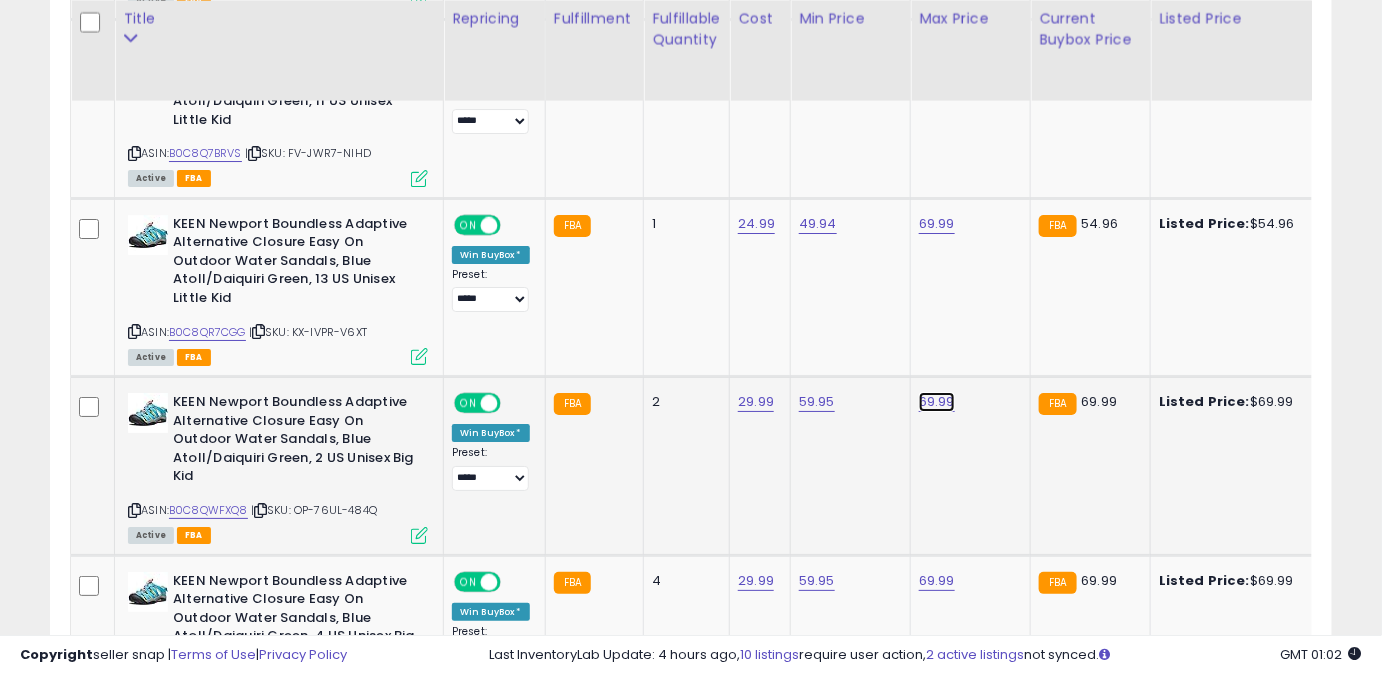 click on "69.99" at bounding box center [937, -1197] 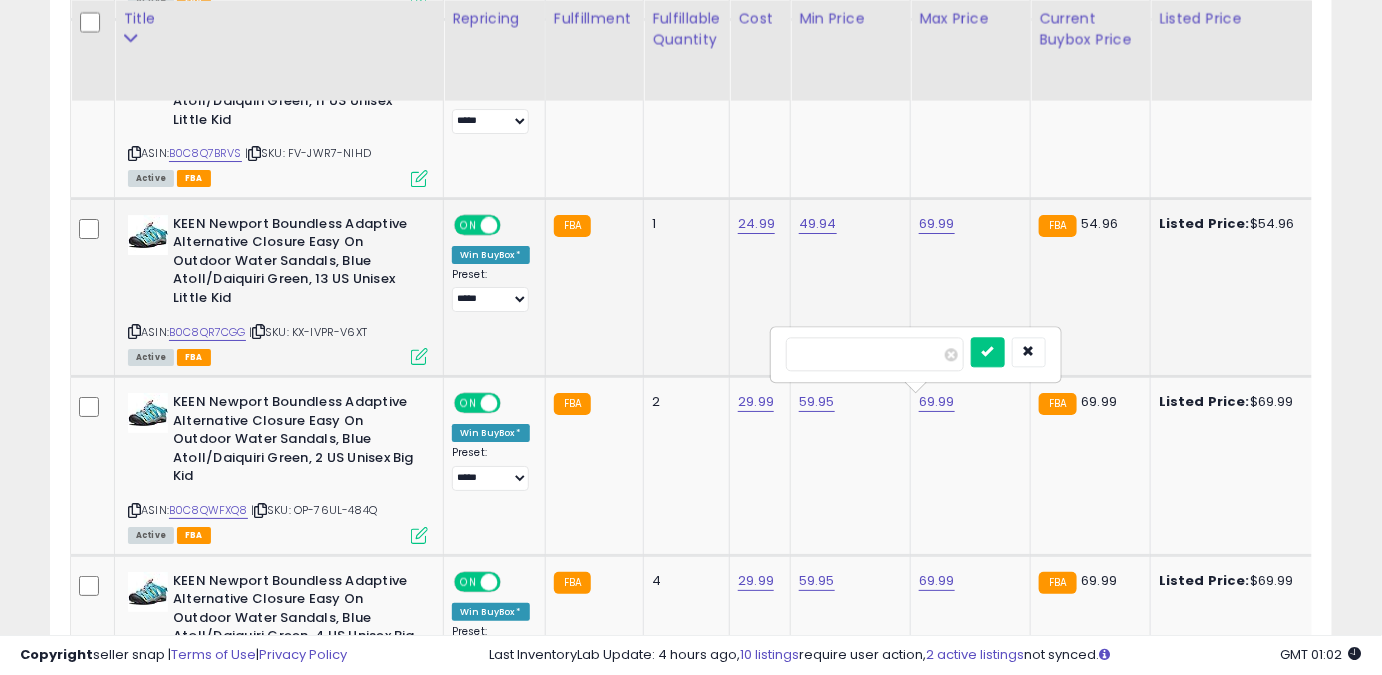 drag, startPoint x: 845, startPoint y: 360, endPoint x: 738, endPoint y: 350, distance: 107.46627 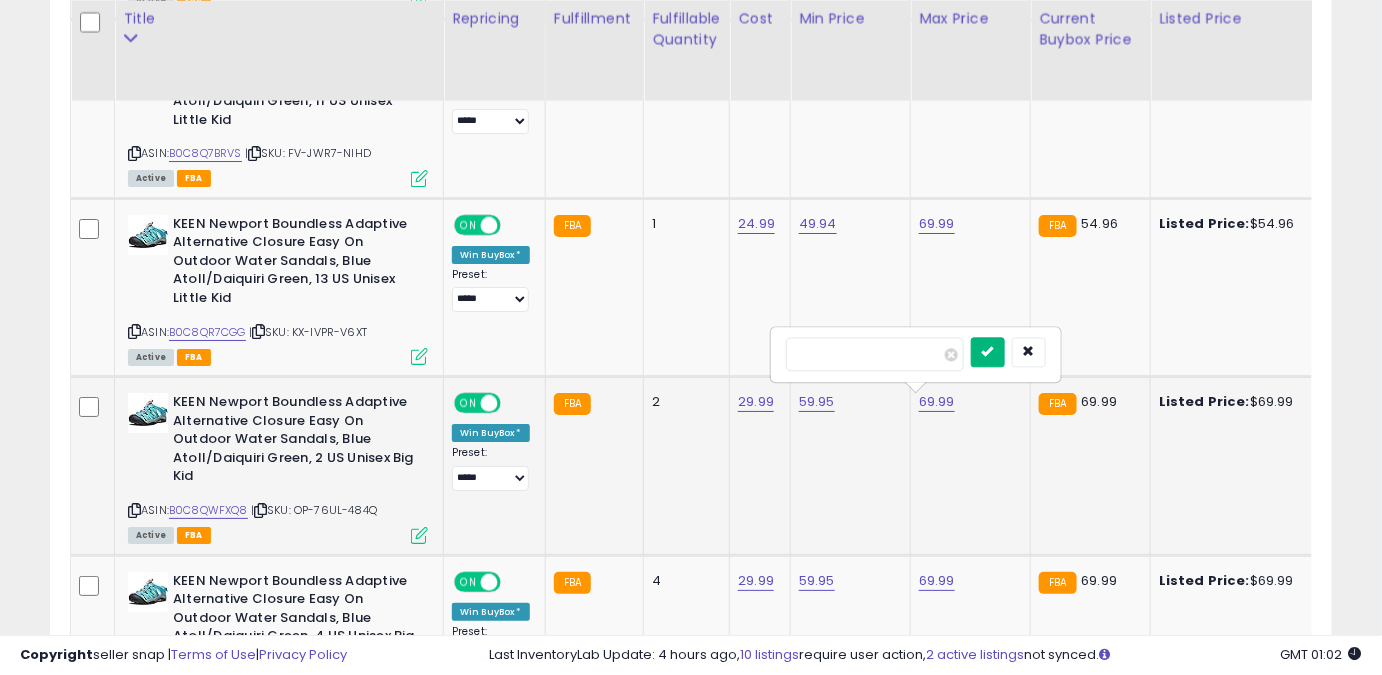 type on "*****" 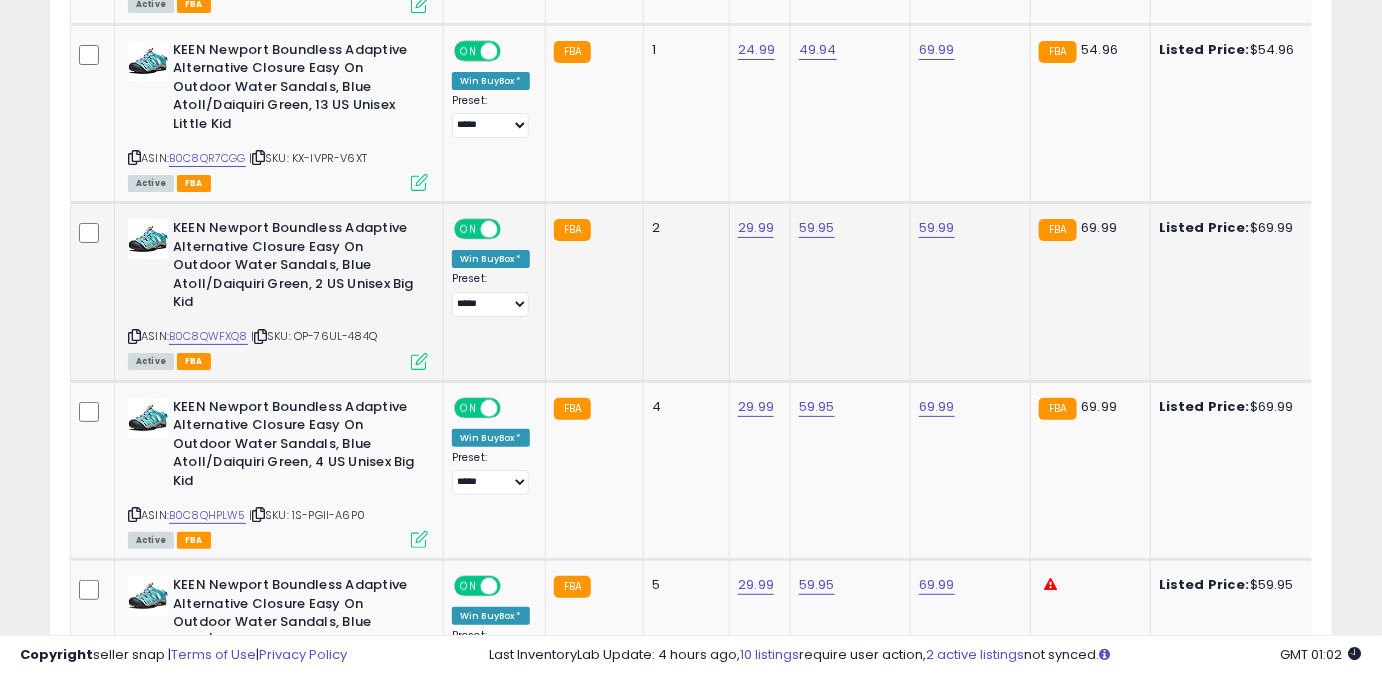 scroll, scrollTop: 2565, scrollLeft: 0, axis: vertical 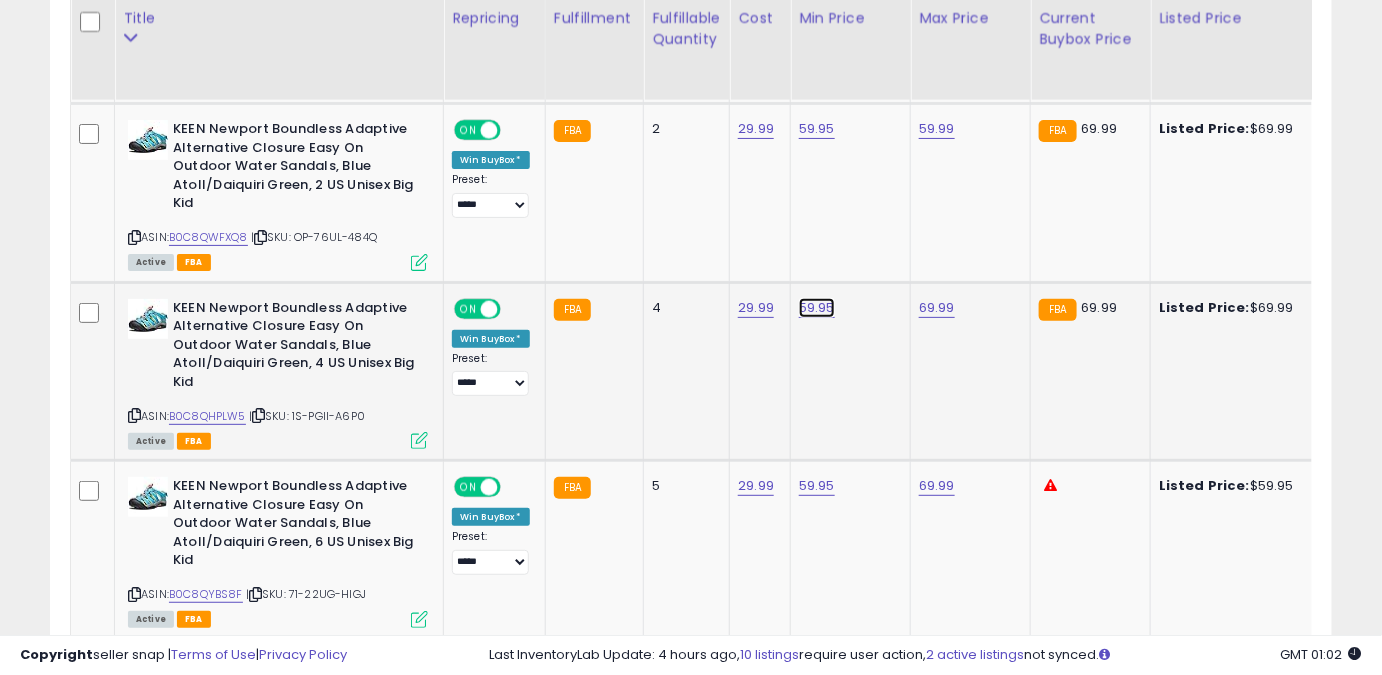 click on "59.95" at bounding box center [816, -1470] 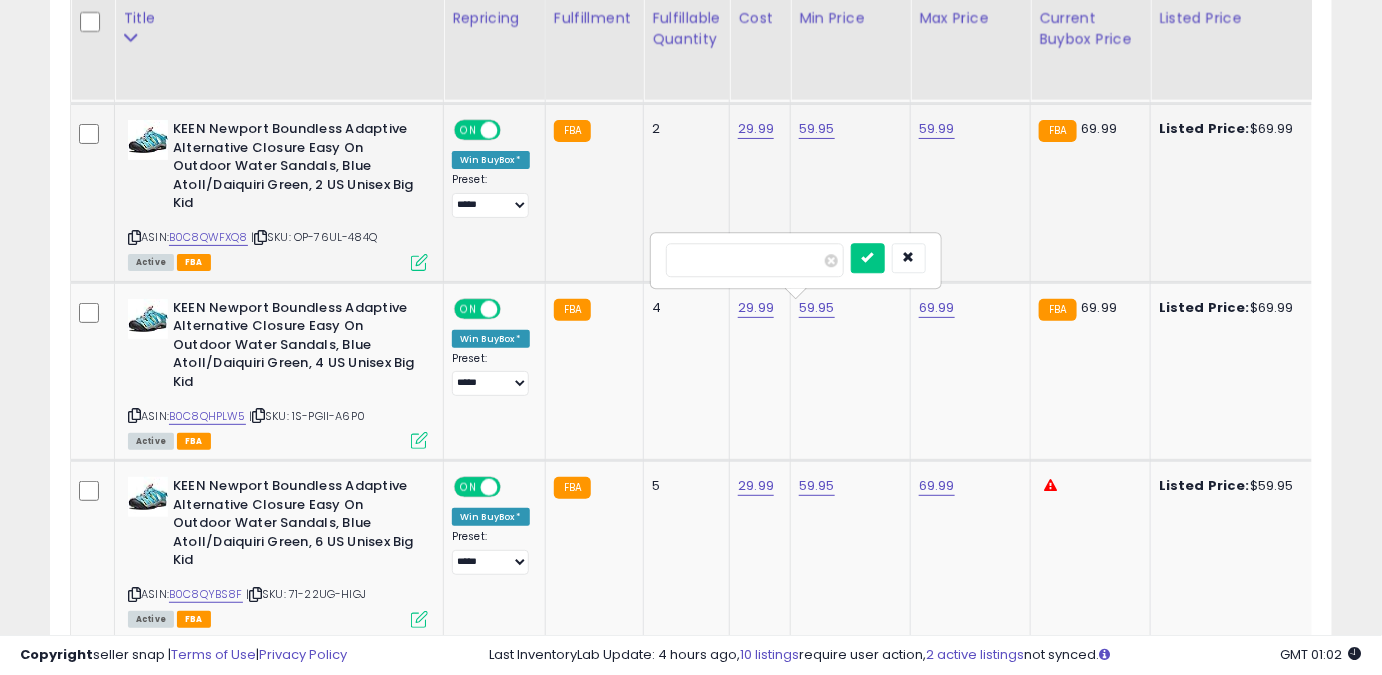 drag, startPoint x: 700, startPoint y: 271, endPoint x: 515, endPoint y: 247, distance: 186.55026 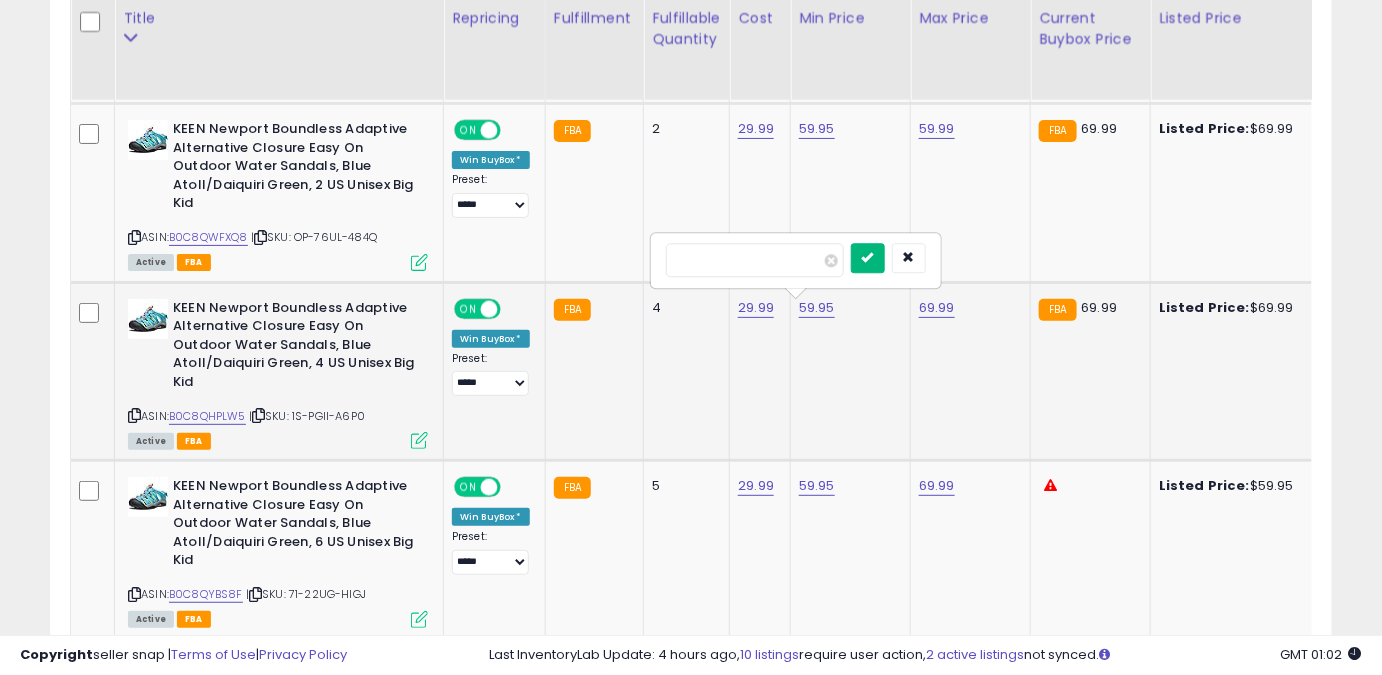 type on "*****" 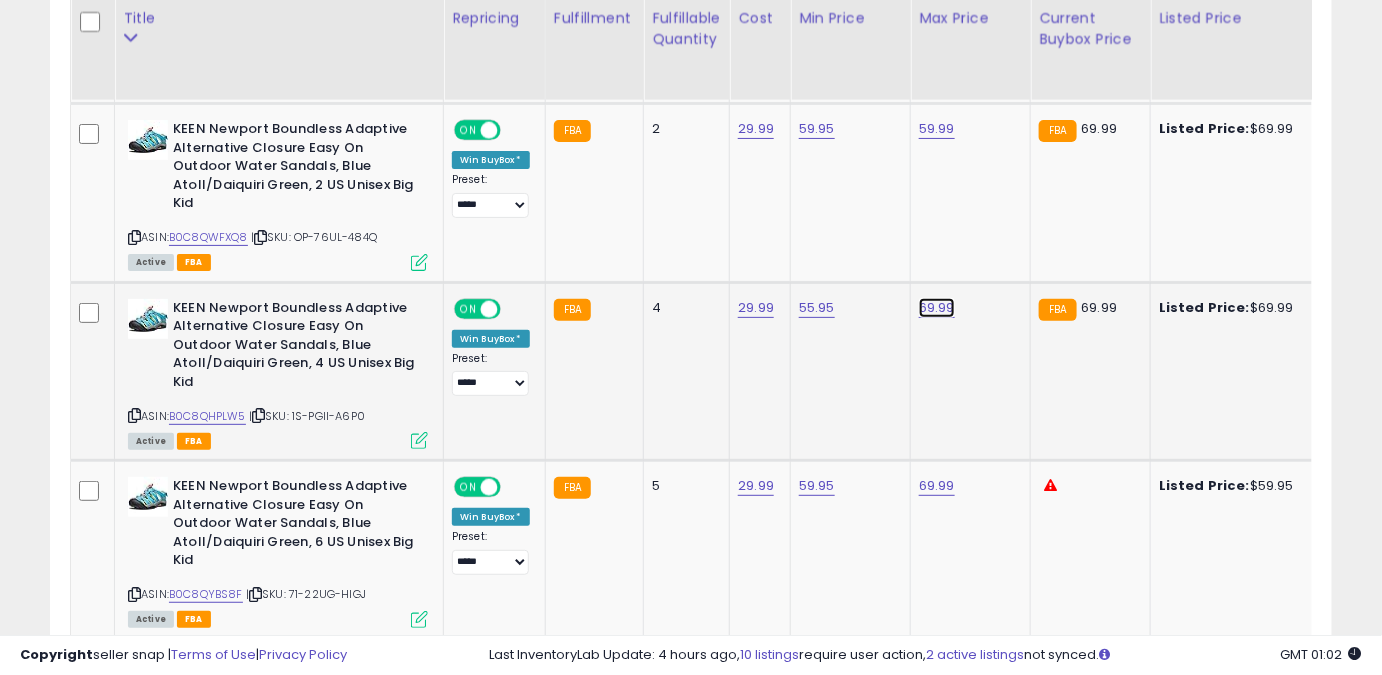click on "69.99" at bounding box center [937, -1470] 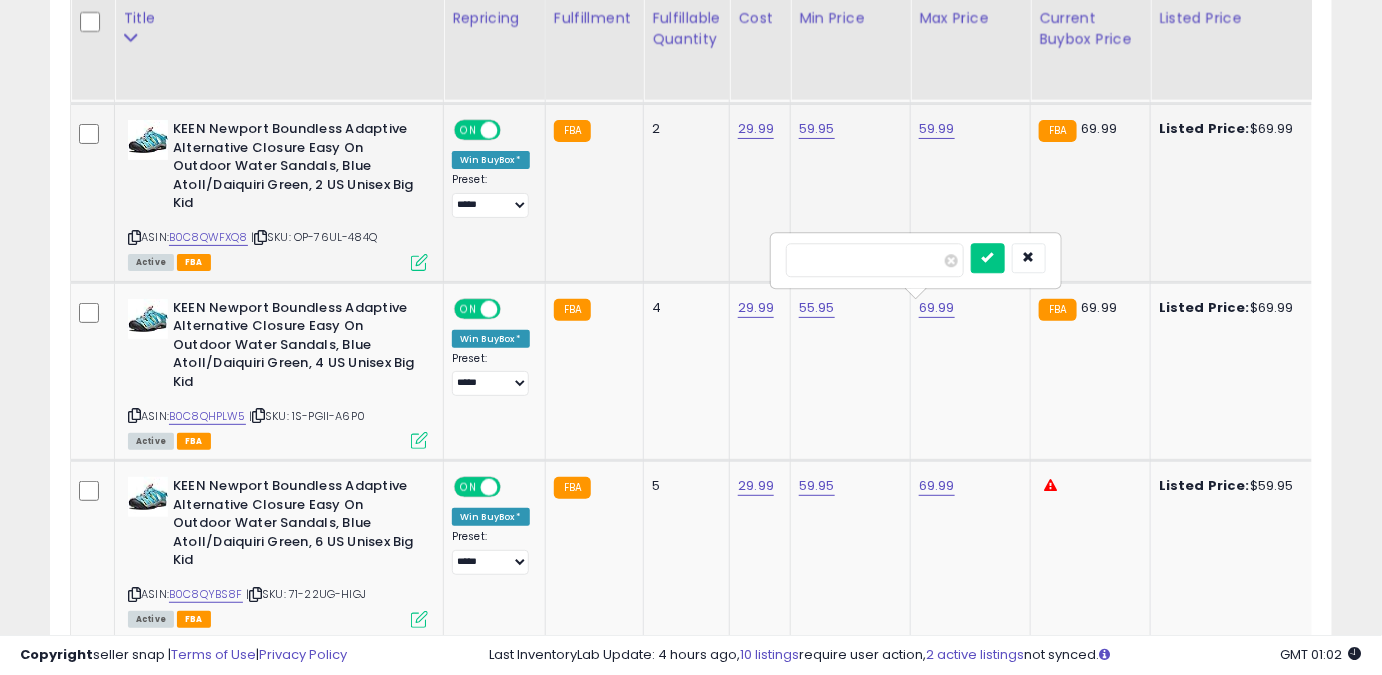 drag, startPoint x: 813, startPoint y: 259, endPoint x: 730, endPoint y: 255, distance: 83.09633 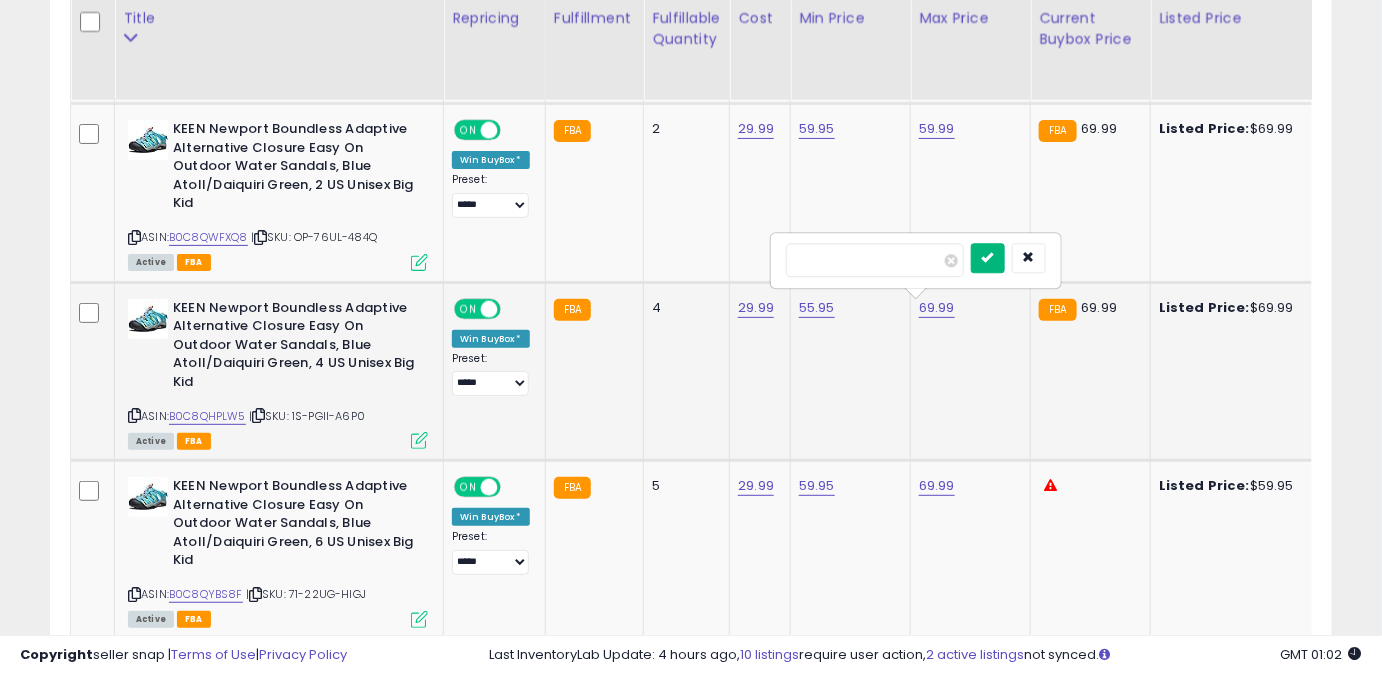 type on "*****" 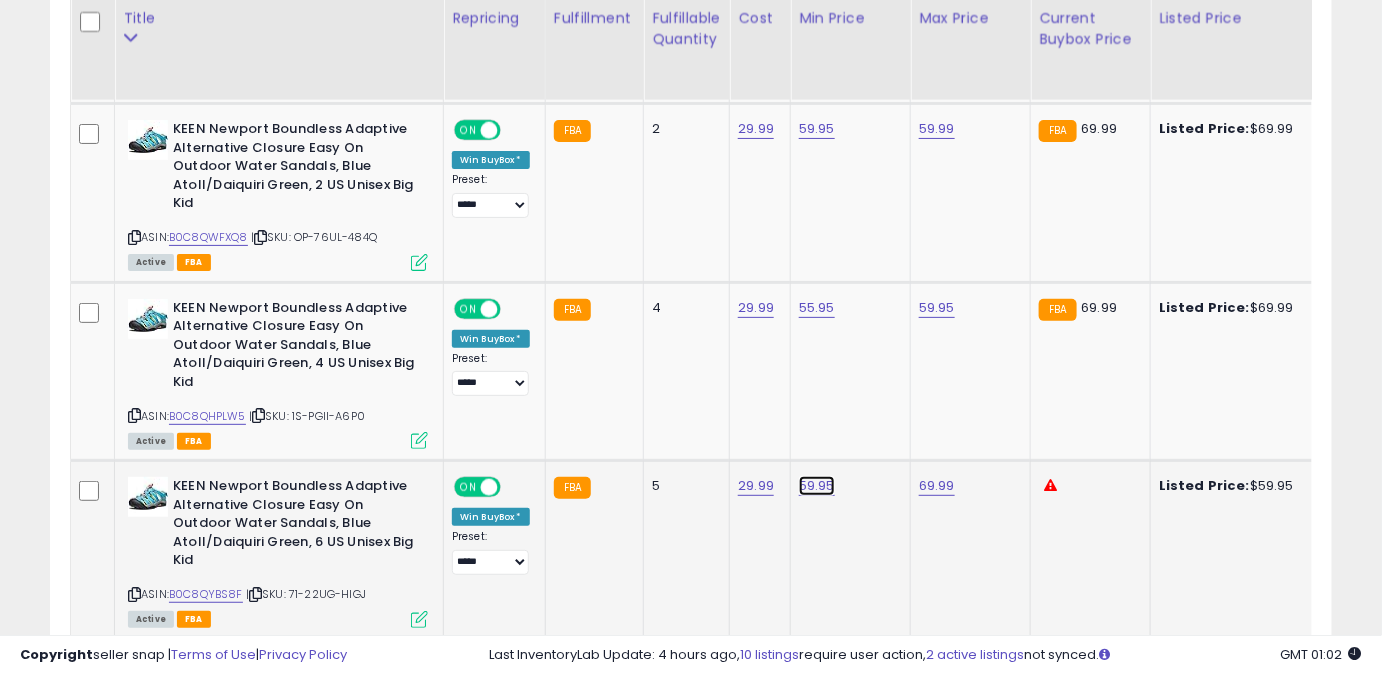 click on "59.95" at bounding box center (816, -1470) 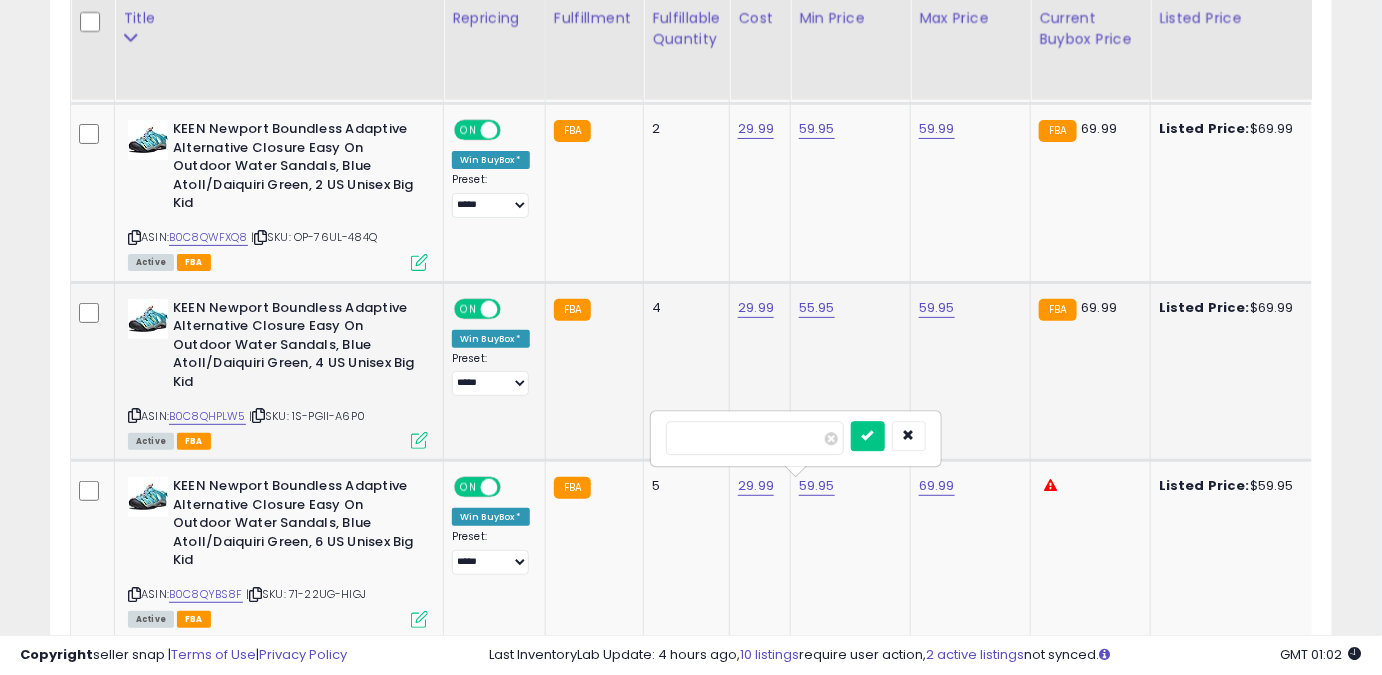 drag, startPoint x: 732, startPoint y: 443, endPoint x: 606, endPoint y: 435, distance: 126.253716 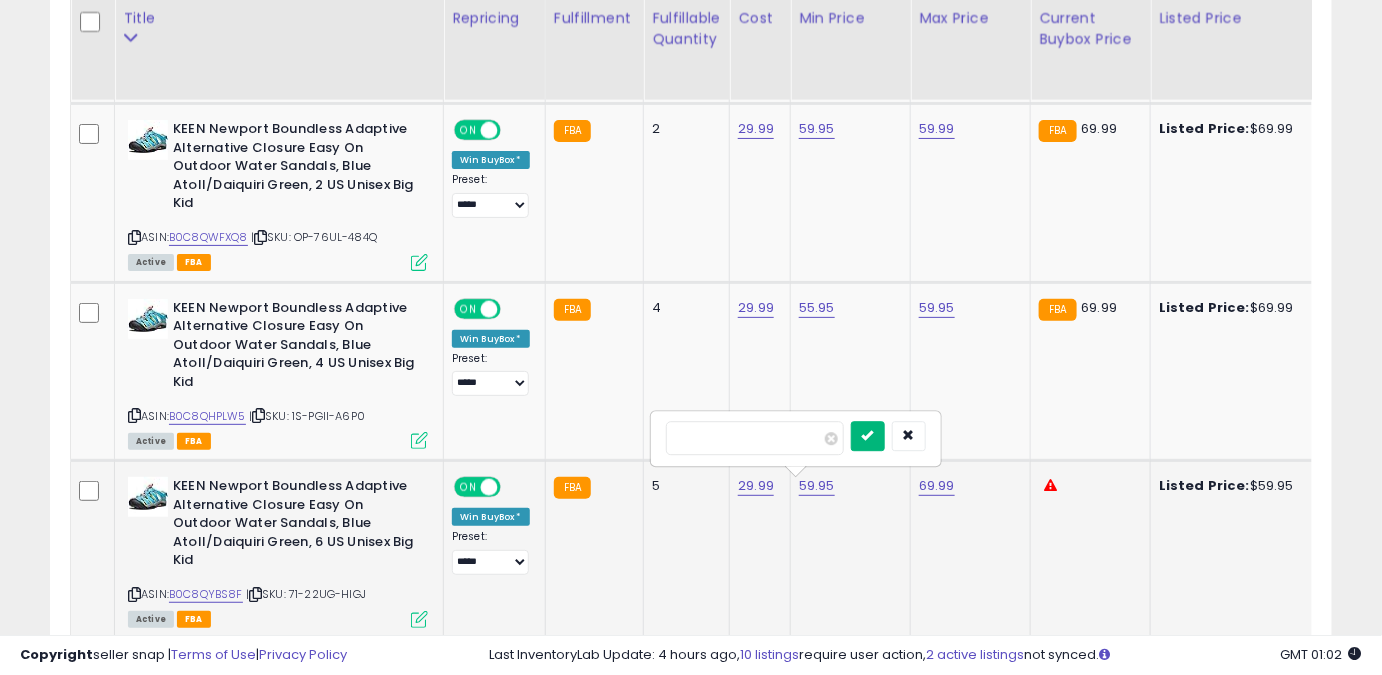 type on "*****" 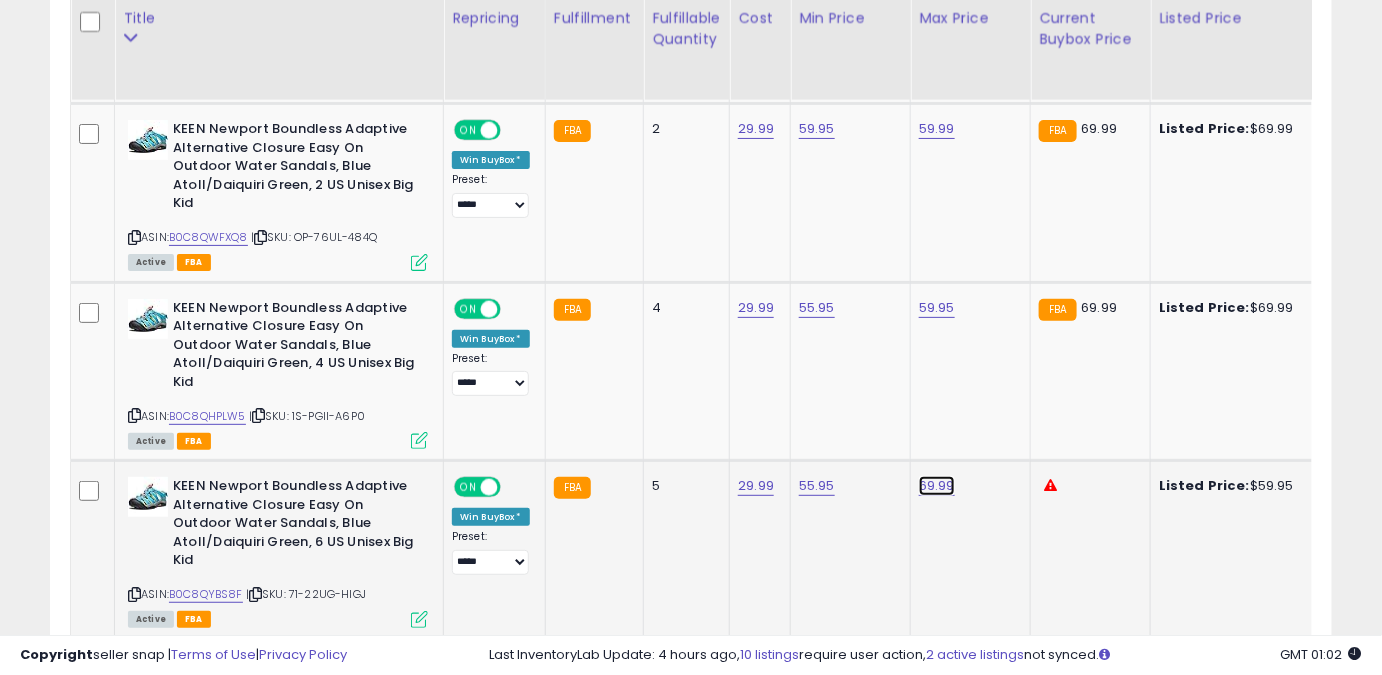 click on "69.99" at bounding box center [937, -1470] 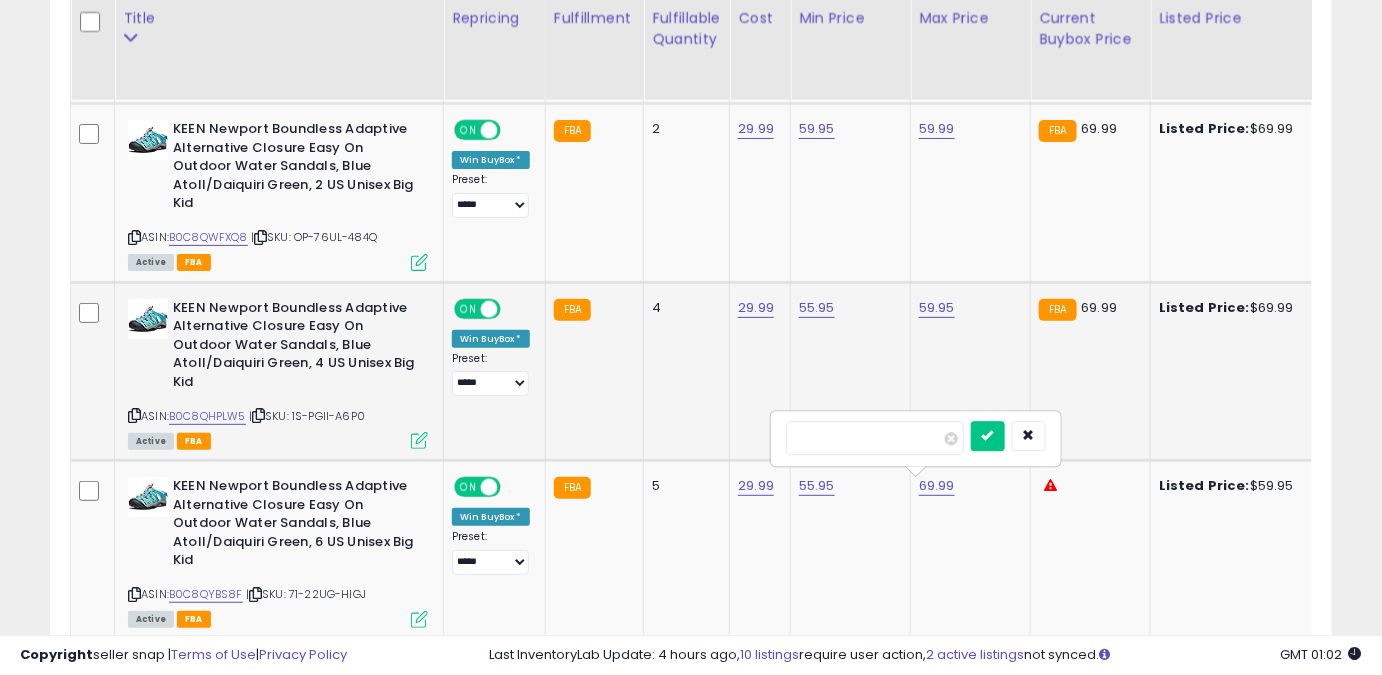 drag, startPoint x: 866, startPoint y: 438, endPoint x: 743, endPoint y: 424, distance: 123.79418 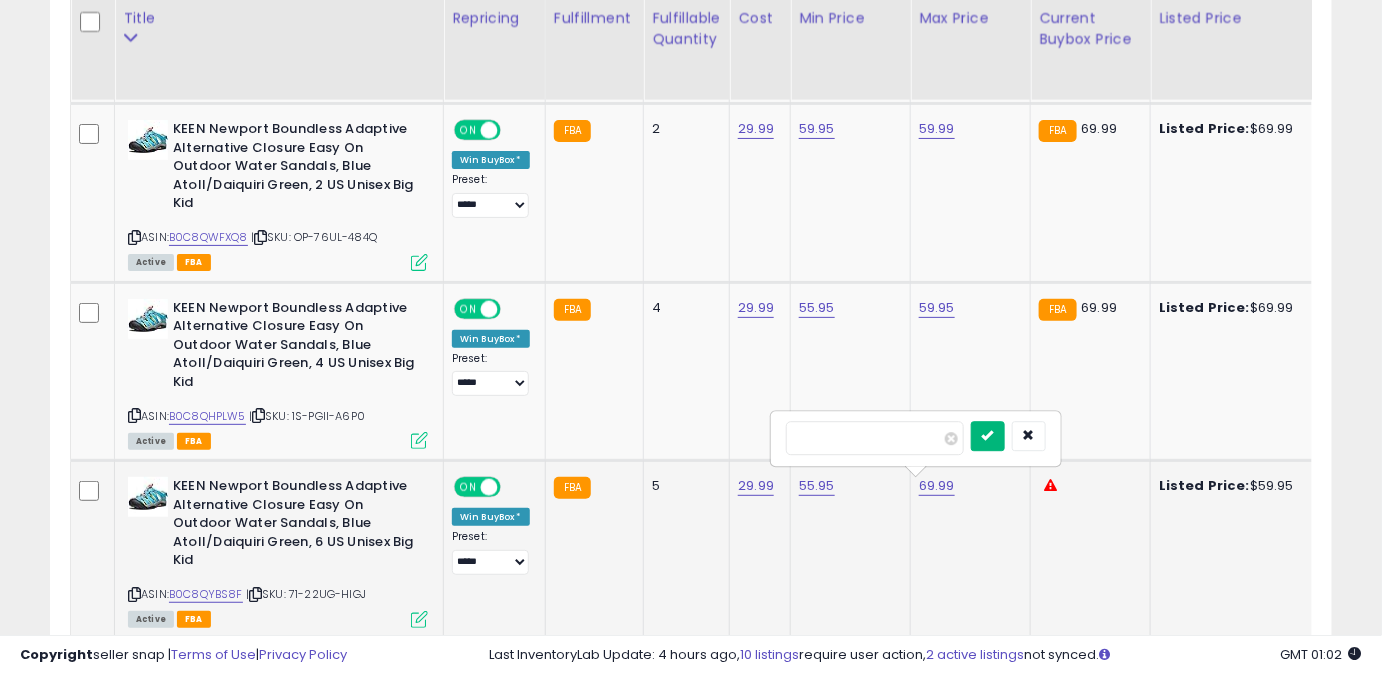 type on "*****" 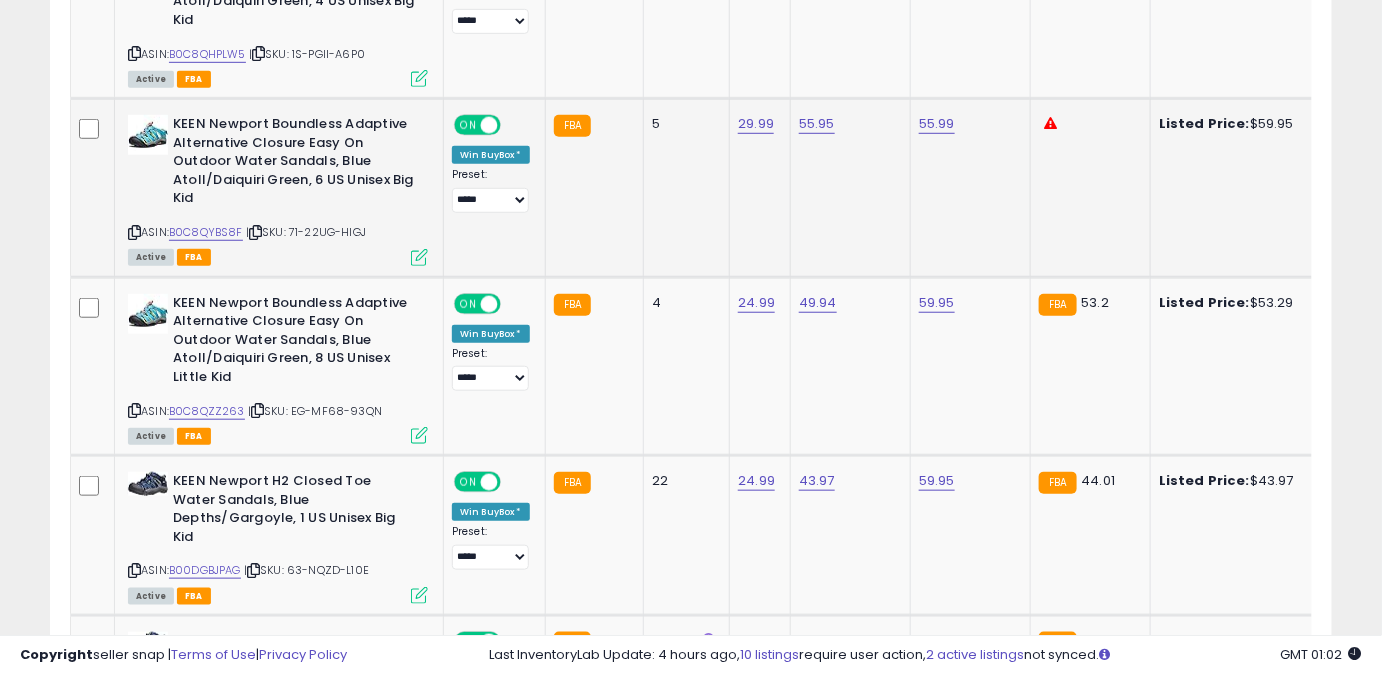 scroll, scrollTop: 2928, scrollLeft: 0, axis: vertical 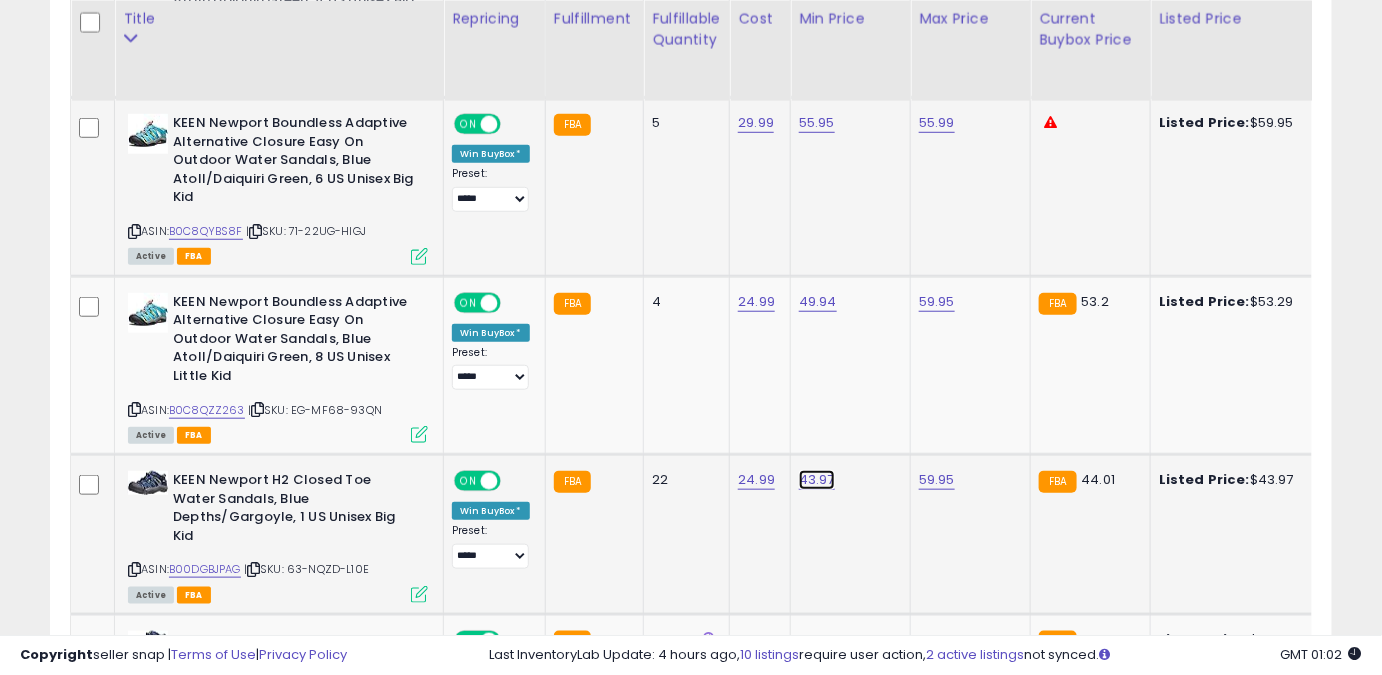 click on "43.97" at bounding box center [816, -1833] 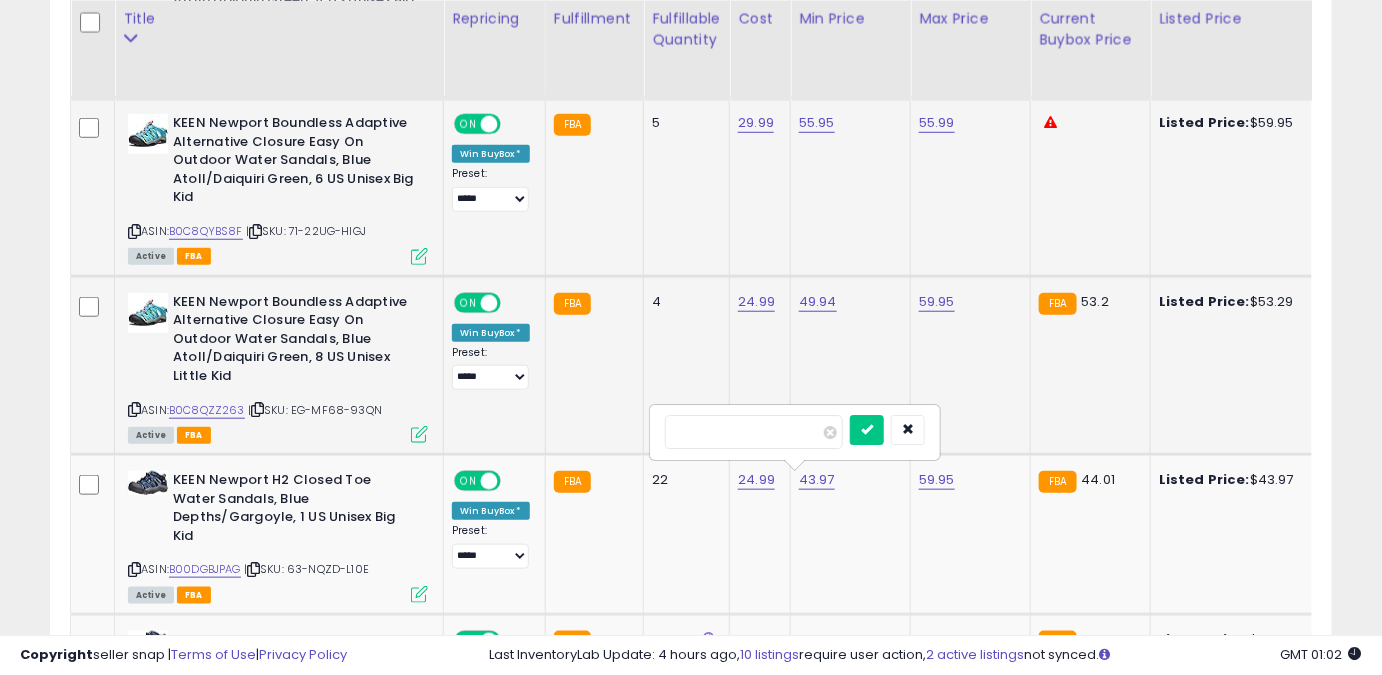 drag, startPoint x: 746, startPoint y: 437, endPoint x: 645, endPoint y: 450, distance: 101.8332 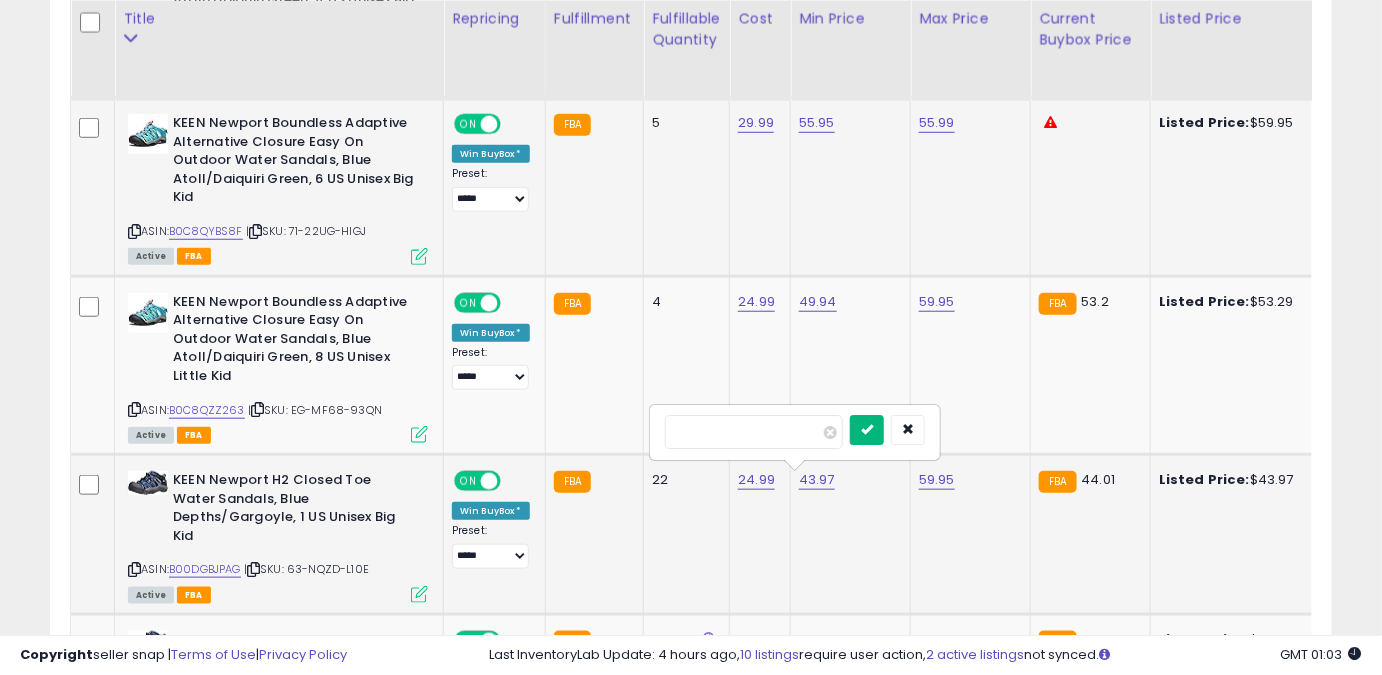 type on "*****" 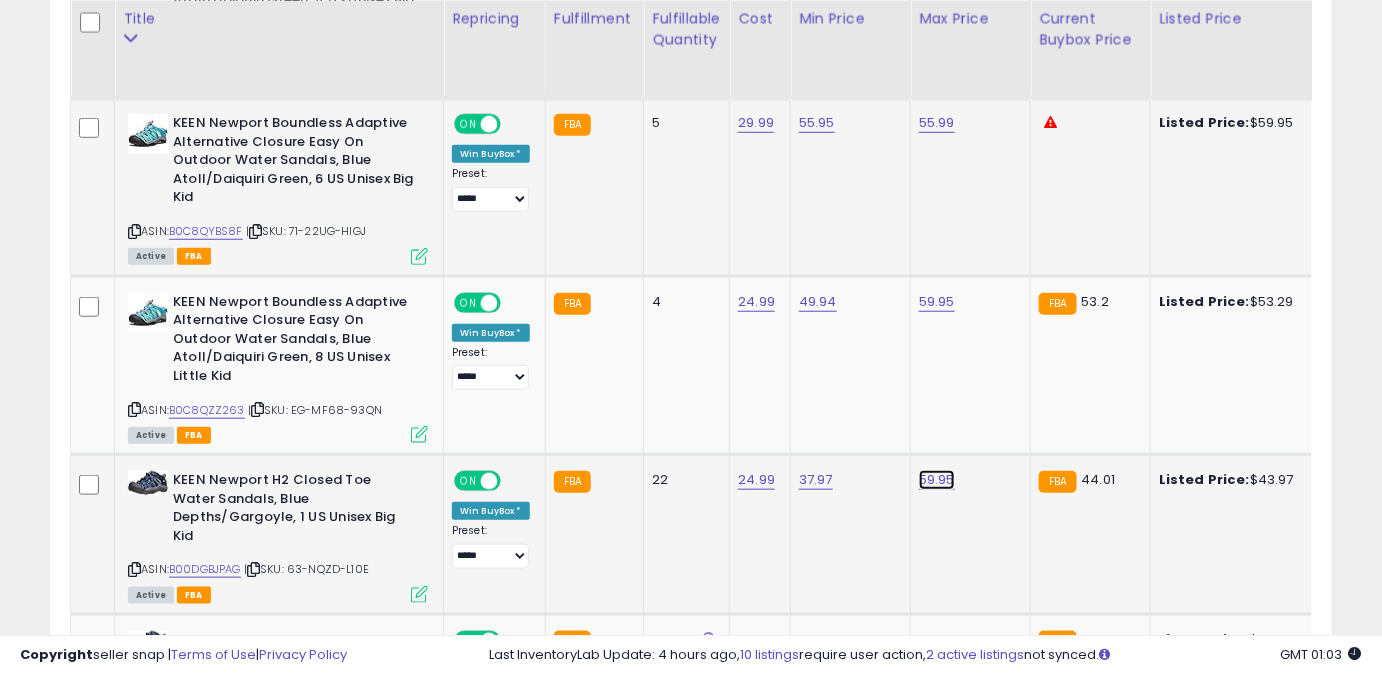 click on "59.95" at bounding box center (937, -1833) 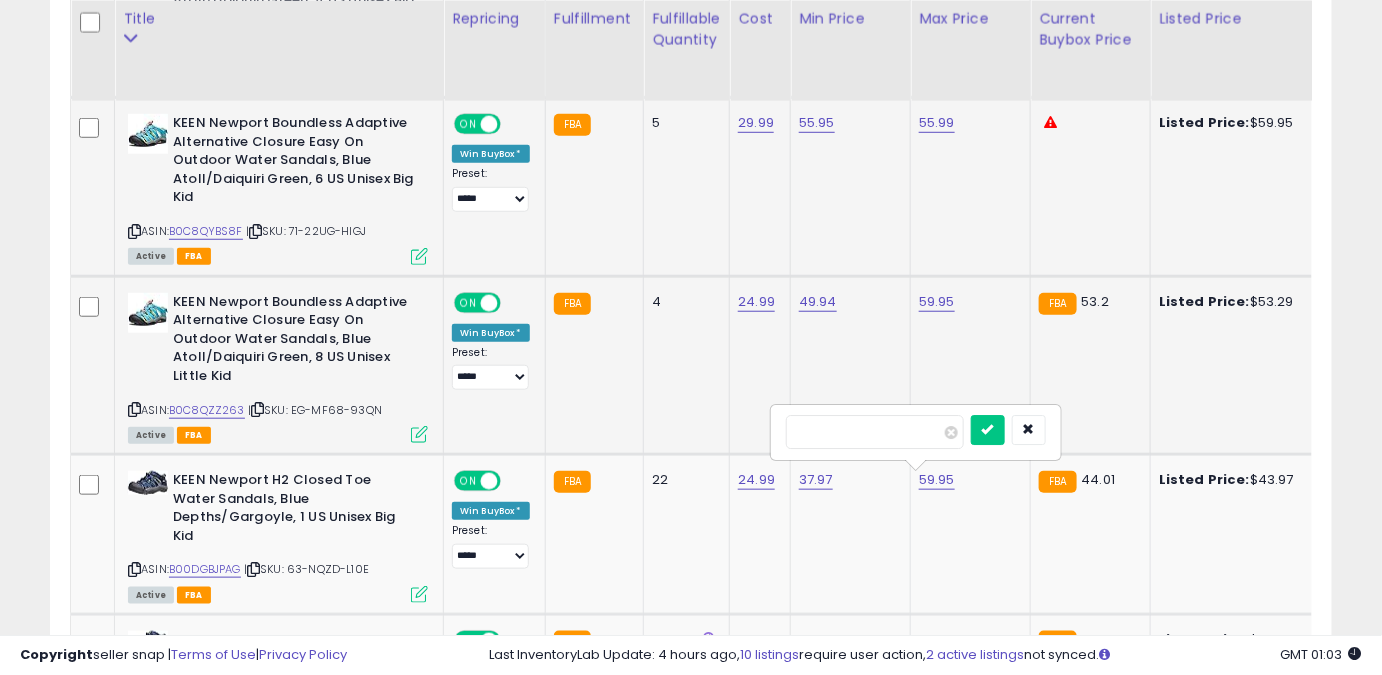 drag, startPoint x: 847, startPoint y: 429, endPoint x: 697, endPoint y: 444, distance: 150.74814 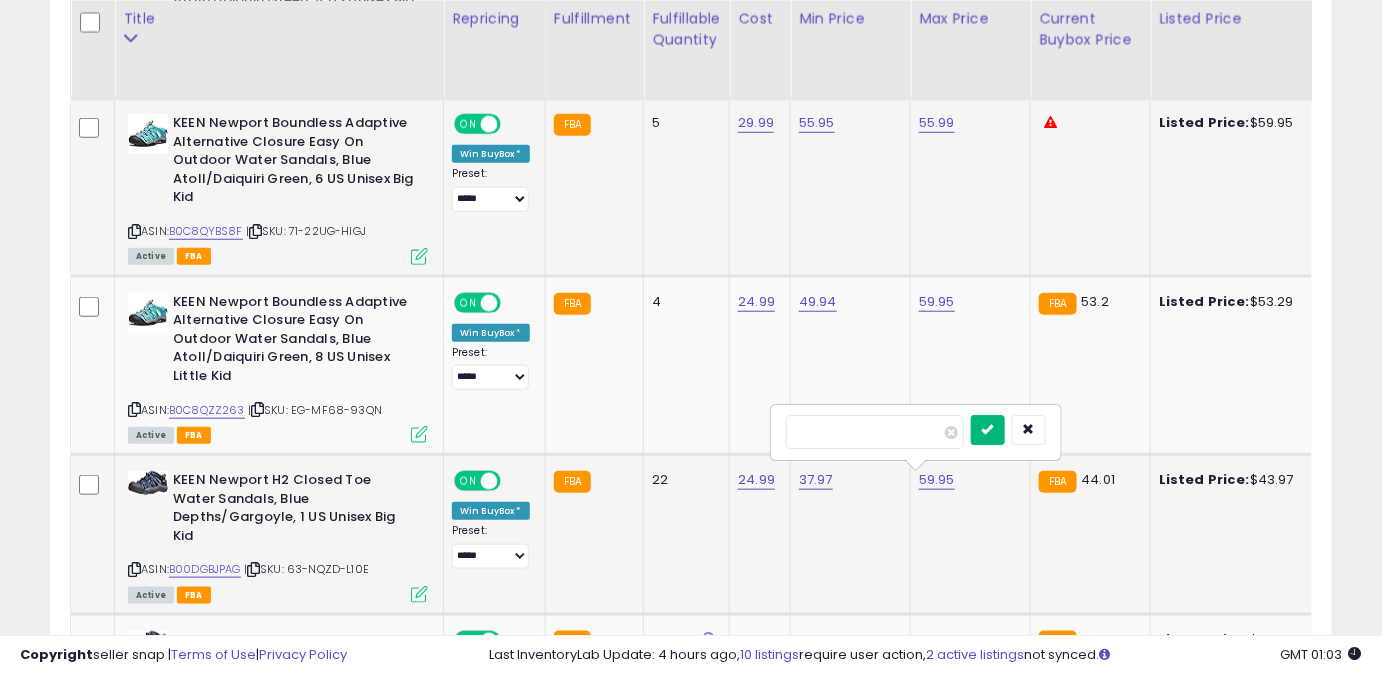 type on "*****" 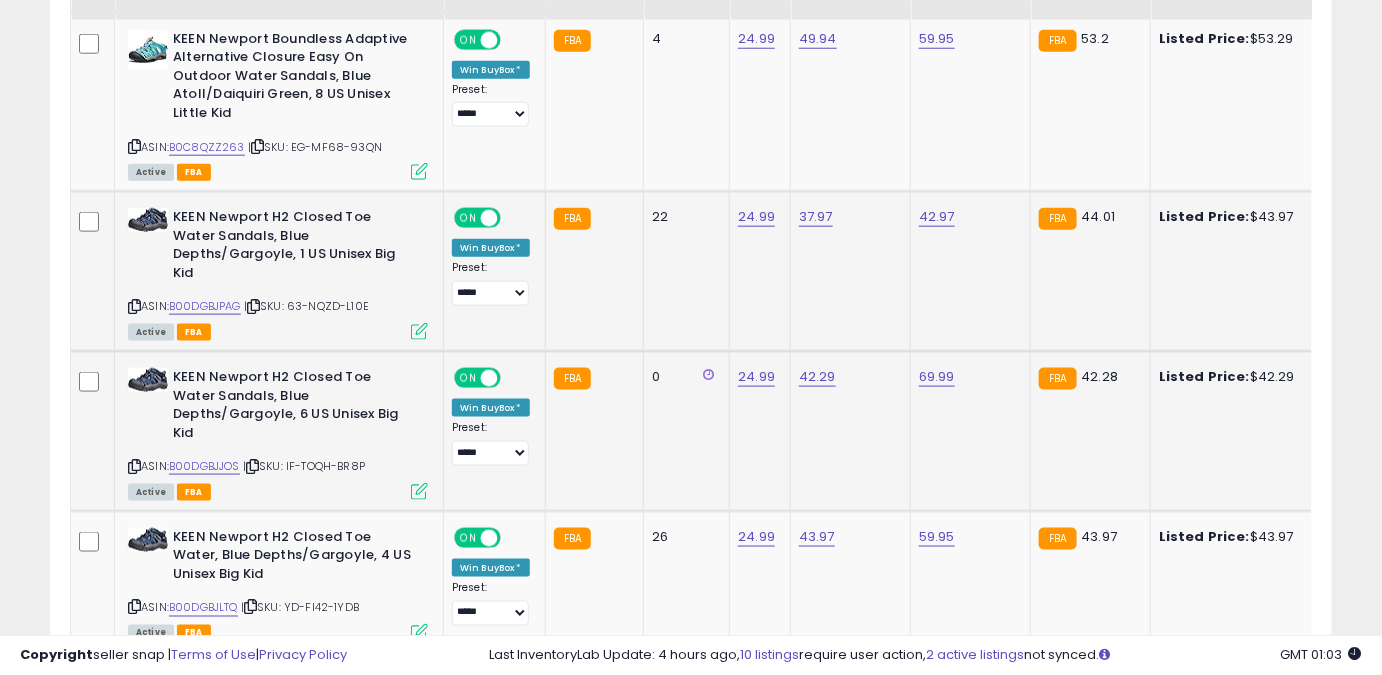 scroll, scrollTop: 3201, scrollLeft: 0, axis: vertical 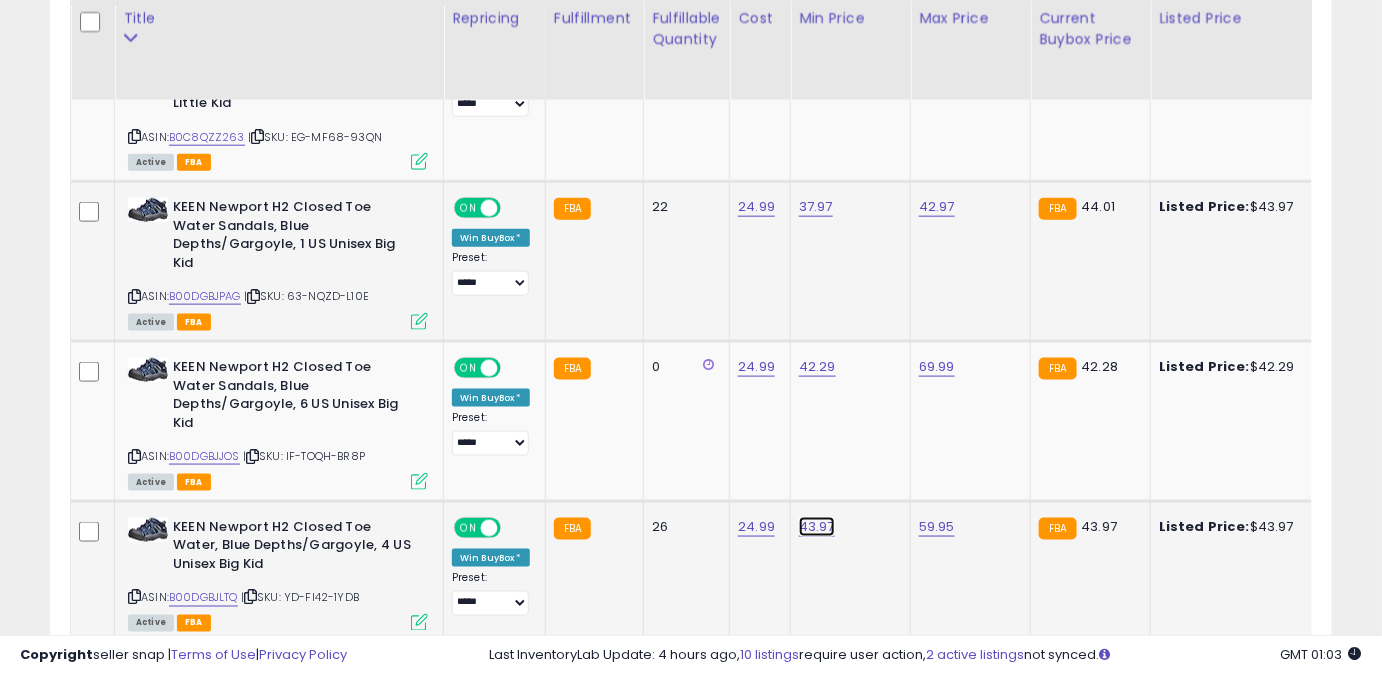 click on "43.97" at bounding box center (816, -2106) 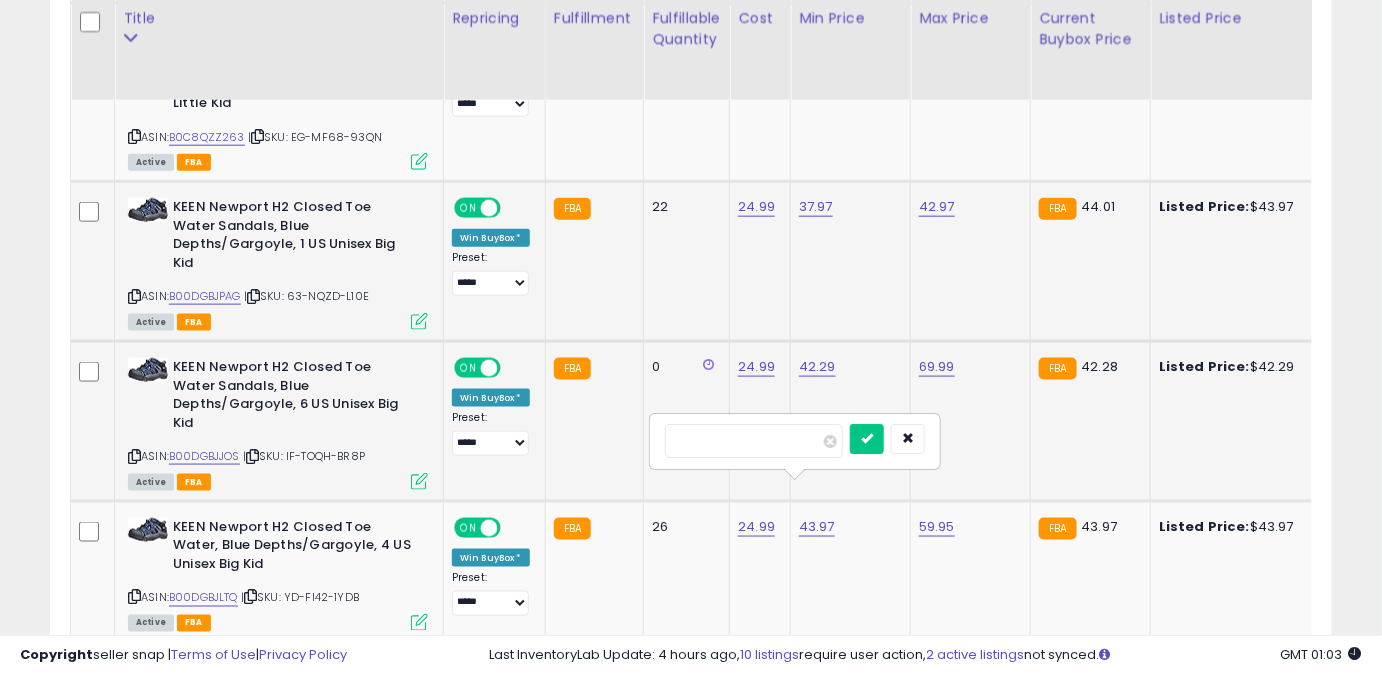 drag, startPoint x: 727, startPoint y: 444, endPoint x: 613, endPoint y: 454, distance: 114.43776 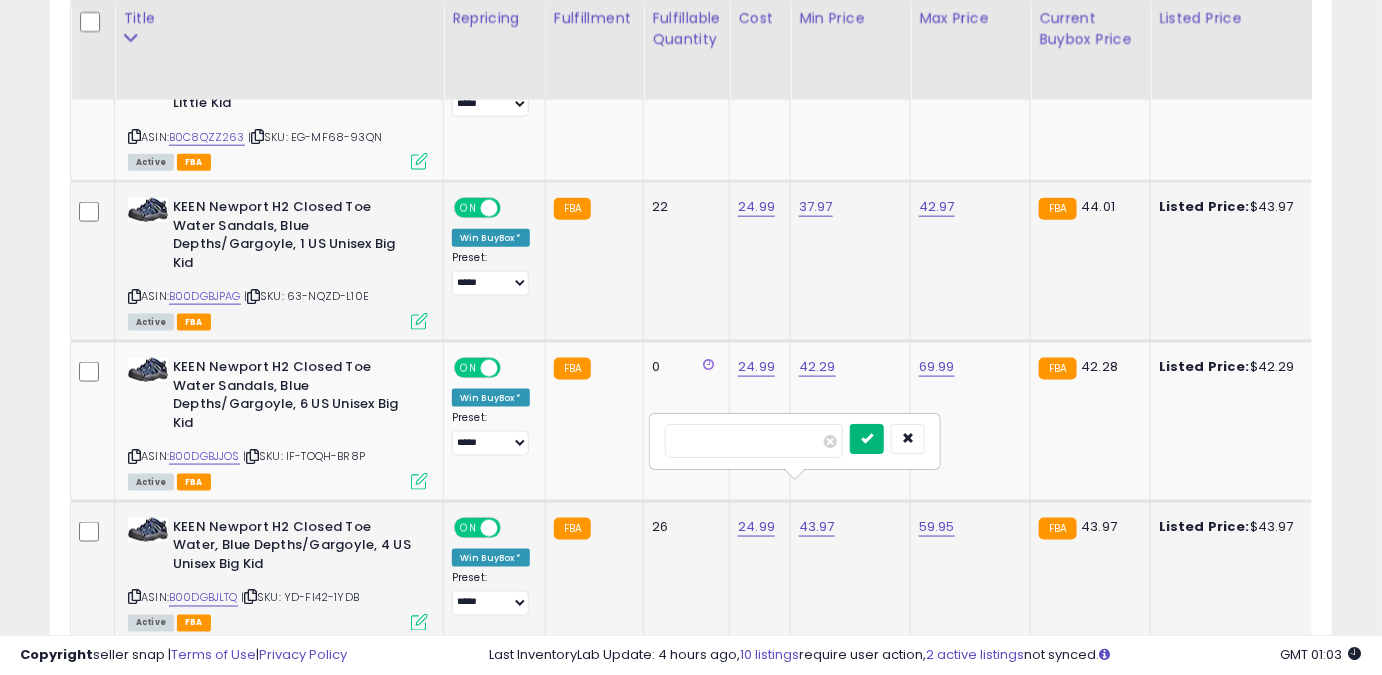 type on "*****" 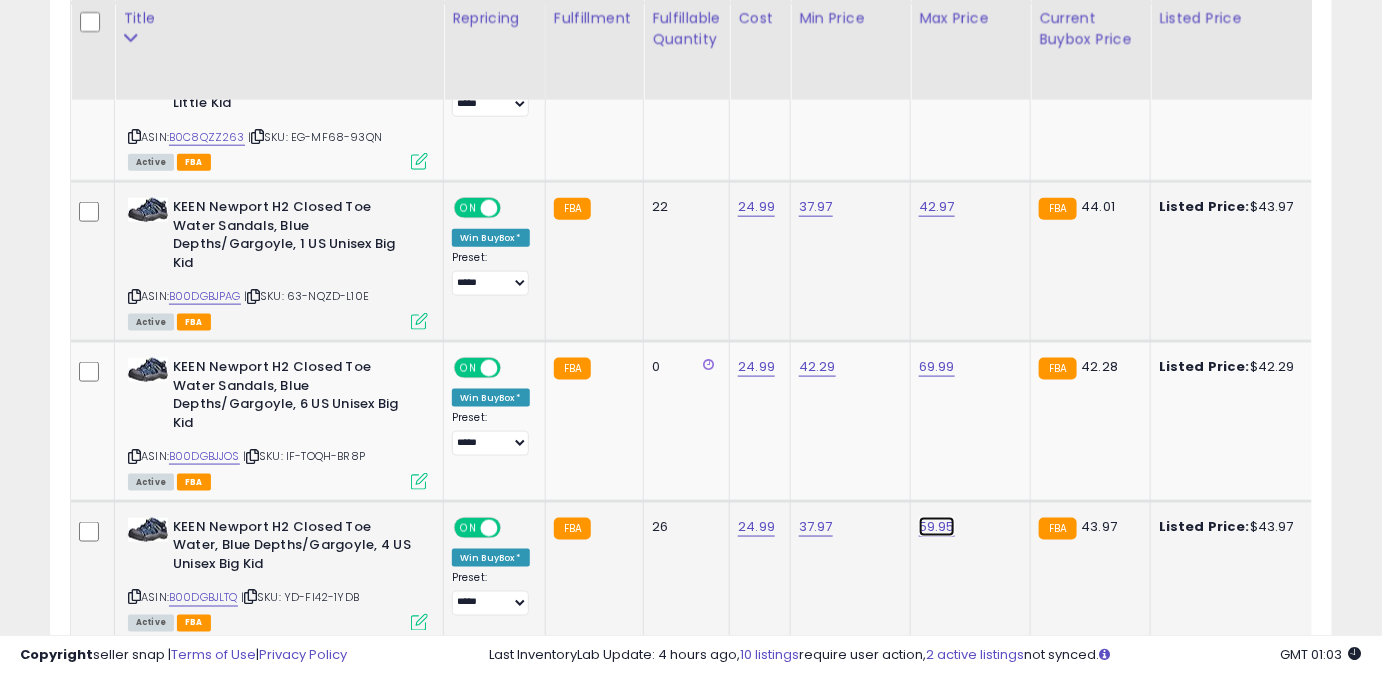 click on "59.95" at bounding box center [937, -2106] 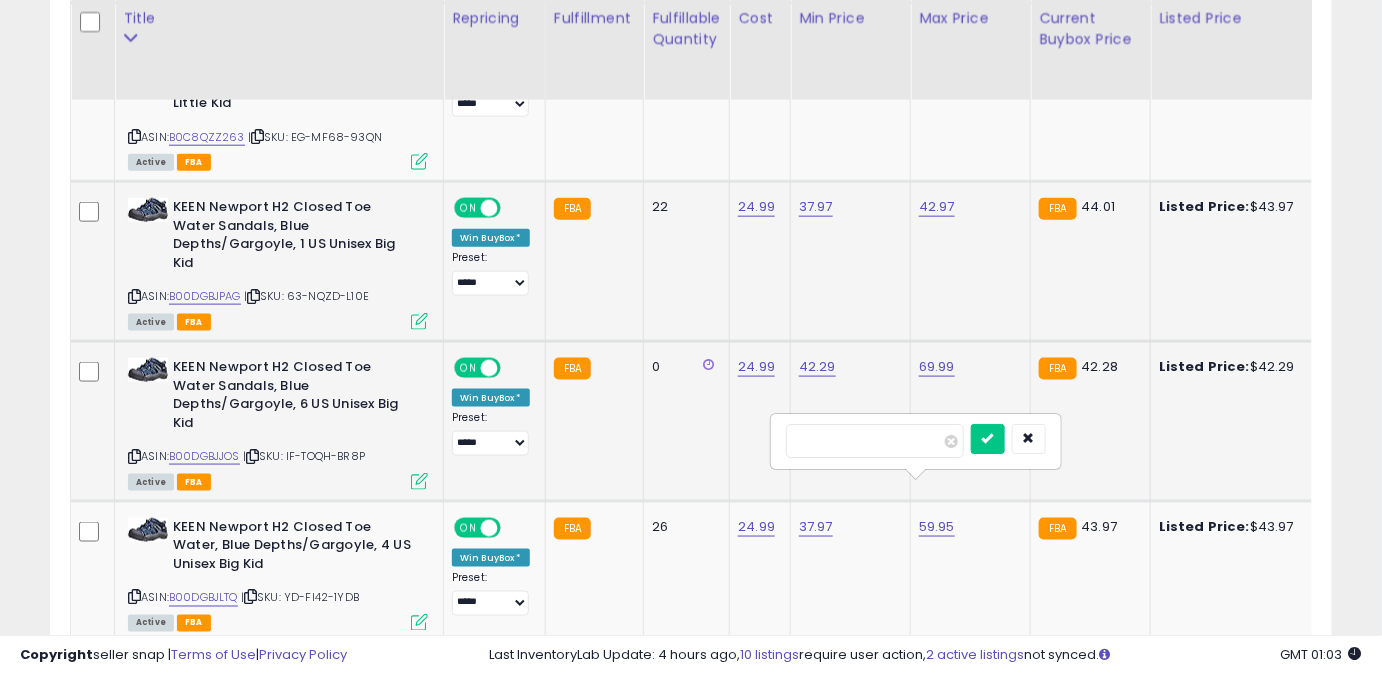 drag, startPoint x: 834, startPoint y: 435, endPoint x: 743, endPoint y: 400, distance: 97.49872 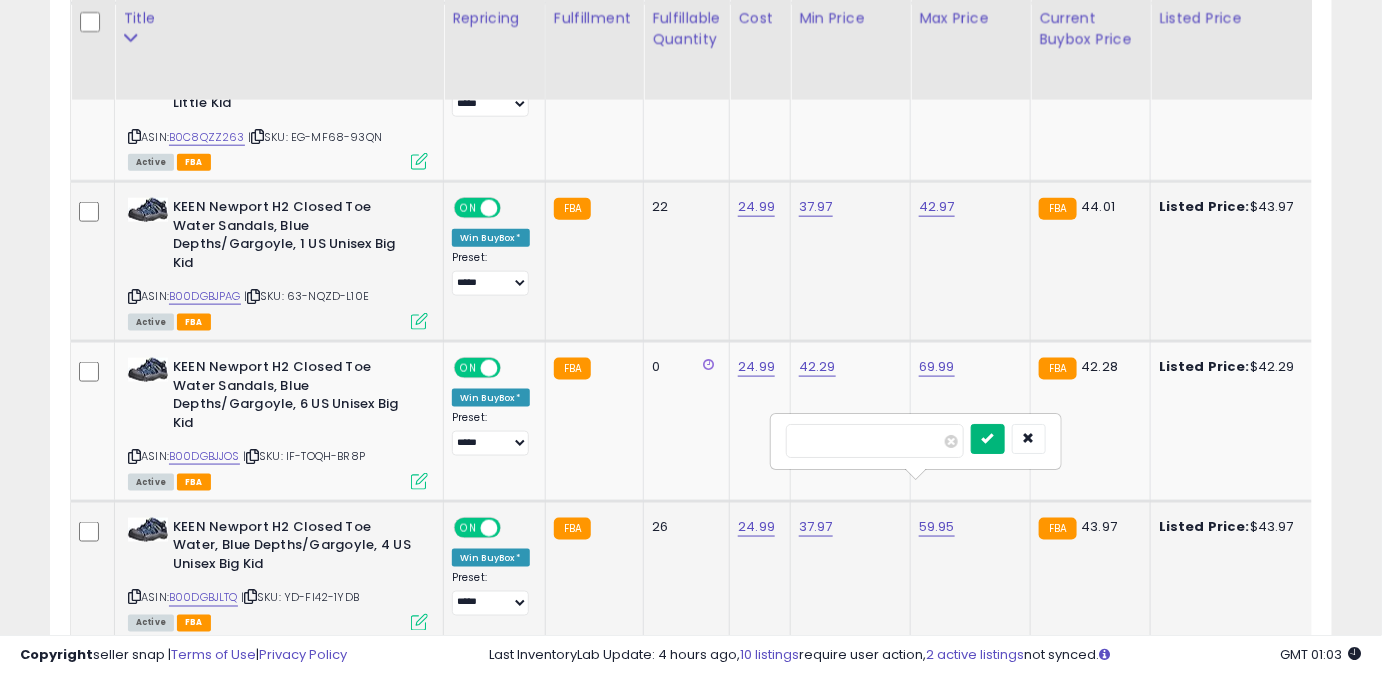 type on "*****" 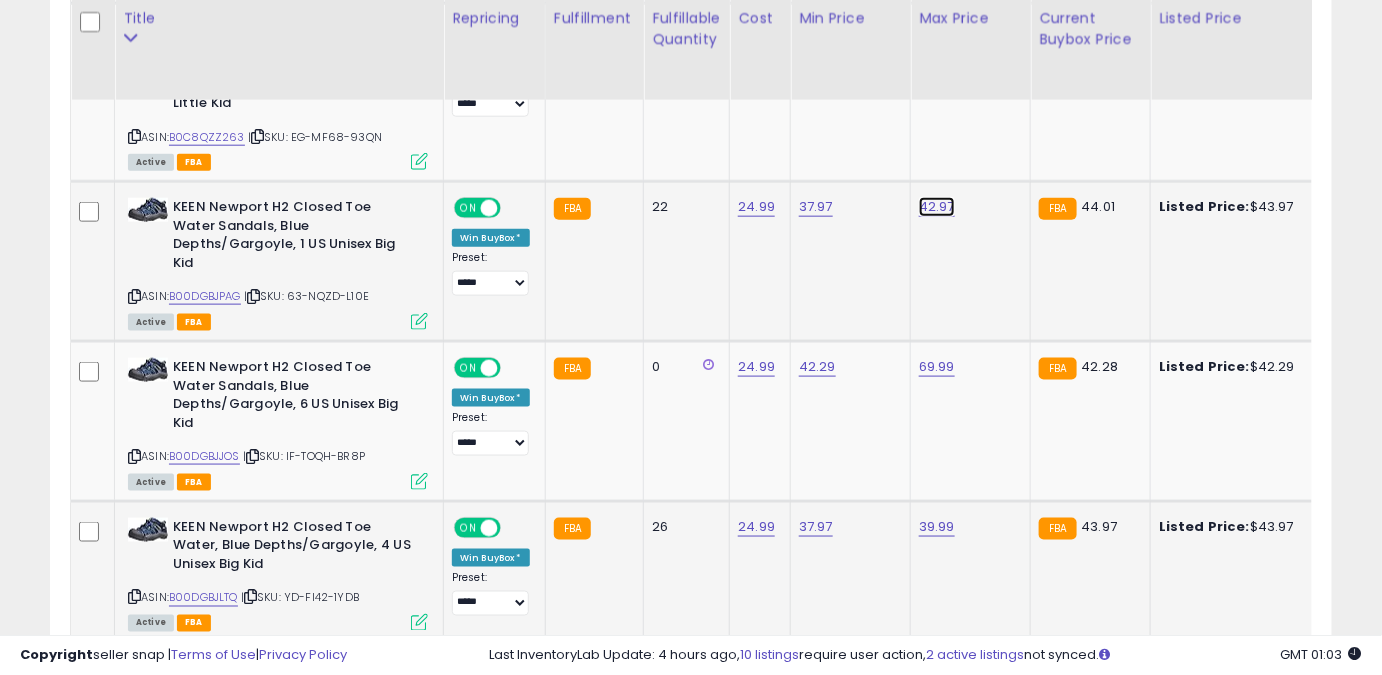 click on "42.97" at bounding box center [937, -2106] 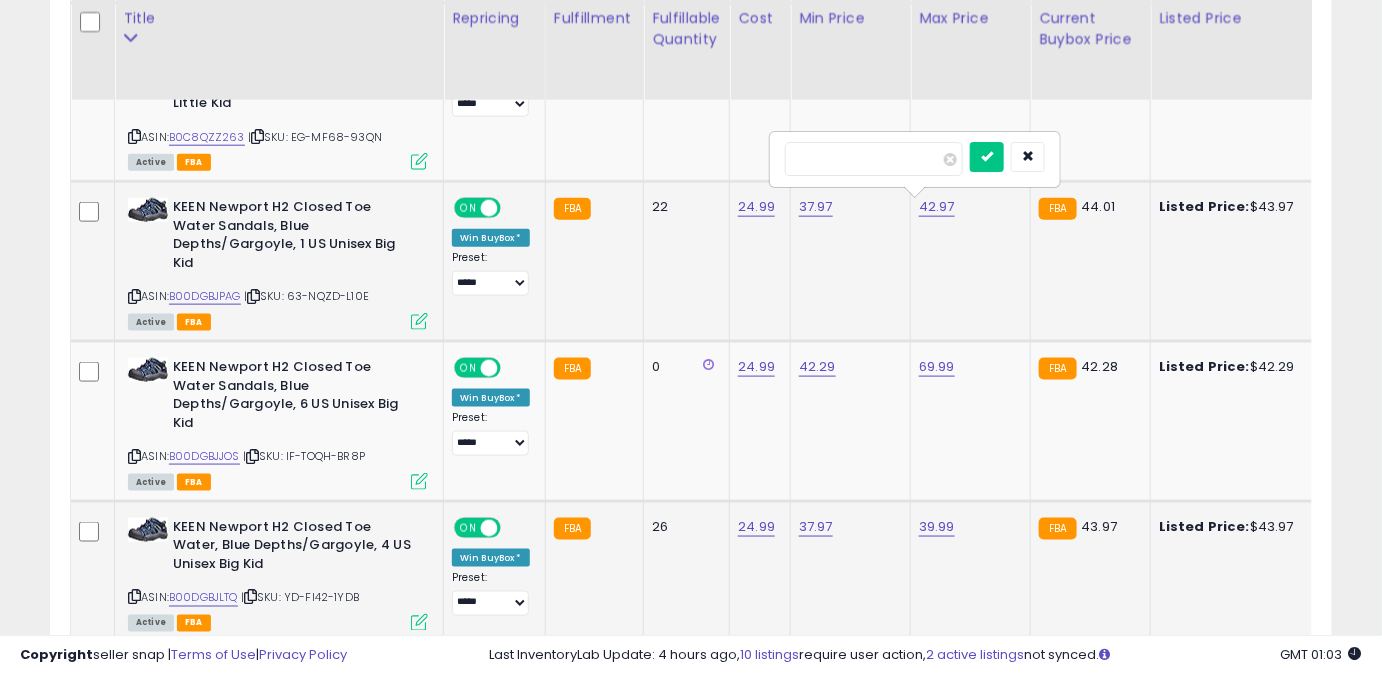 drag, startPoint x: 884, startPoint y: 167, endPoint x: 664, endPoint y: 193, distance: 221.53104 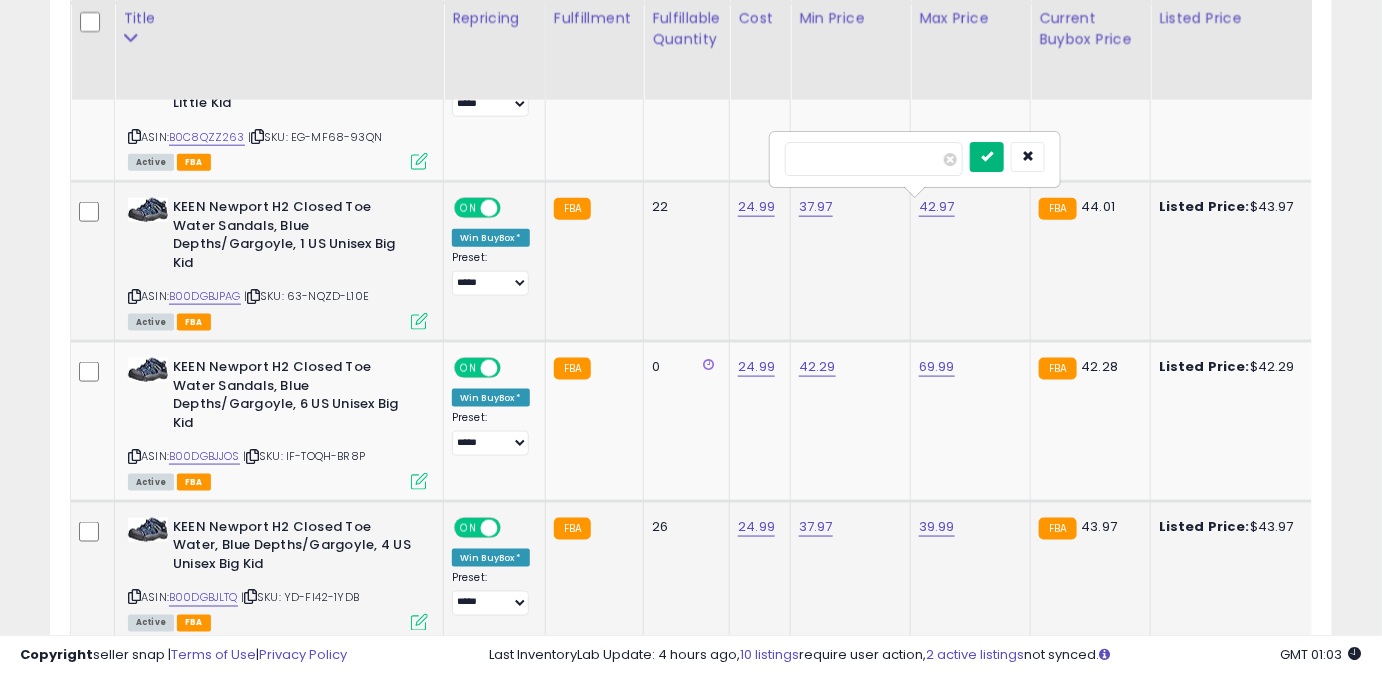 type on "*****" 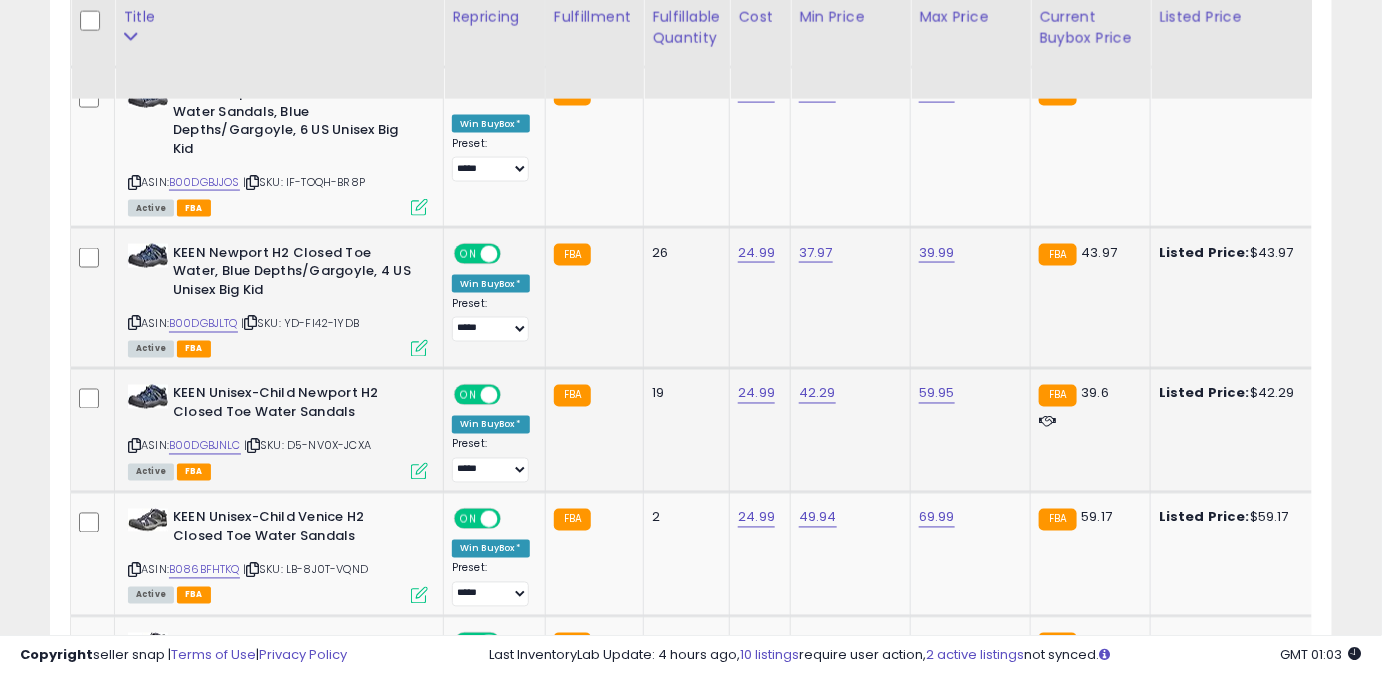 scroll, scrollTop: 3474, scrollLeft: 0, axis: vertical 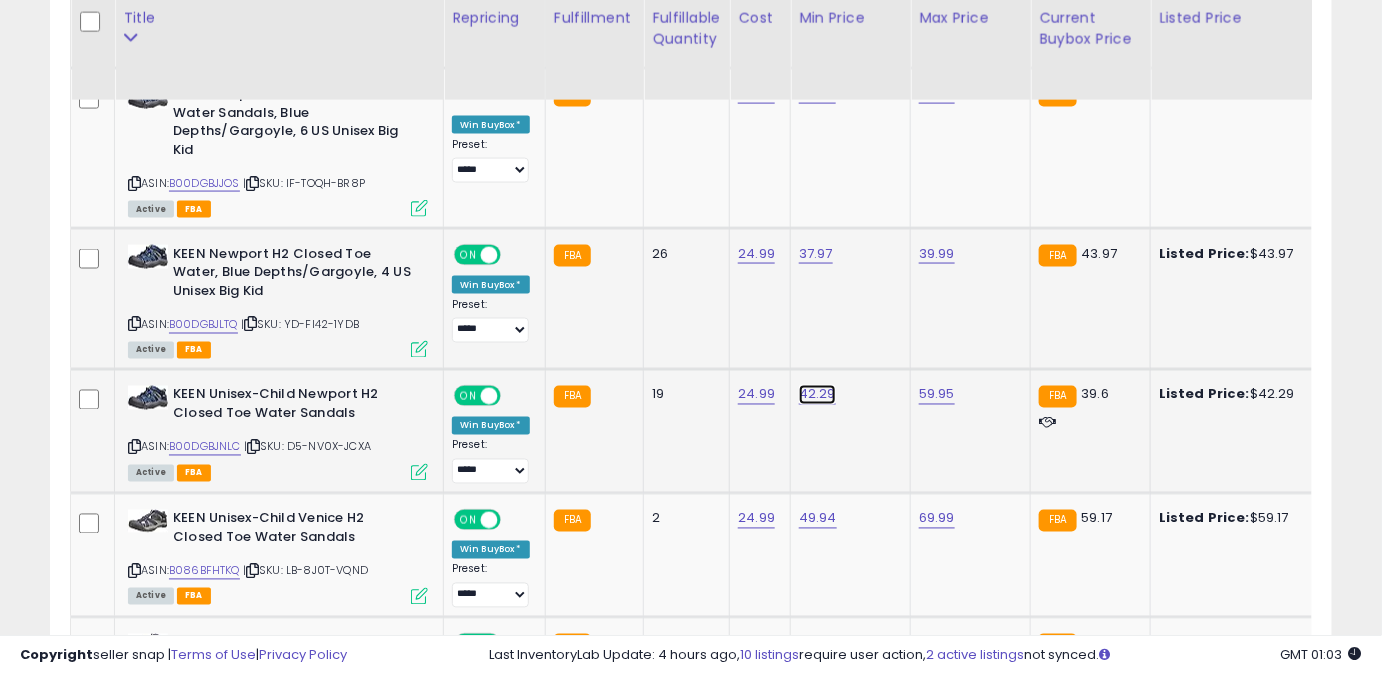 click on "42.29" at bounding box center [816, -2379] 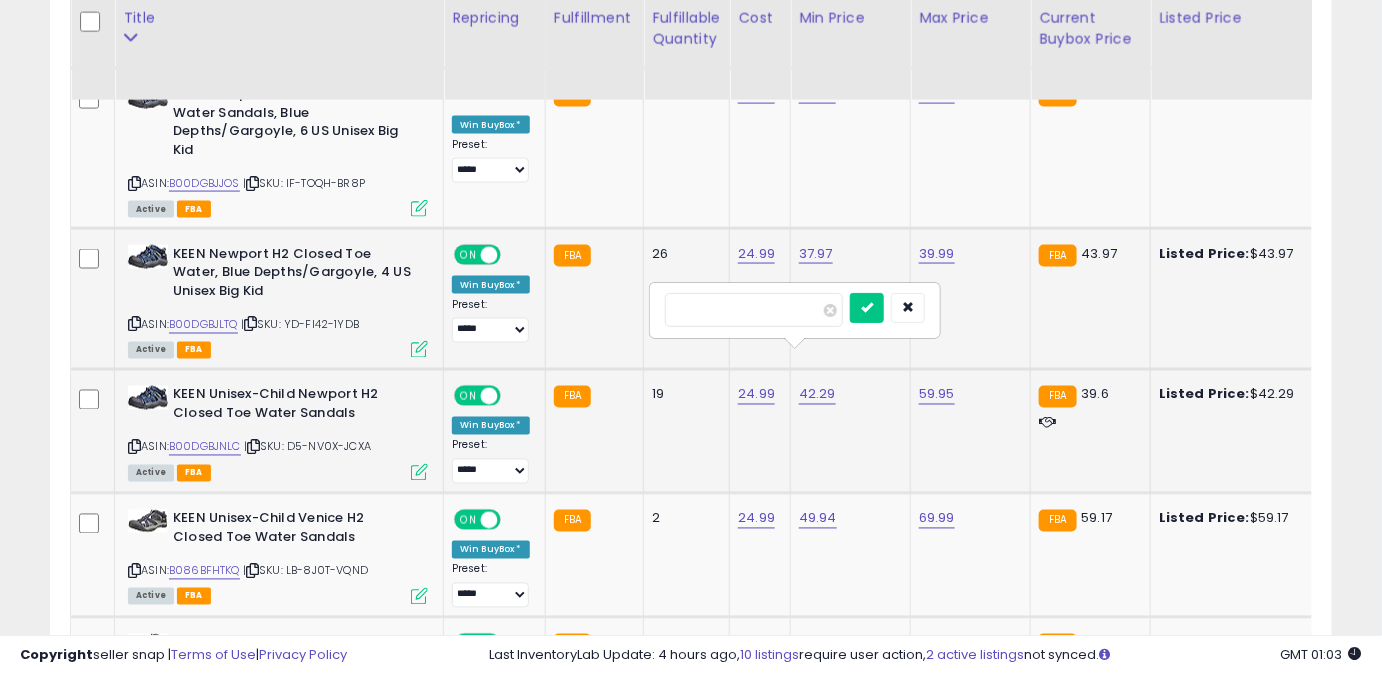 drag, startPoint x: 662, startPoint y: 316, endPoint x: 538, endPoint y: 338, distance: 125.93649 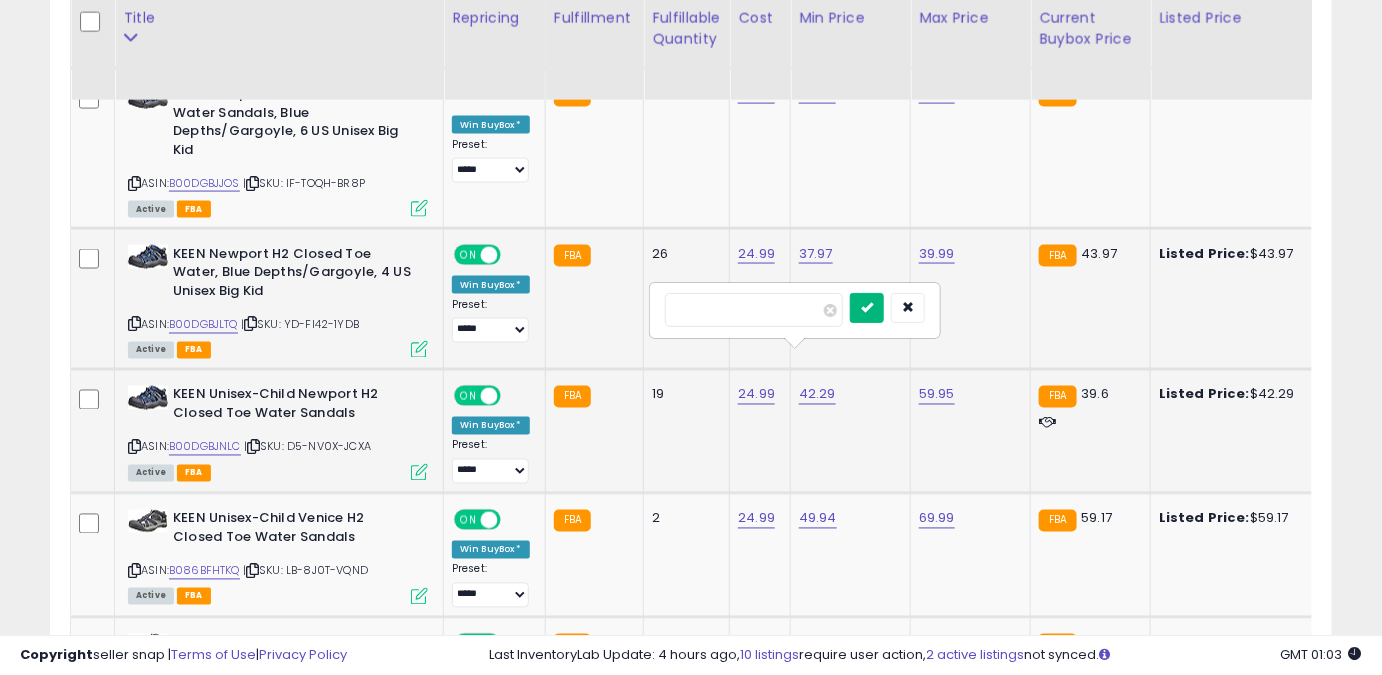 type on "*****" 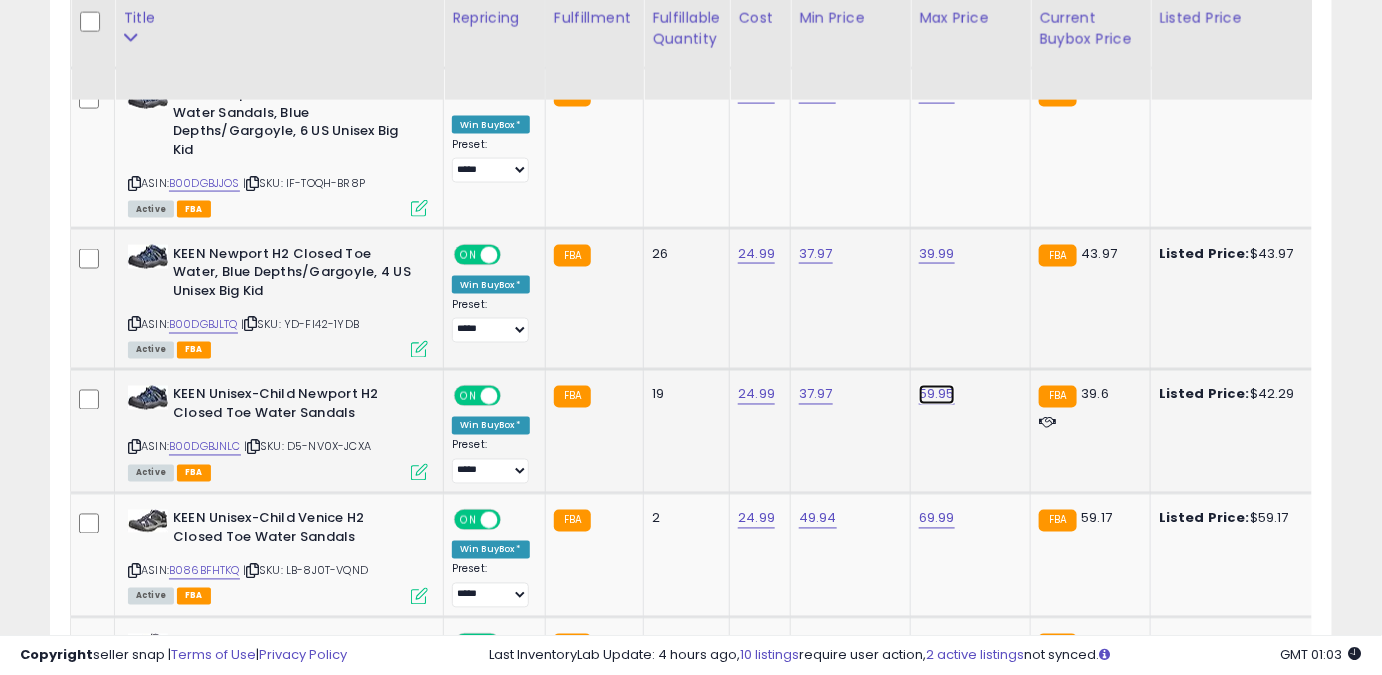 click on "59.95" at bounding box center [937, -2379] 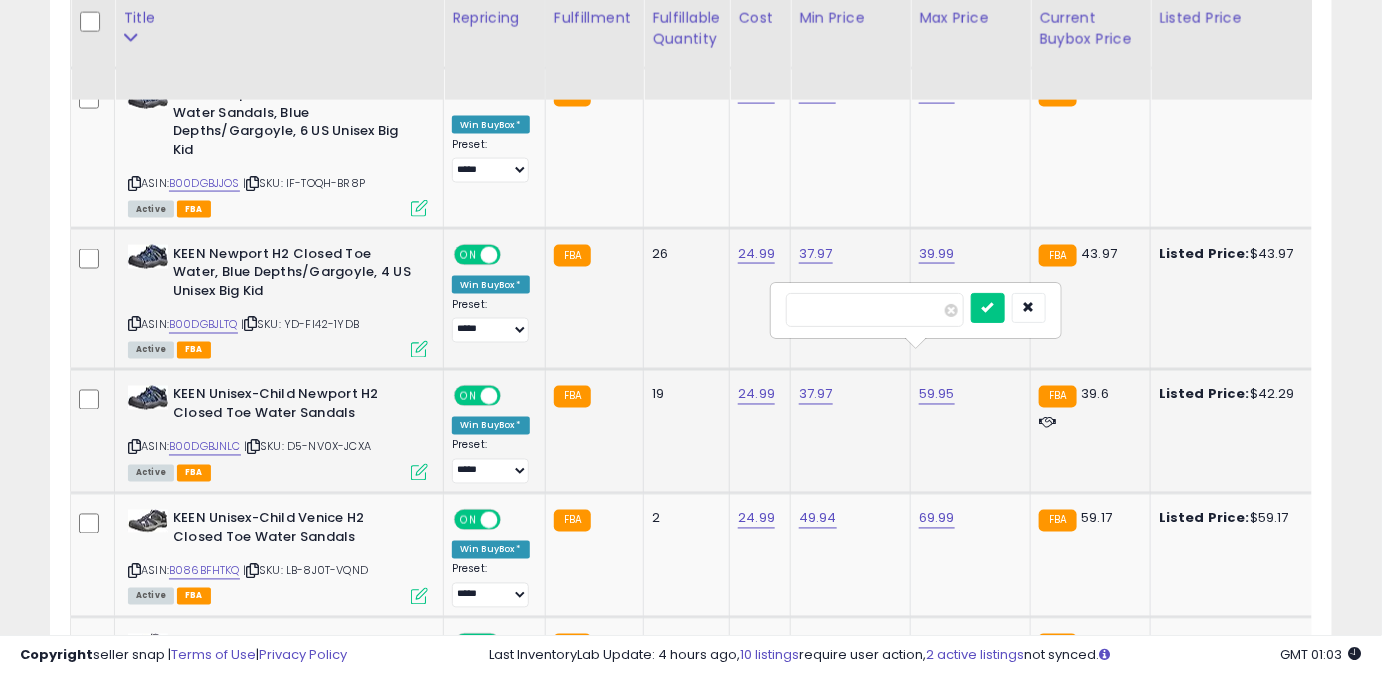 drag, startPoint x: 857, startPoint y: 311, endPoint x: 649, endPoint y: 332, distance: 209.0574 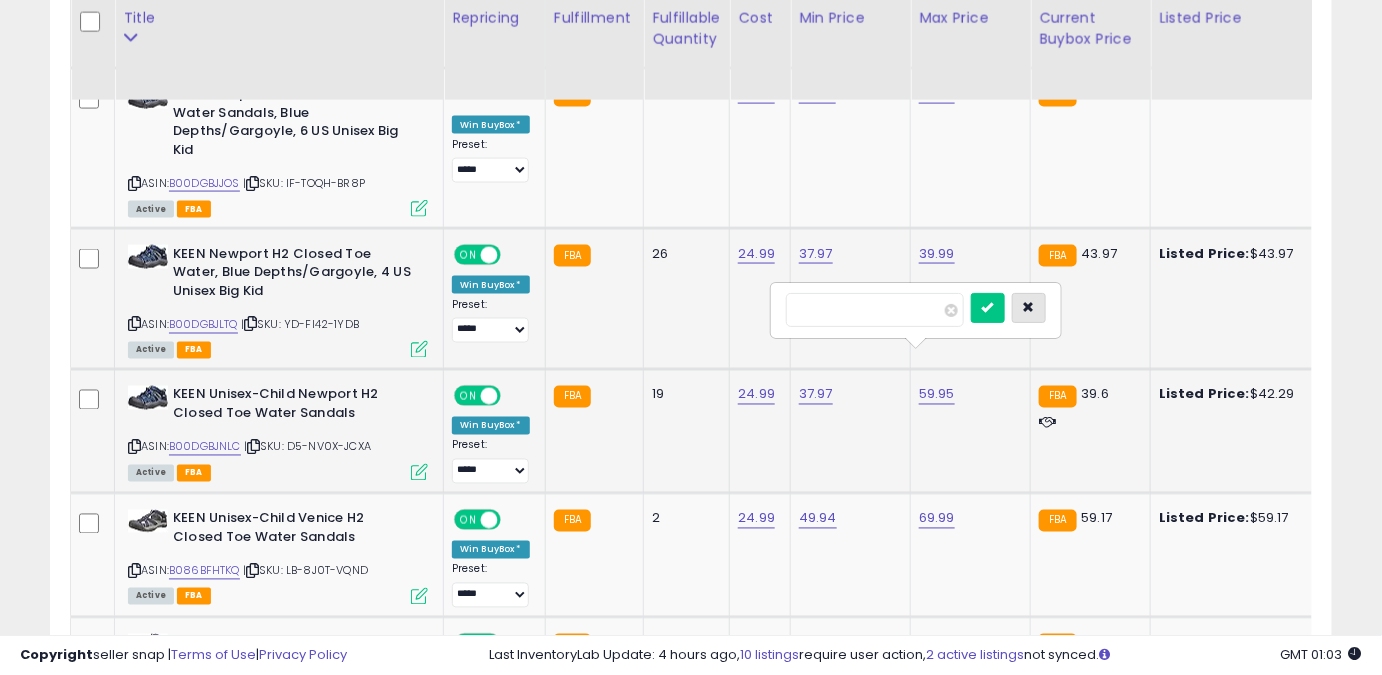 click at bounding box center (1029, 308) 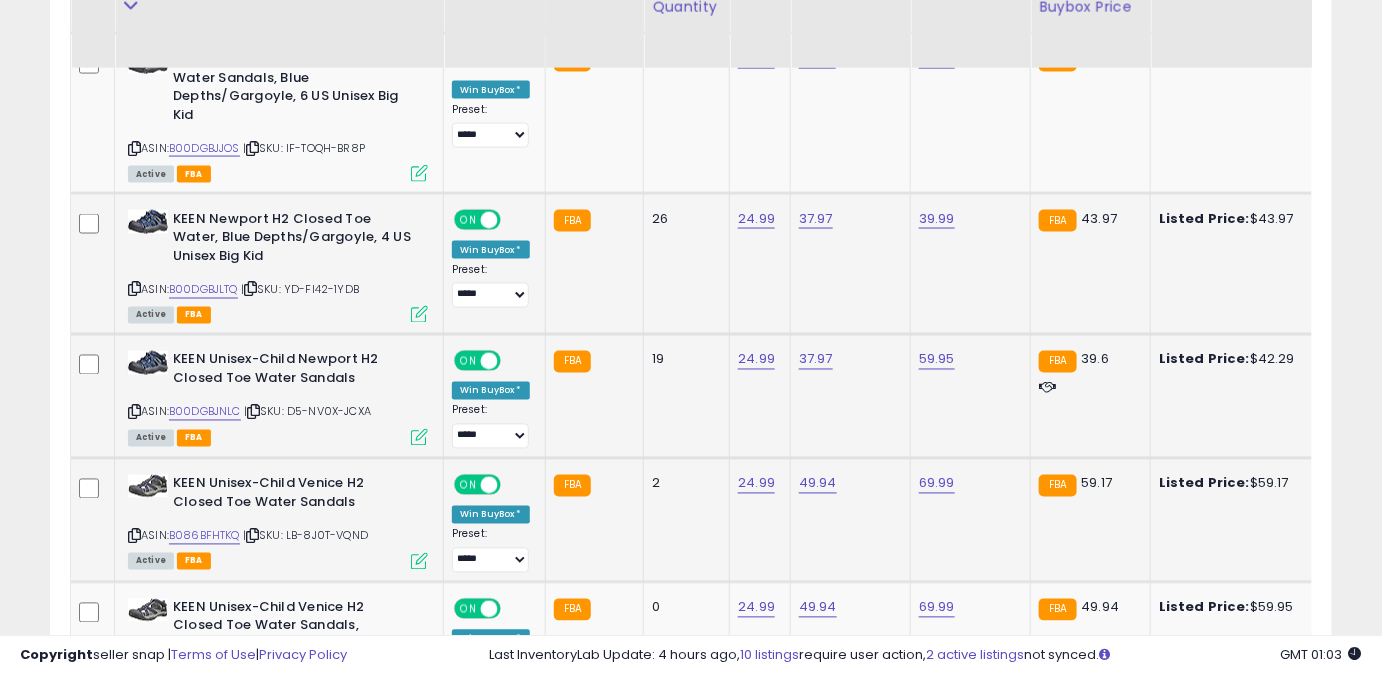 scroll, scrollTop: 3565, scrollLeft: 0, axis: vertical 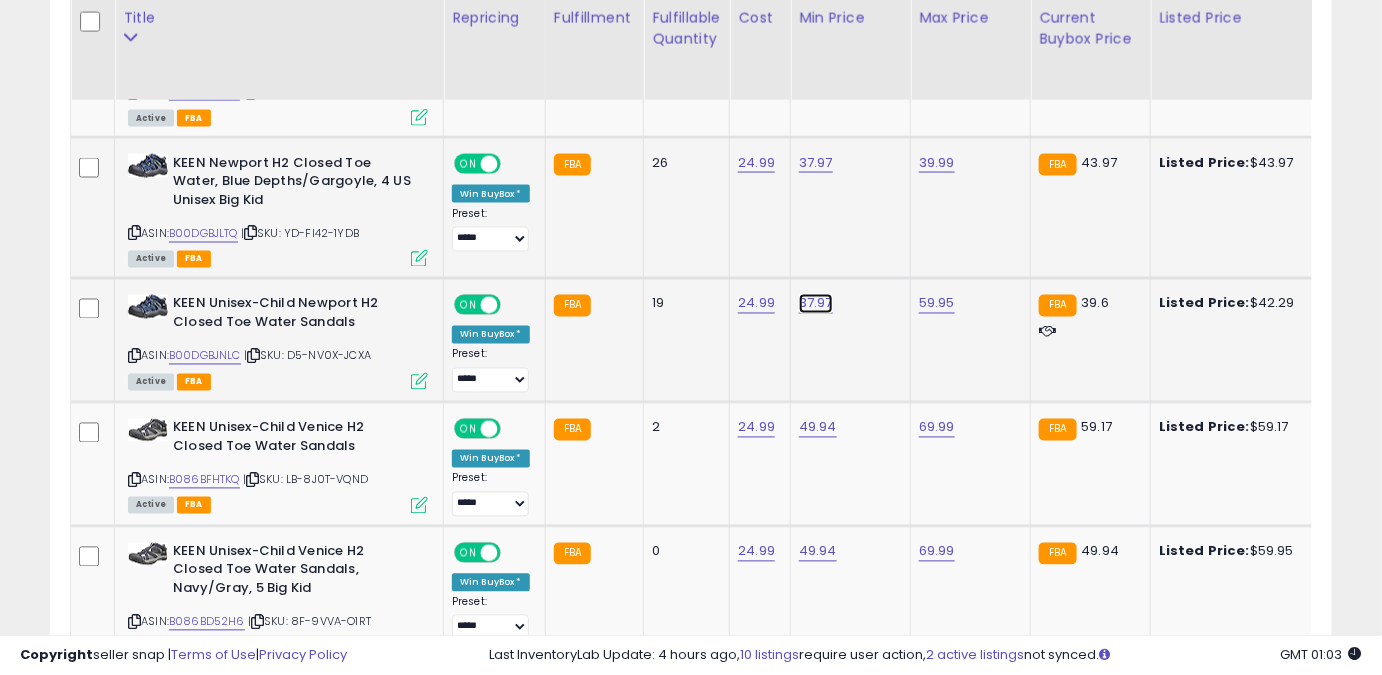 click on "37.97" at bounding box center (816, -2470) 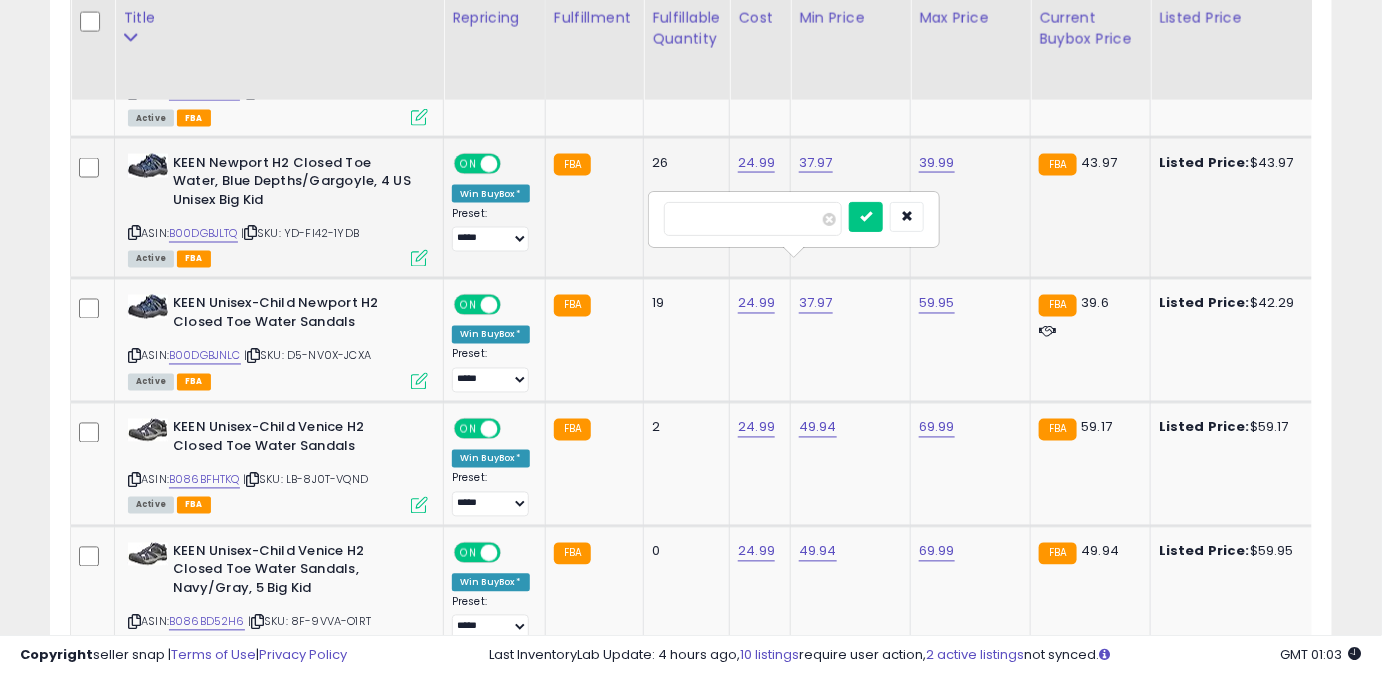 drag, startPoint x: 628, startPoint y: 218, endPoint x: 576, endPoint y: 212, distance: 52.34501 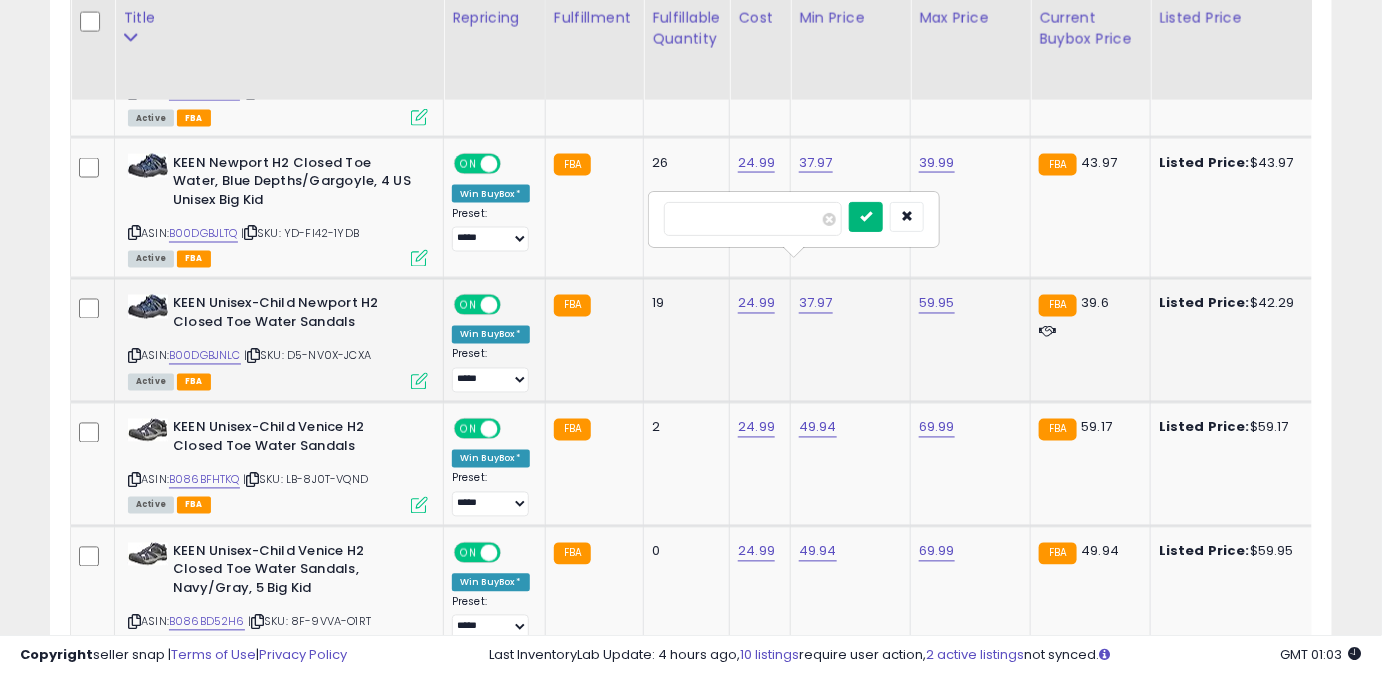 type on "*****" 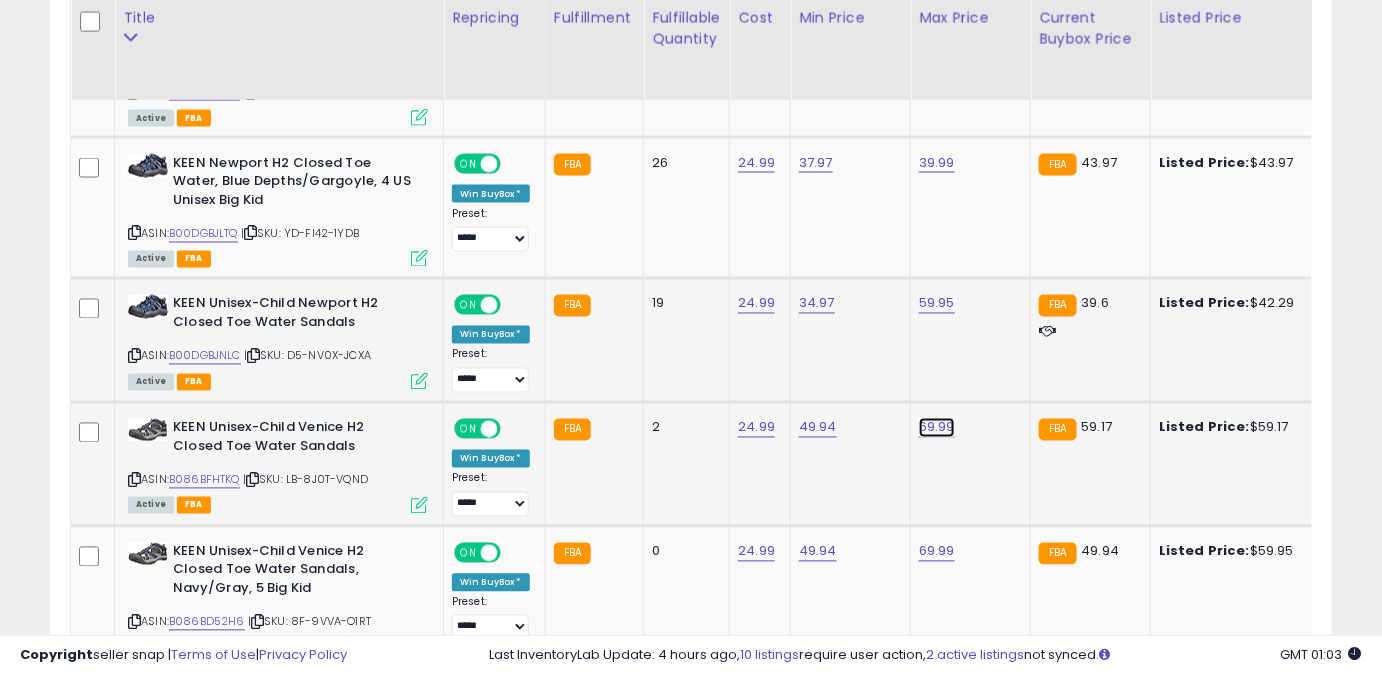 click on "69.99" at bounding box center [937, -2470] 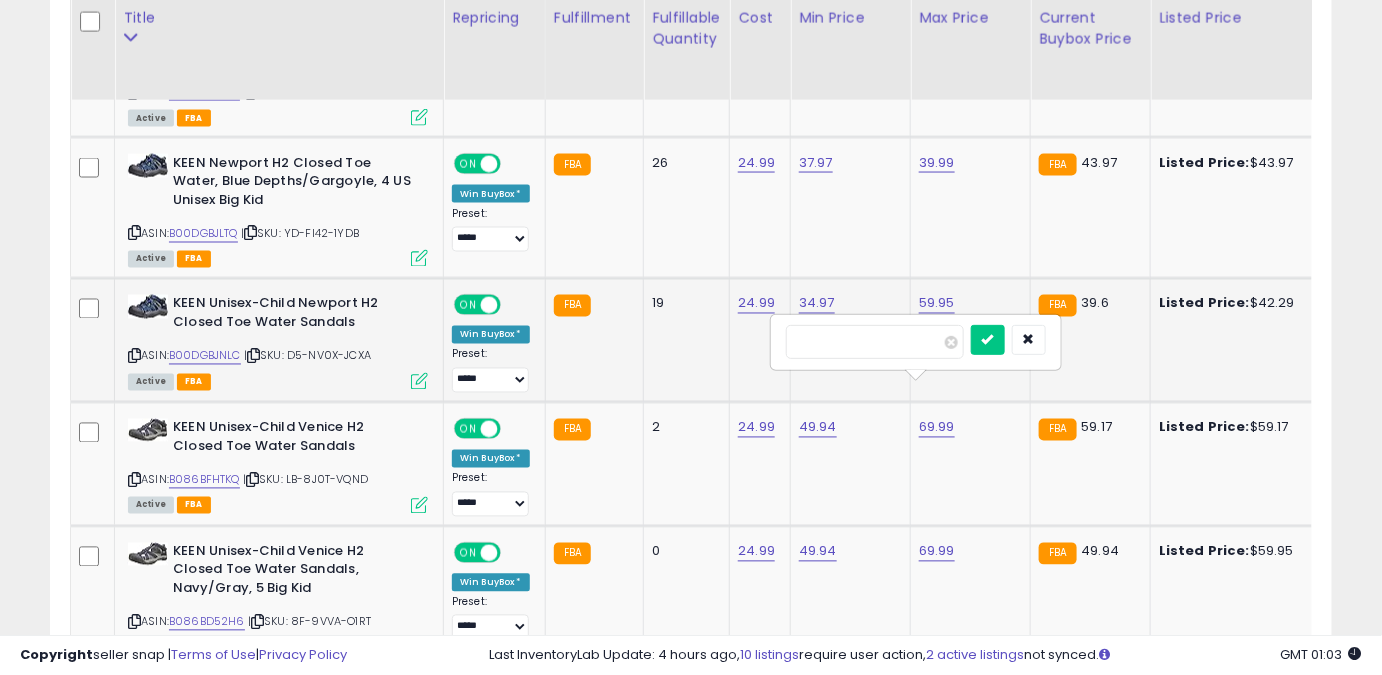 drag, startPoint x: 869, startPoint y: 341, endPoint x: 740, endPoint y: 354, distance: 129.65338 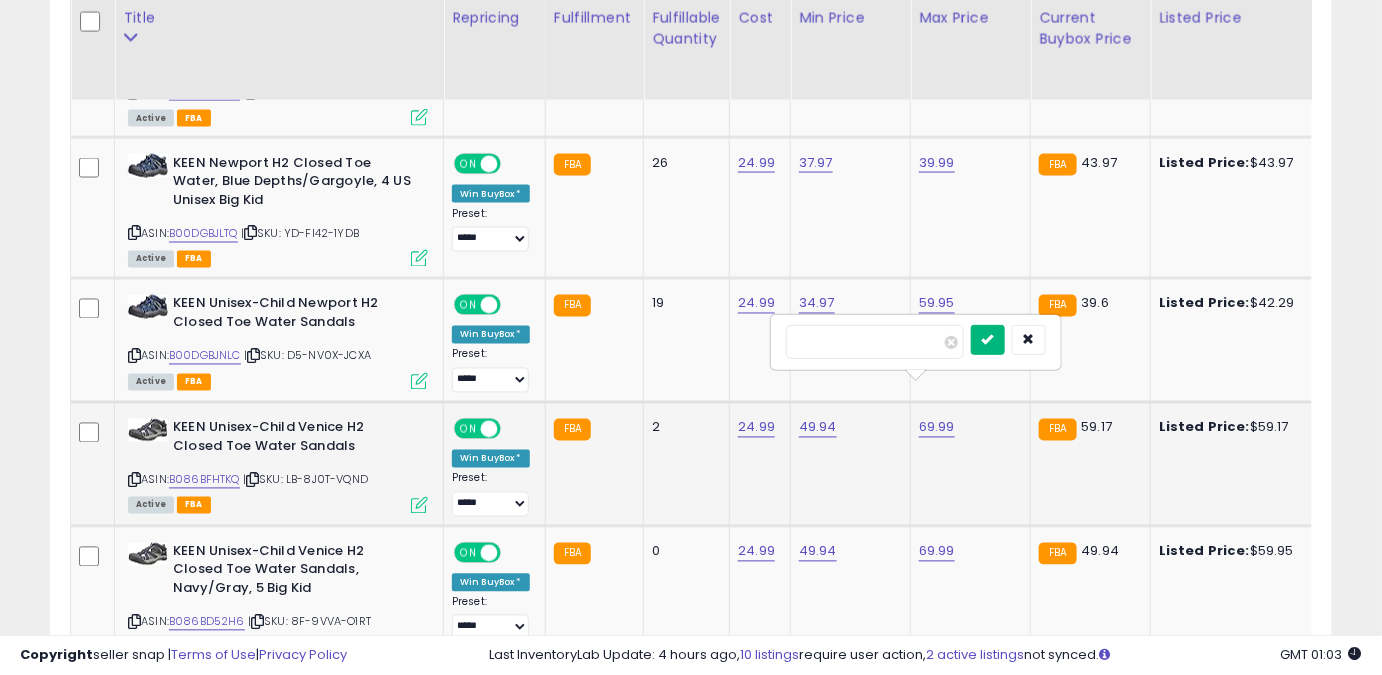 type on "*****" 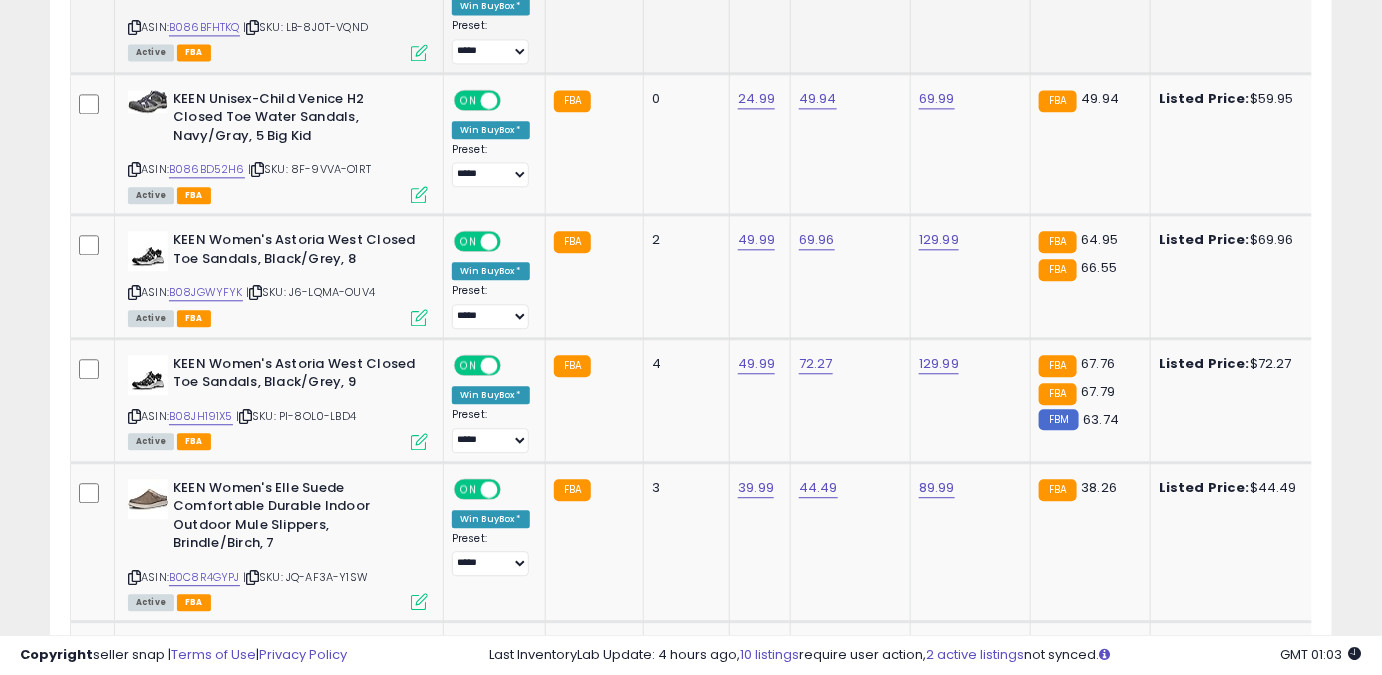 scroll, scrollTop: 4019, scrollLeft: 0, axis: vertical 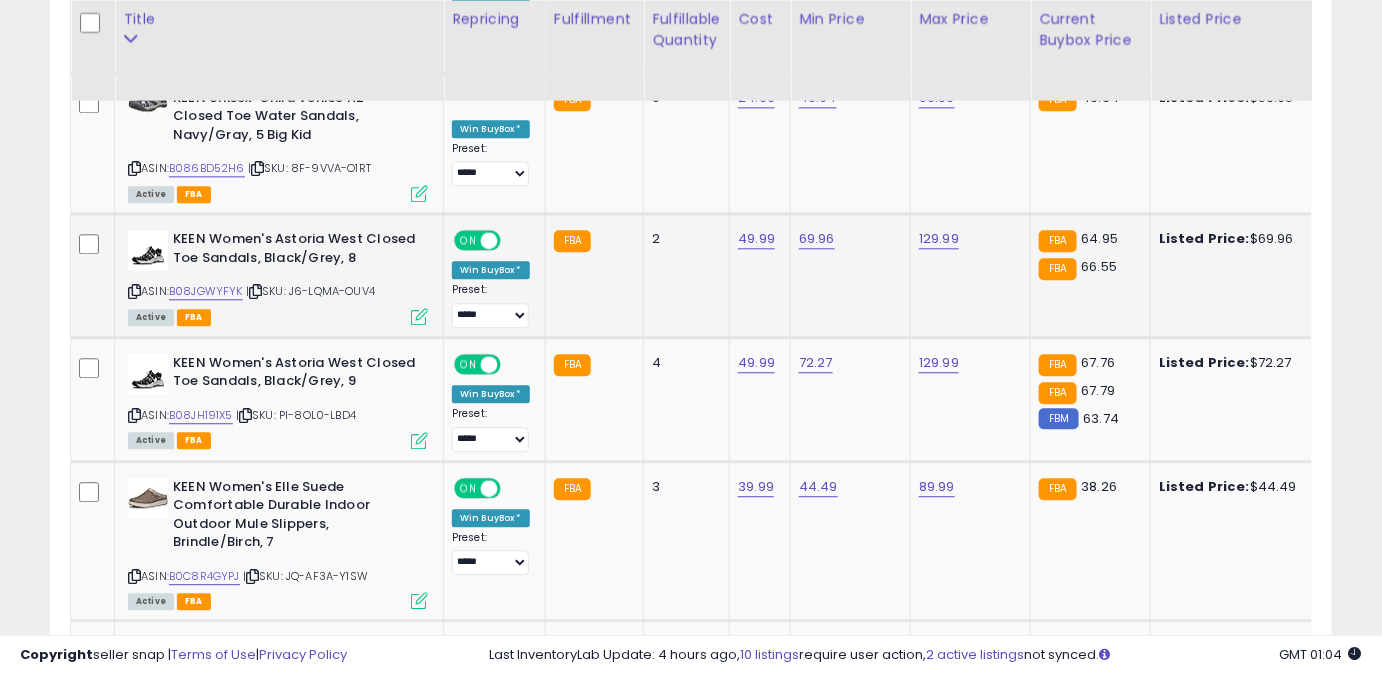 click on "69.96" 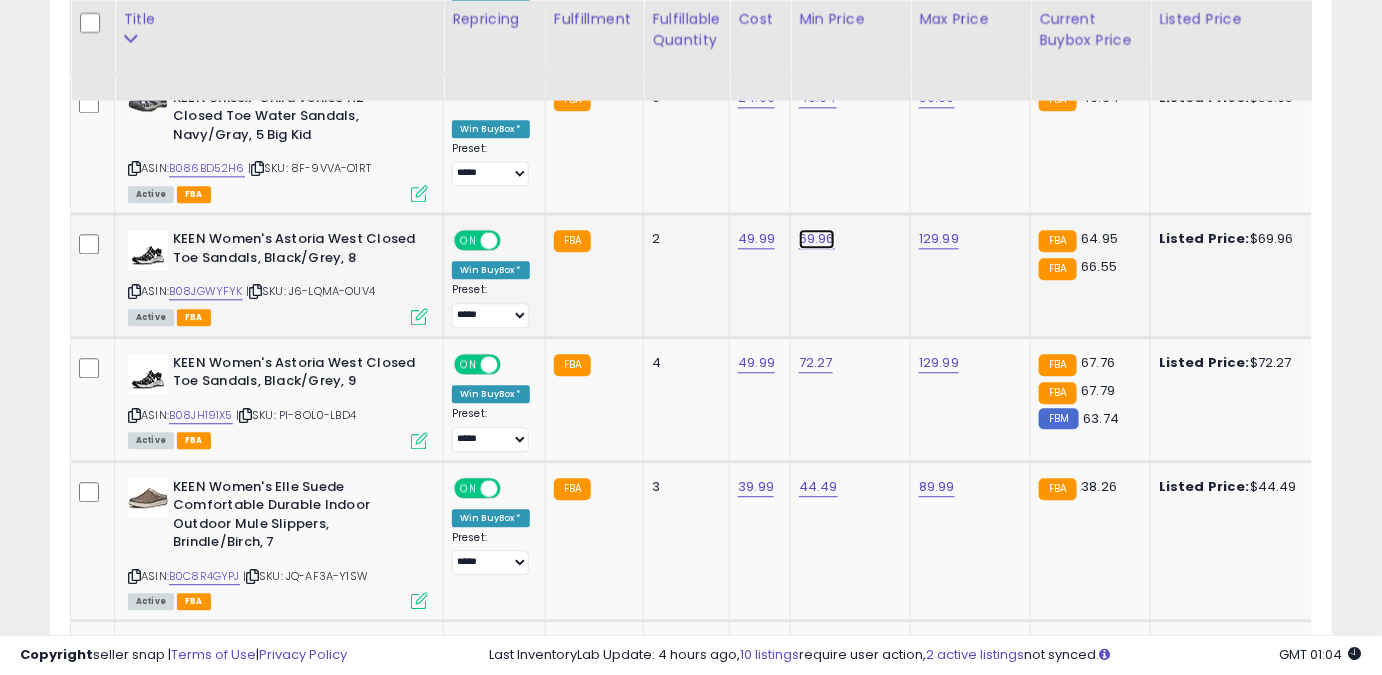 click on "69.96" at bounding box center (816, -2924) 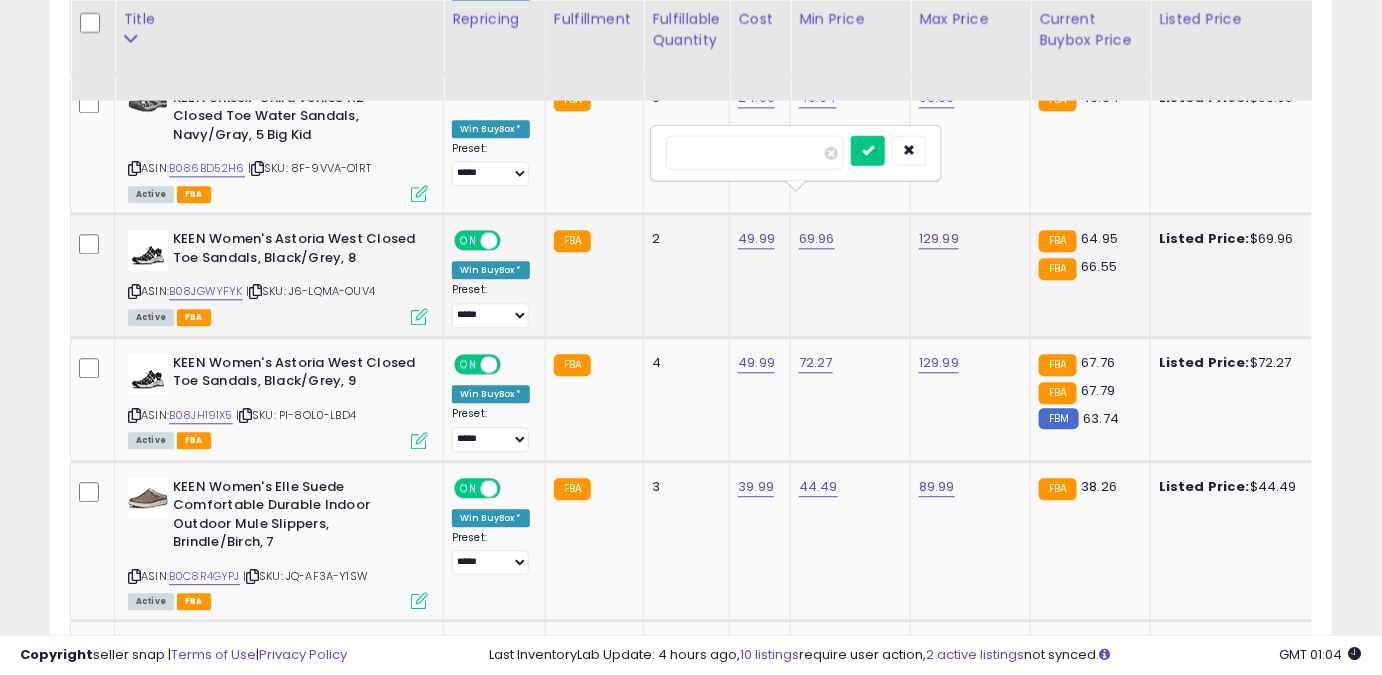 drag, startPoint x: 734, startPoint y: 153, endPoint x: 653, endPoint y: 151, distance: 81.02469 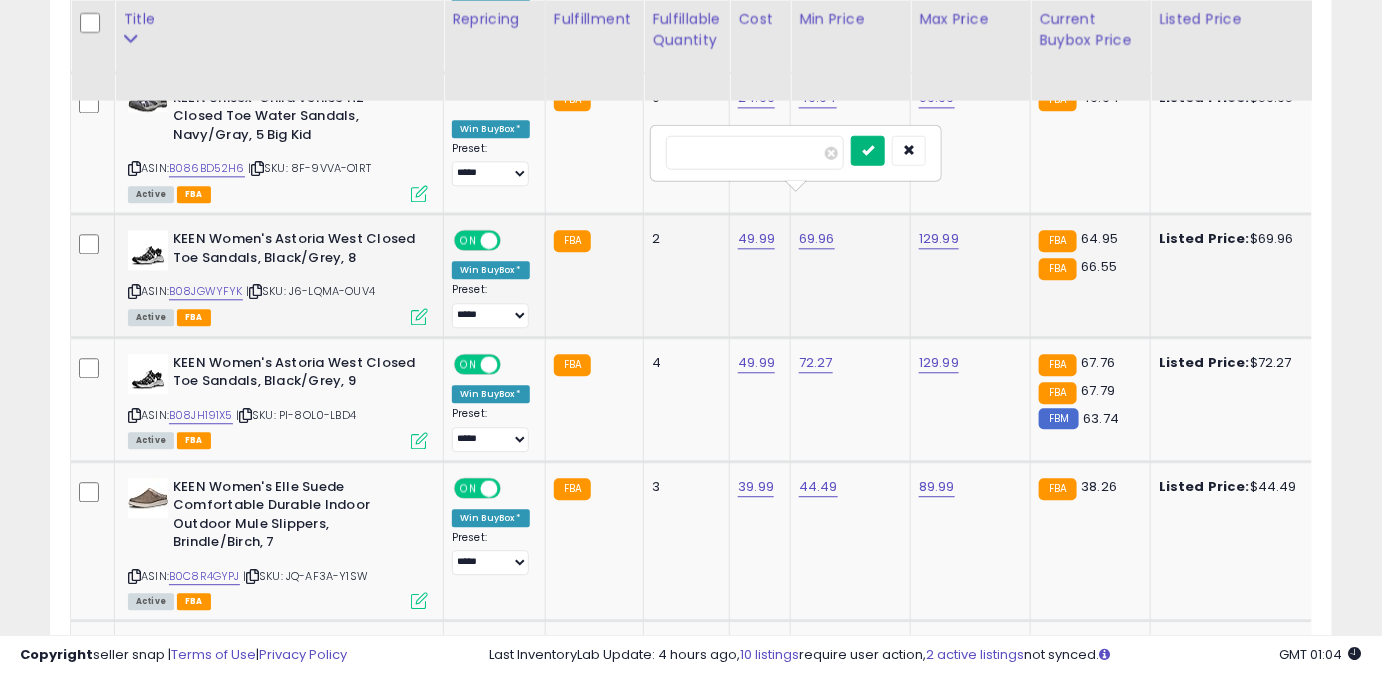 type on "*****" 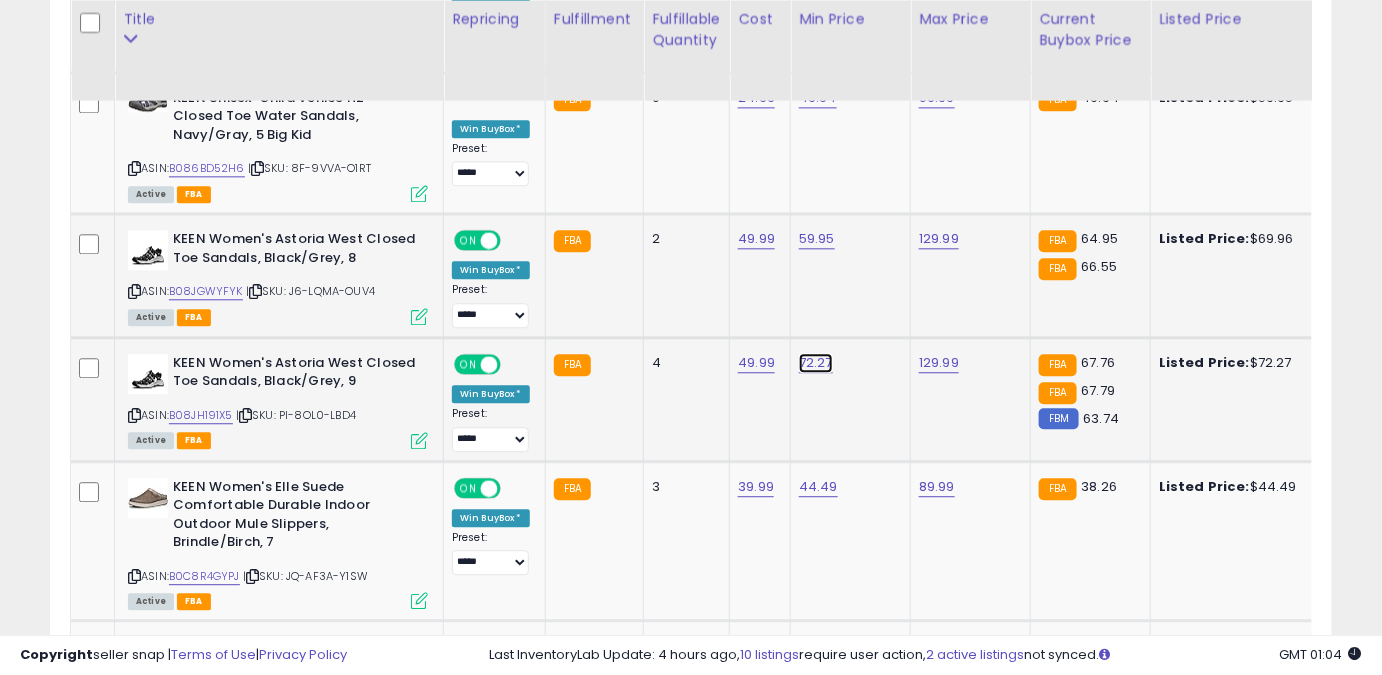 click on "72.27" at bounding box center [816, -2924] 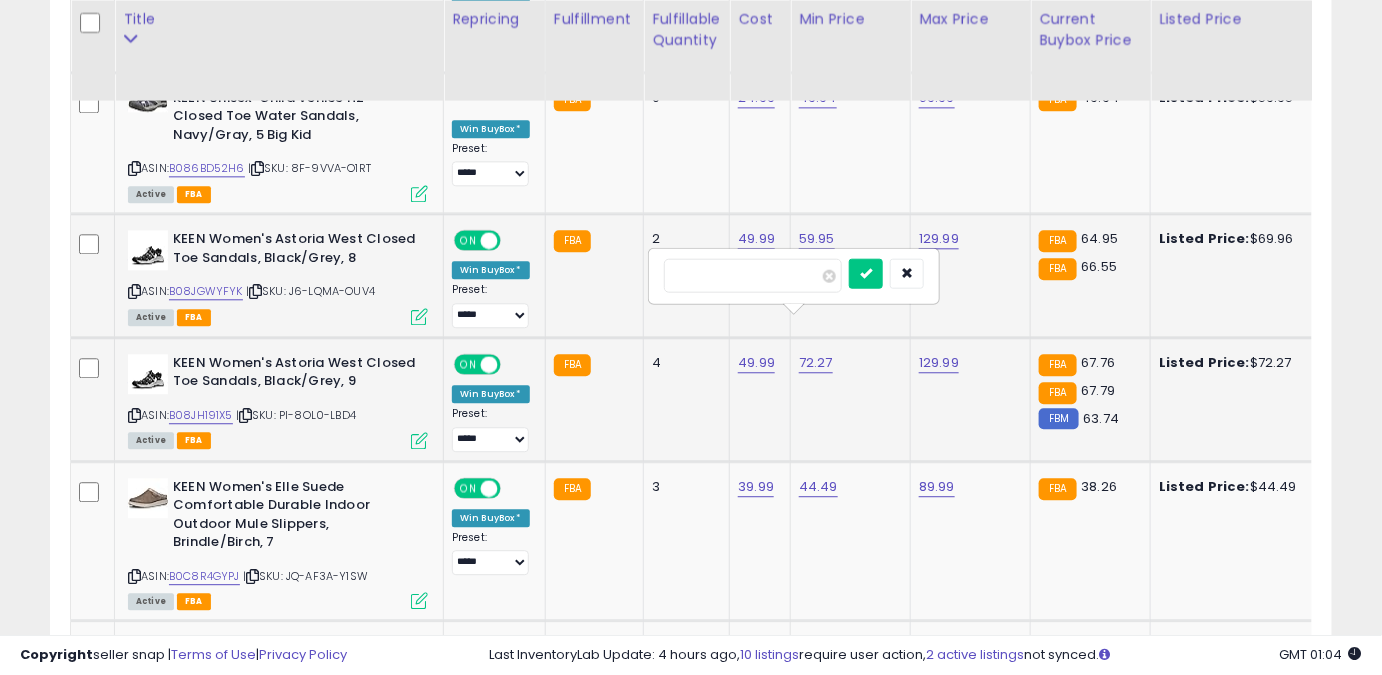 click on "*****" at bounding box center (753, 275) 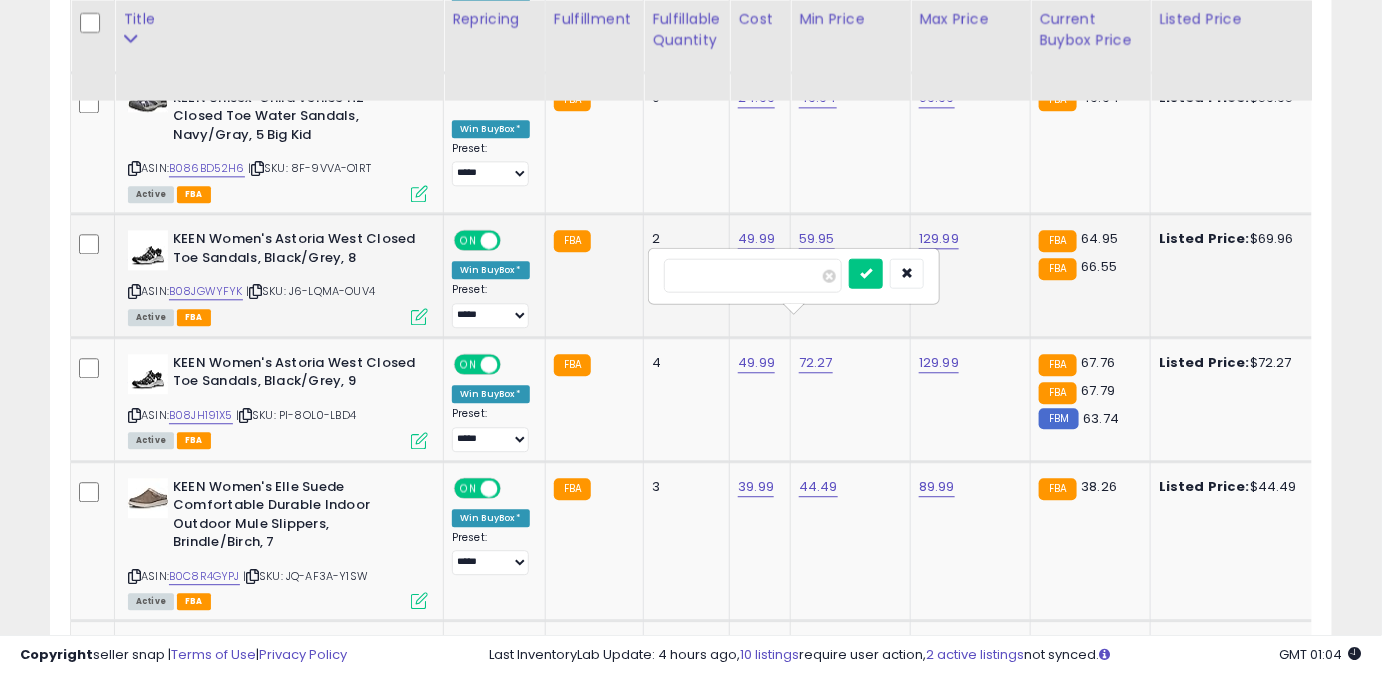 drag, startPoint x: 712, startPoint y: 279, endPoint x: 595, endPoint y: 290, distance: 117.51595 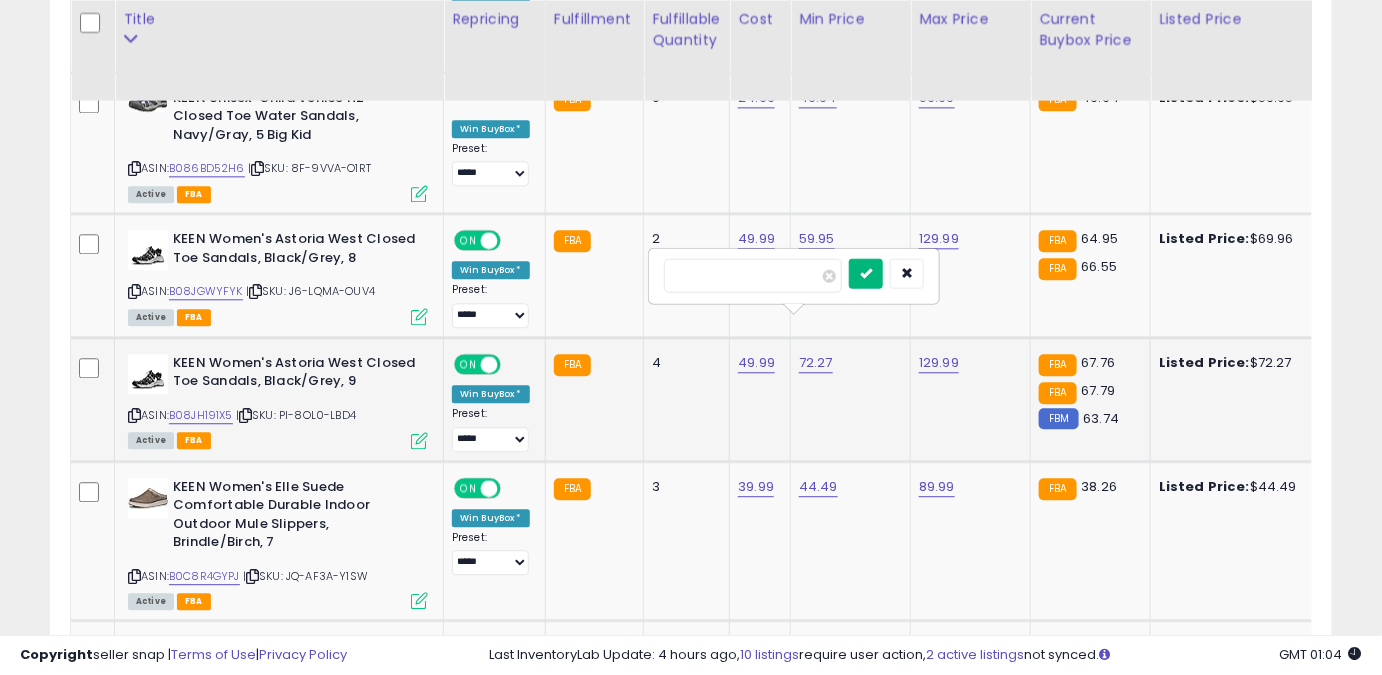 type on "*****" 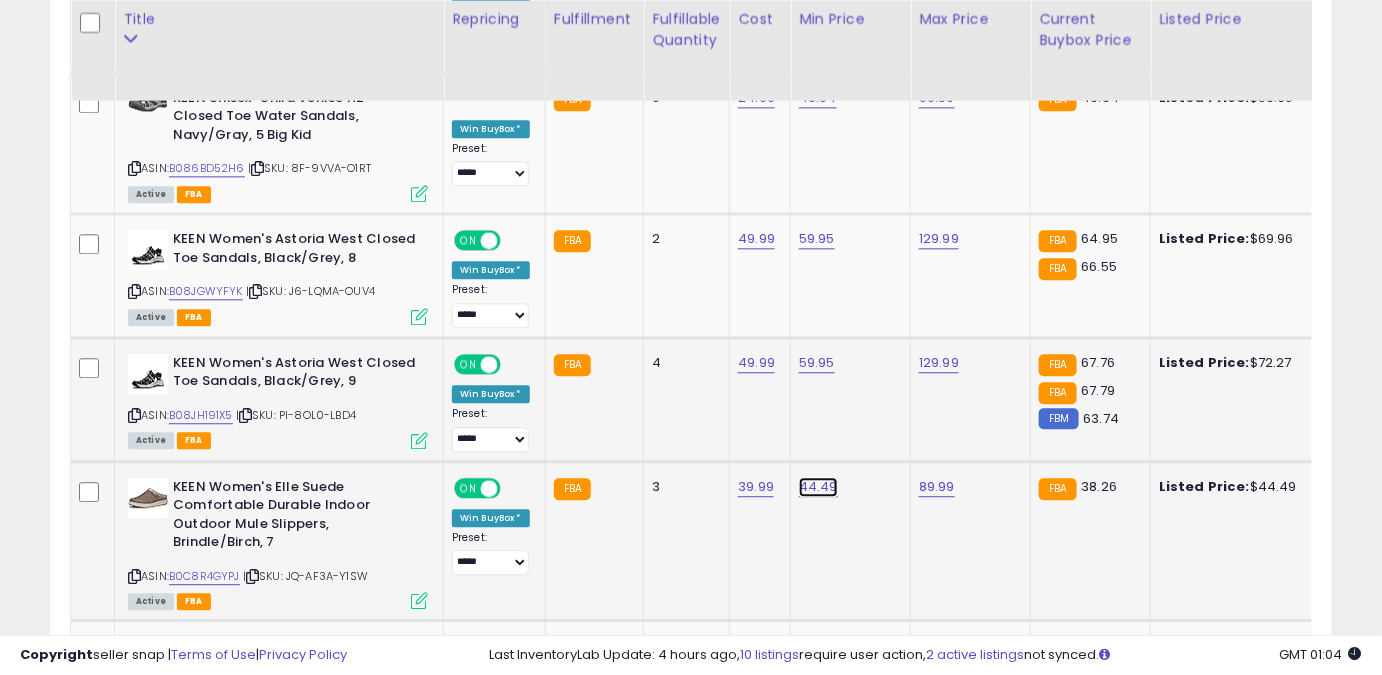 click on "44.49" at bounding box center (816, -2924) 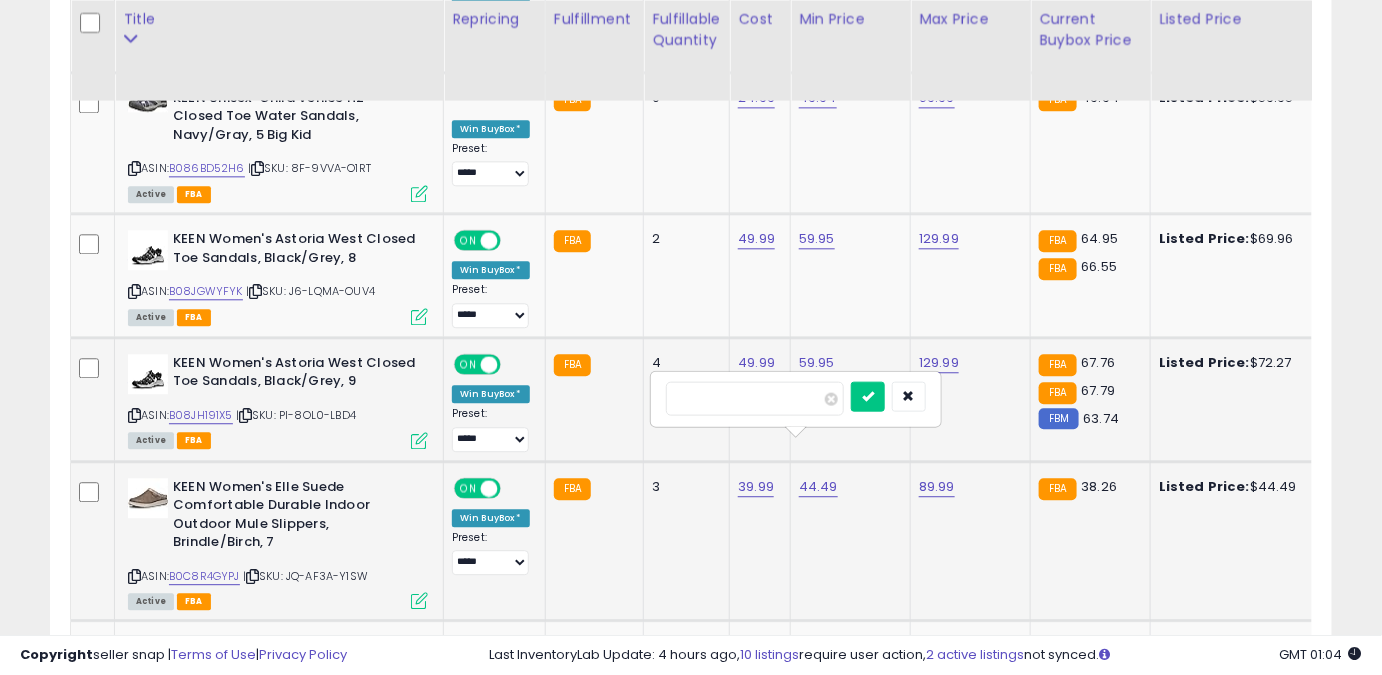drag, startPoint x: 749, startPoint y: 406, endPoint x: 538, endPoint y: 431, distance: 212.47588 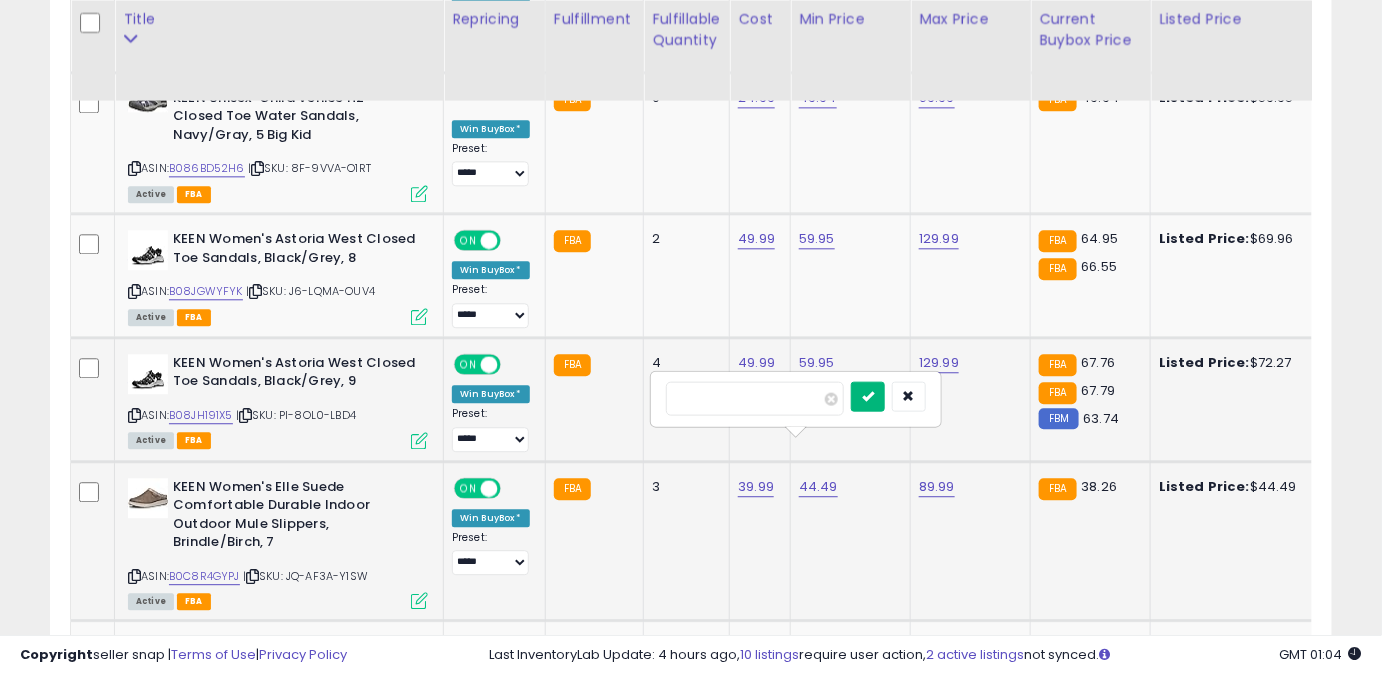 type on "*****" 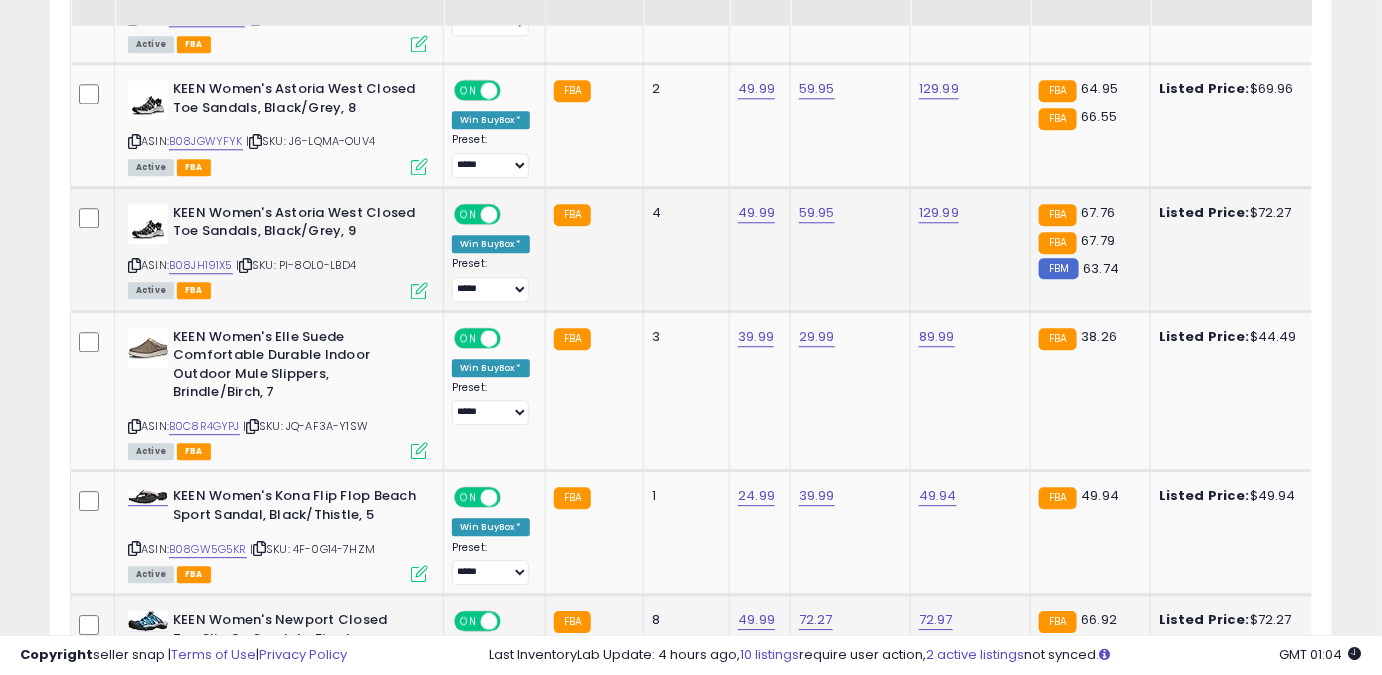 scroll, scrollTop: 4292, scrollLeft: 0, axis: vertical 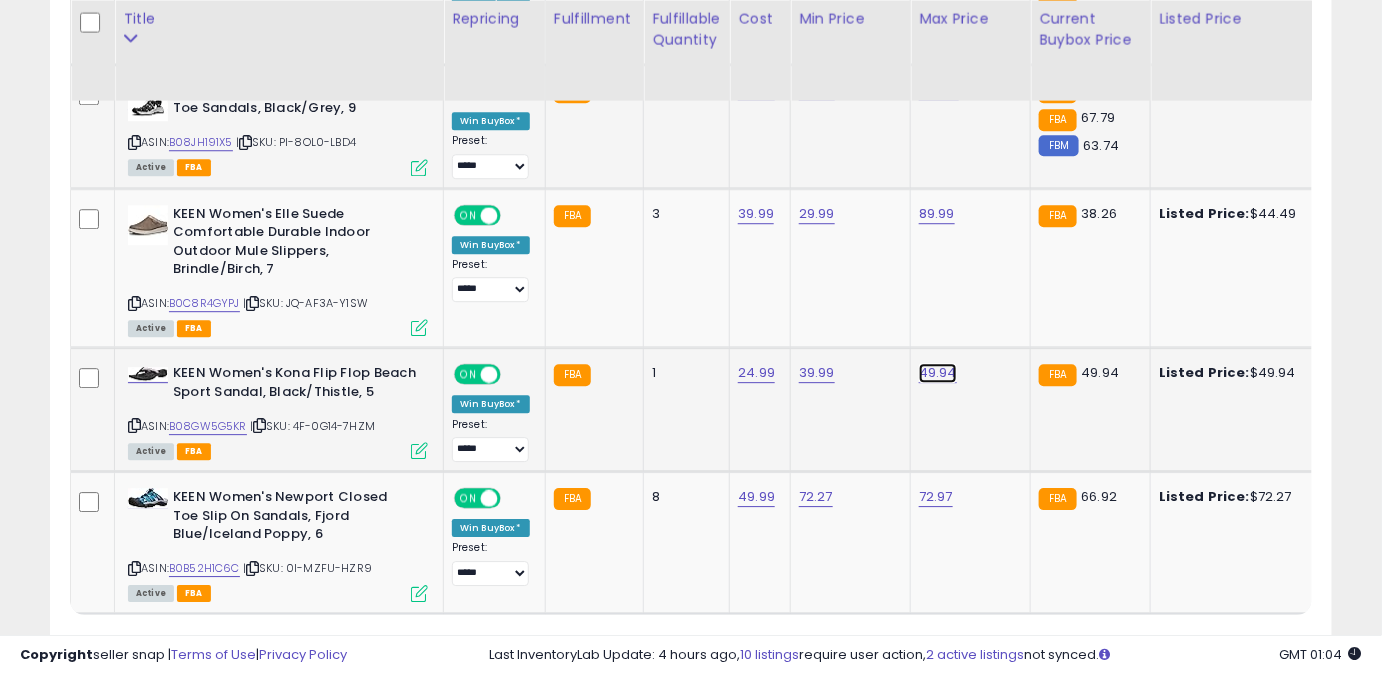 click on "49.94" at bounding box center [937, -3197] 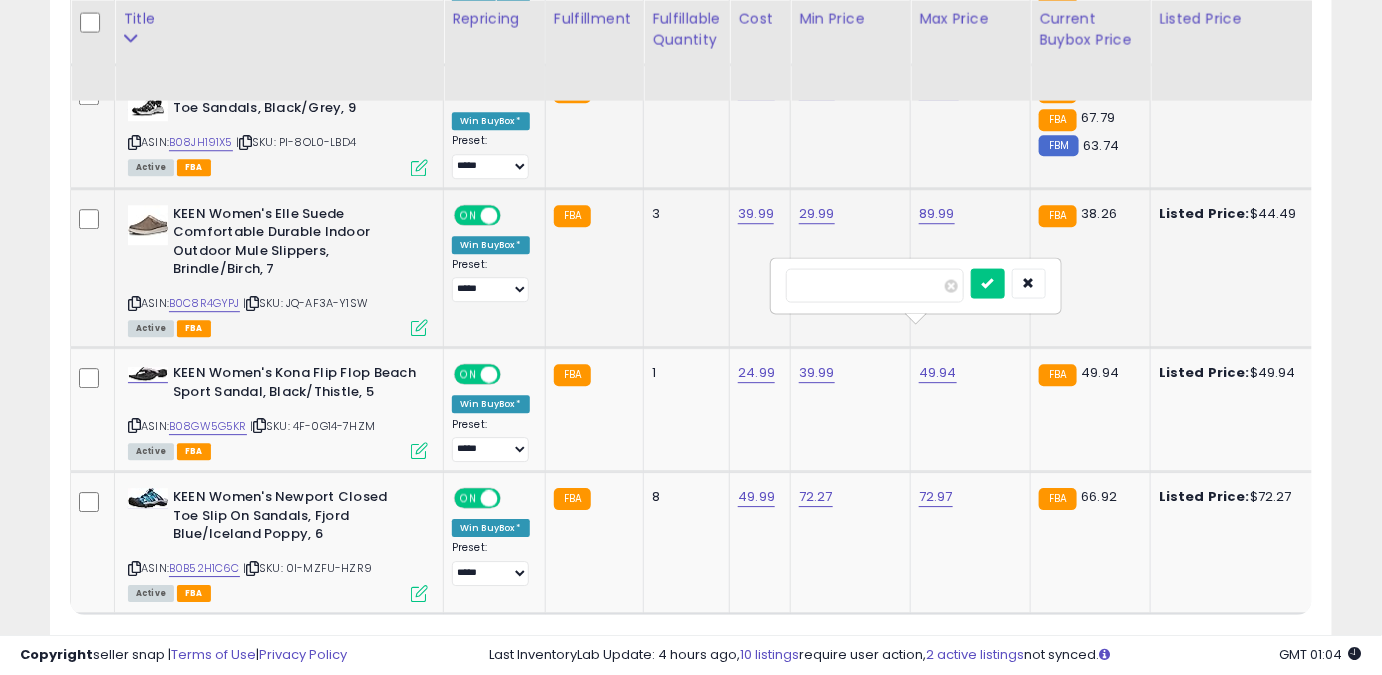 drag, startPoint x: 858, startPoint y: 292, endPoint x: 674, endPoint y: 299, distance: 184.1331 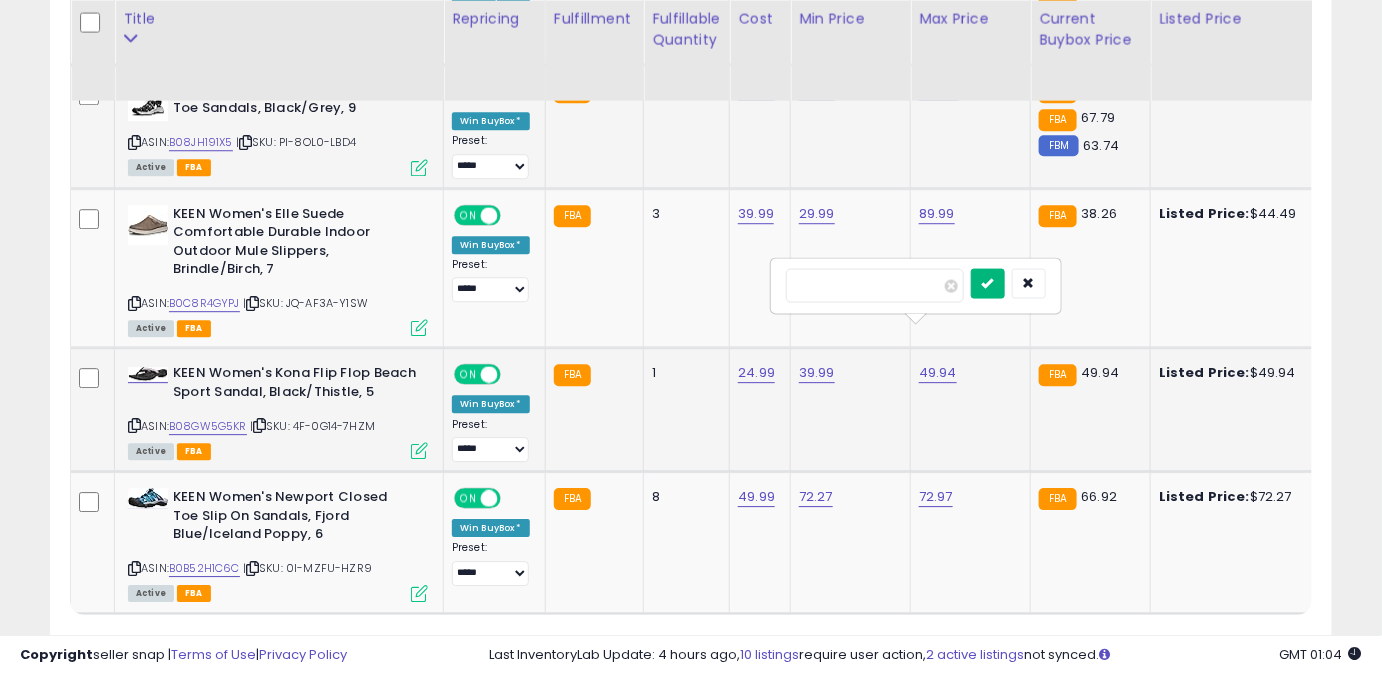 type on "*****" 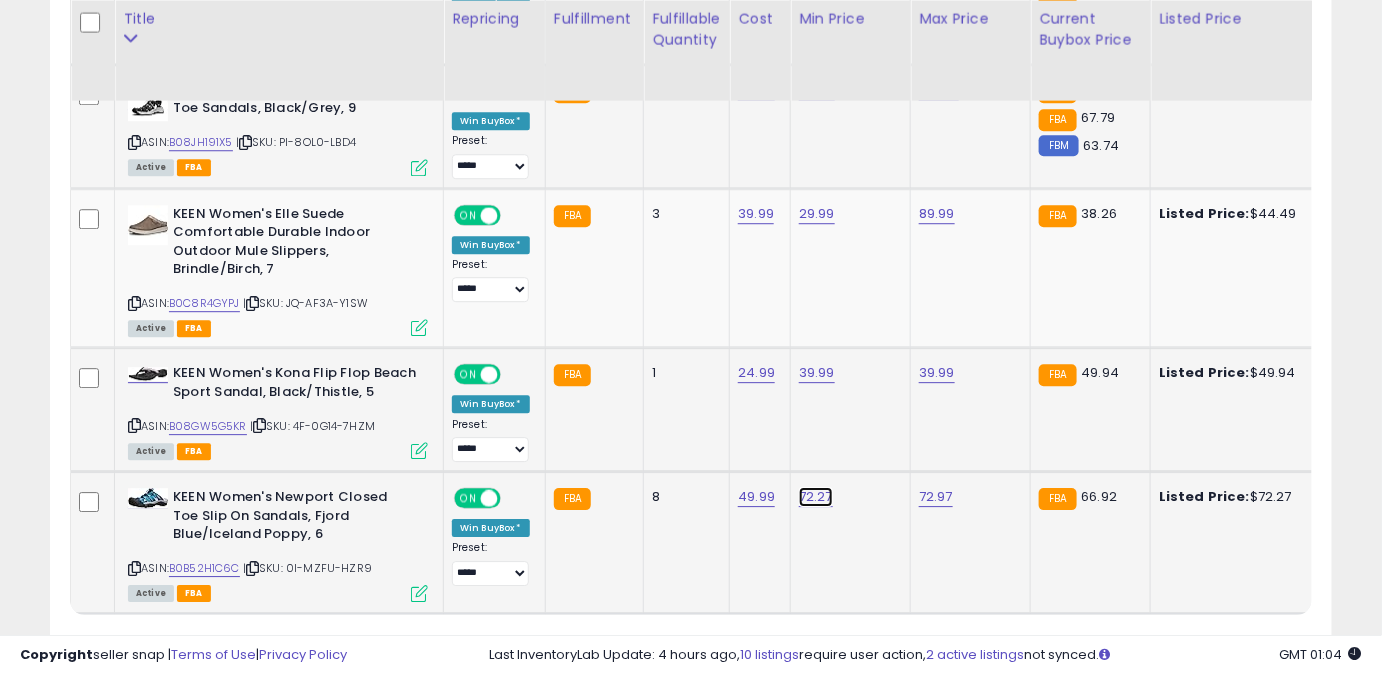 click on "72.27" at bounding box center [816, -3197] 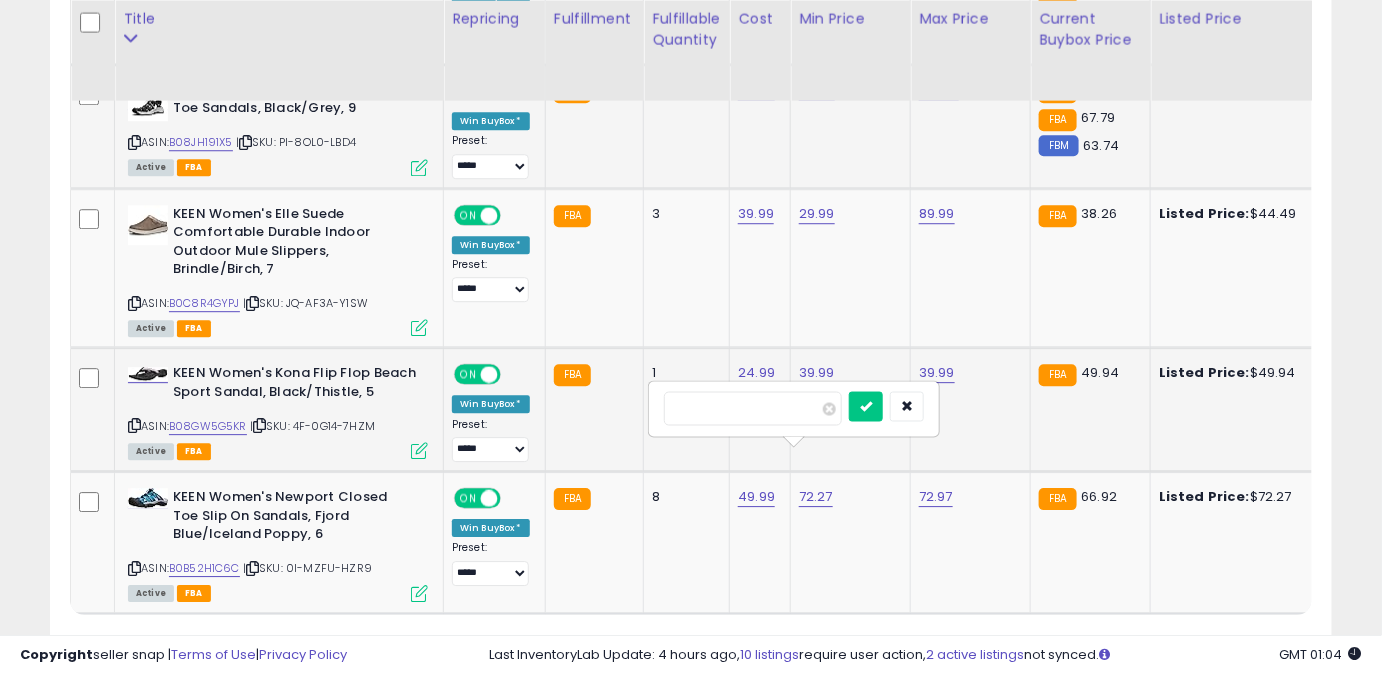 drag, startPoint x: 792, startPoint y: 418, endPoint x: 564, endPoint y: 412, distance: 228.07893 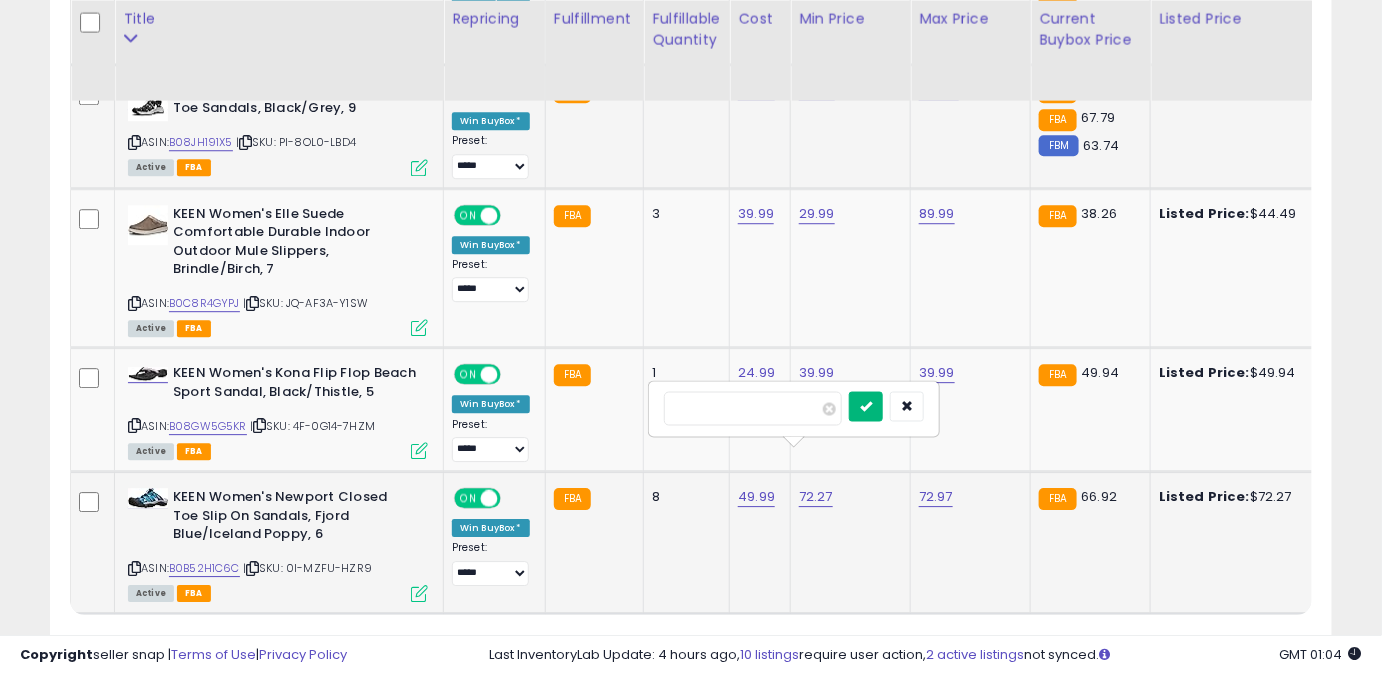 type on "*****" 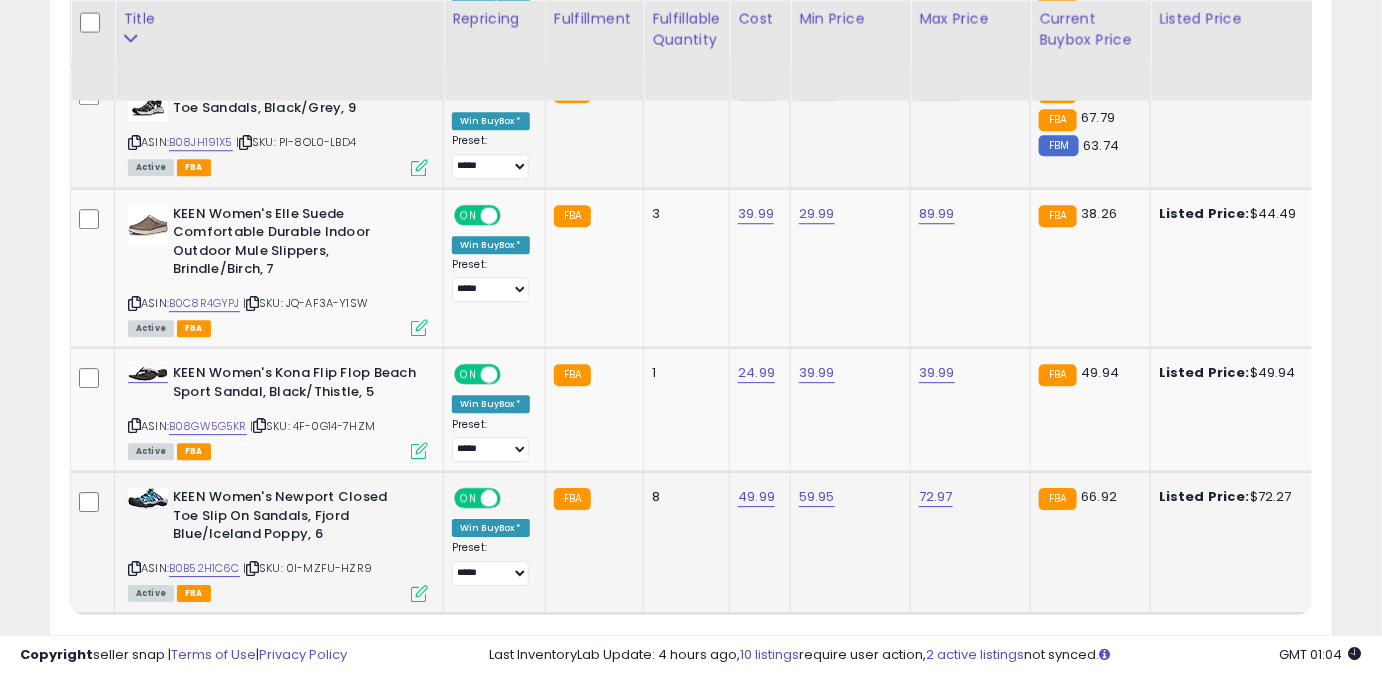 drag, startPoint x: 1227, startPoint y: 622, endPoint x: 1182, endPoint y: 637, distance: 47.434166 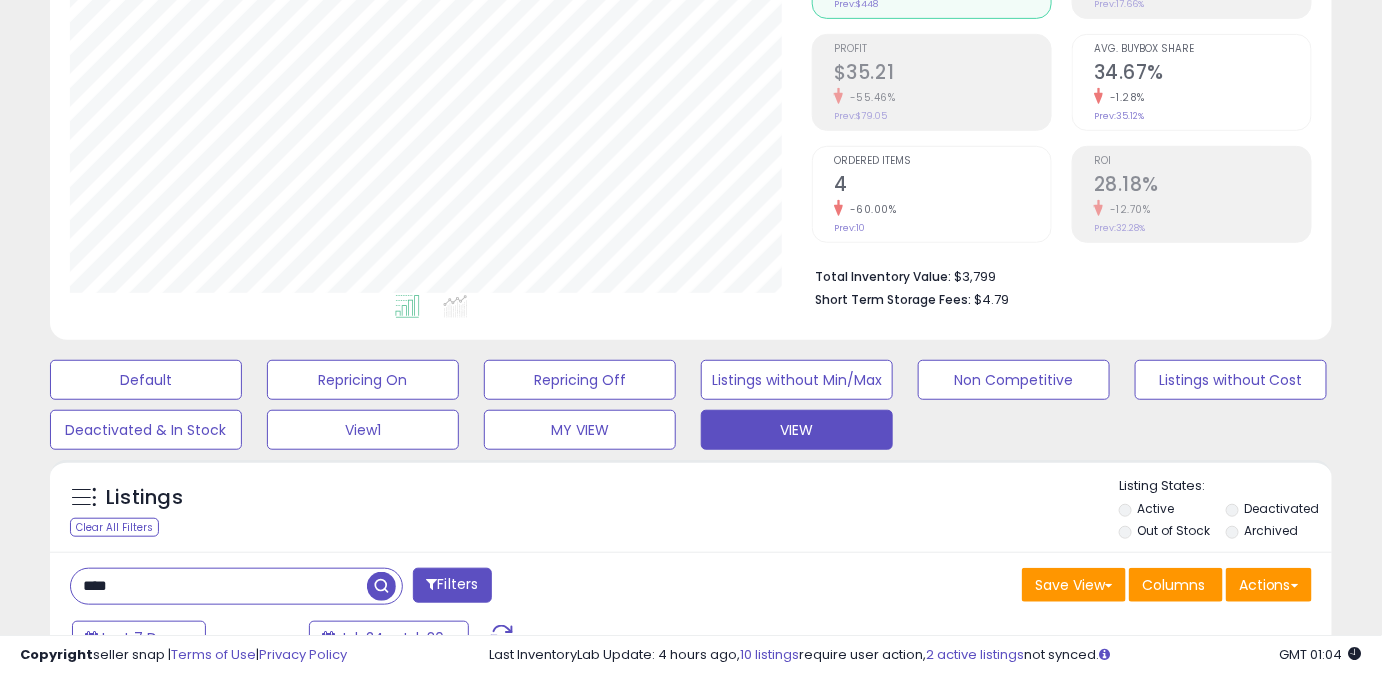 scroll, scrollTop: 262, scrollLeft: 0, axis: vertical 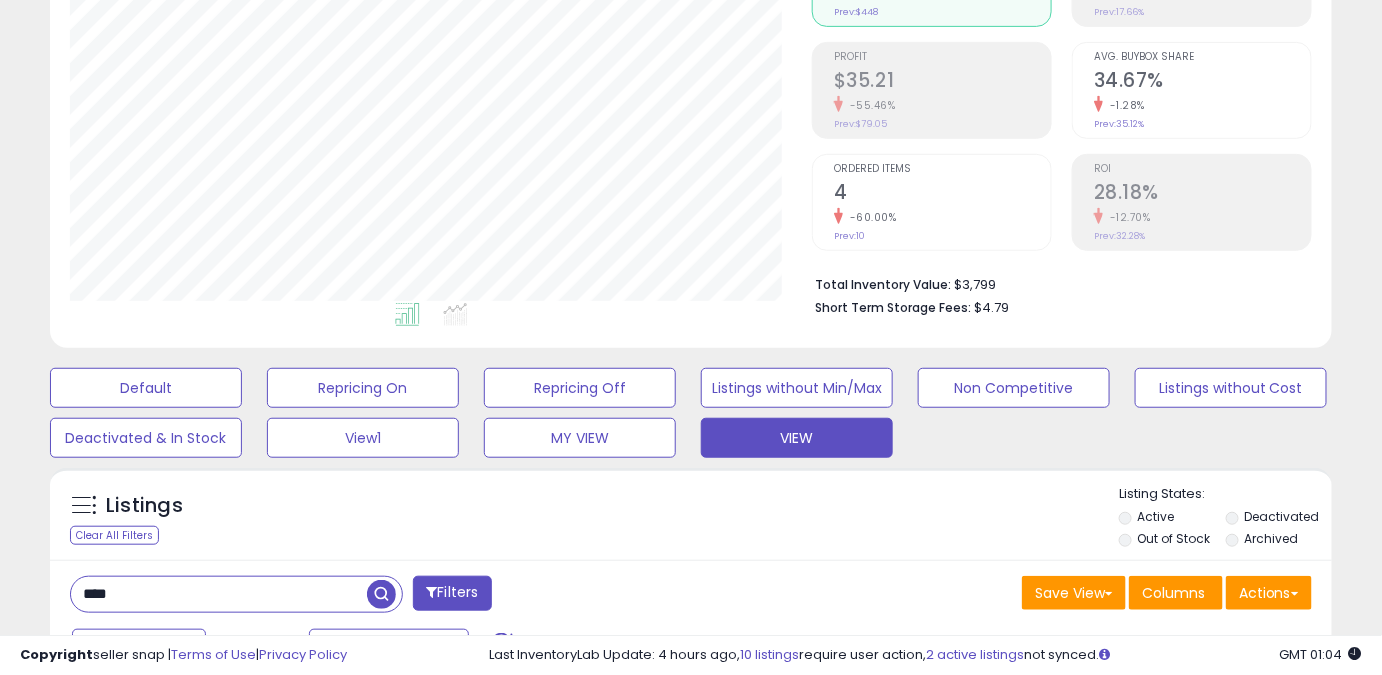 drag, startPoint x: 142, startPoint y: 596, endPoint x: 57, endPoint y: 597, distance: 85.00588 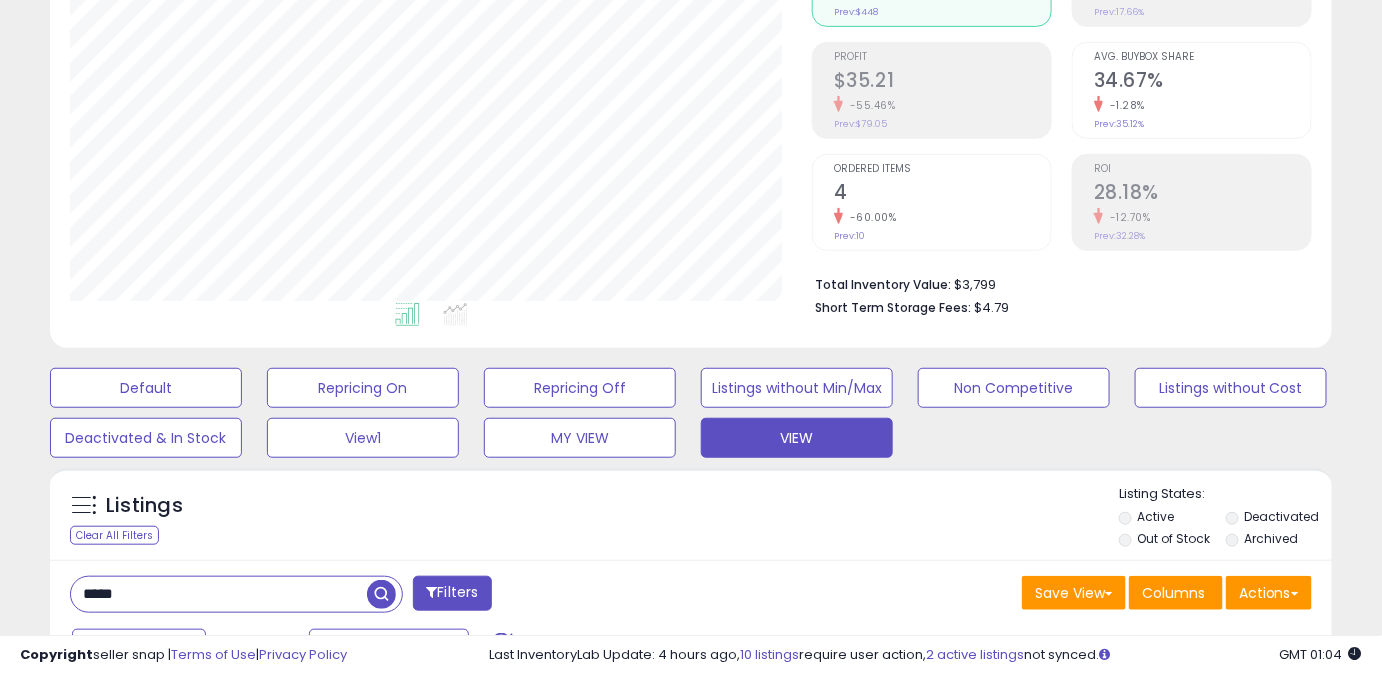 type on "*****" 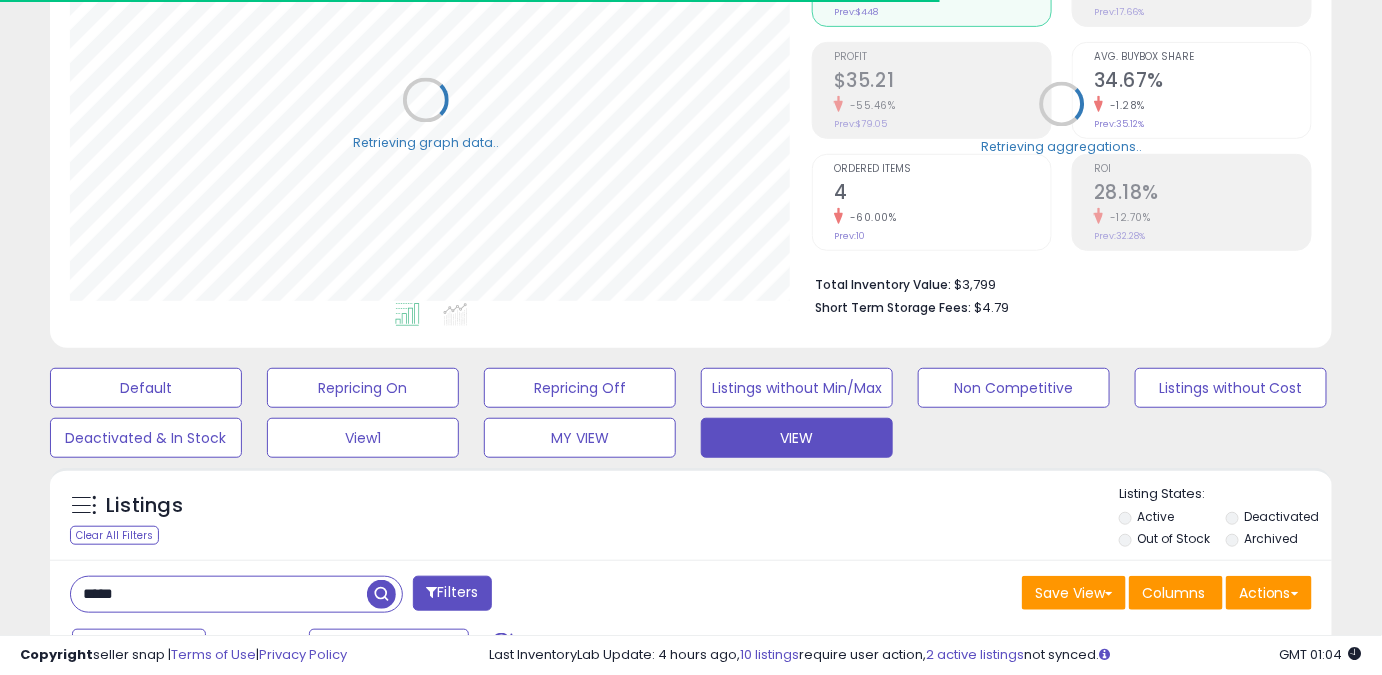 scroll, scrollTop: 410, scrollLeft: 741, axis: both 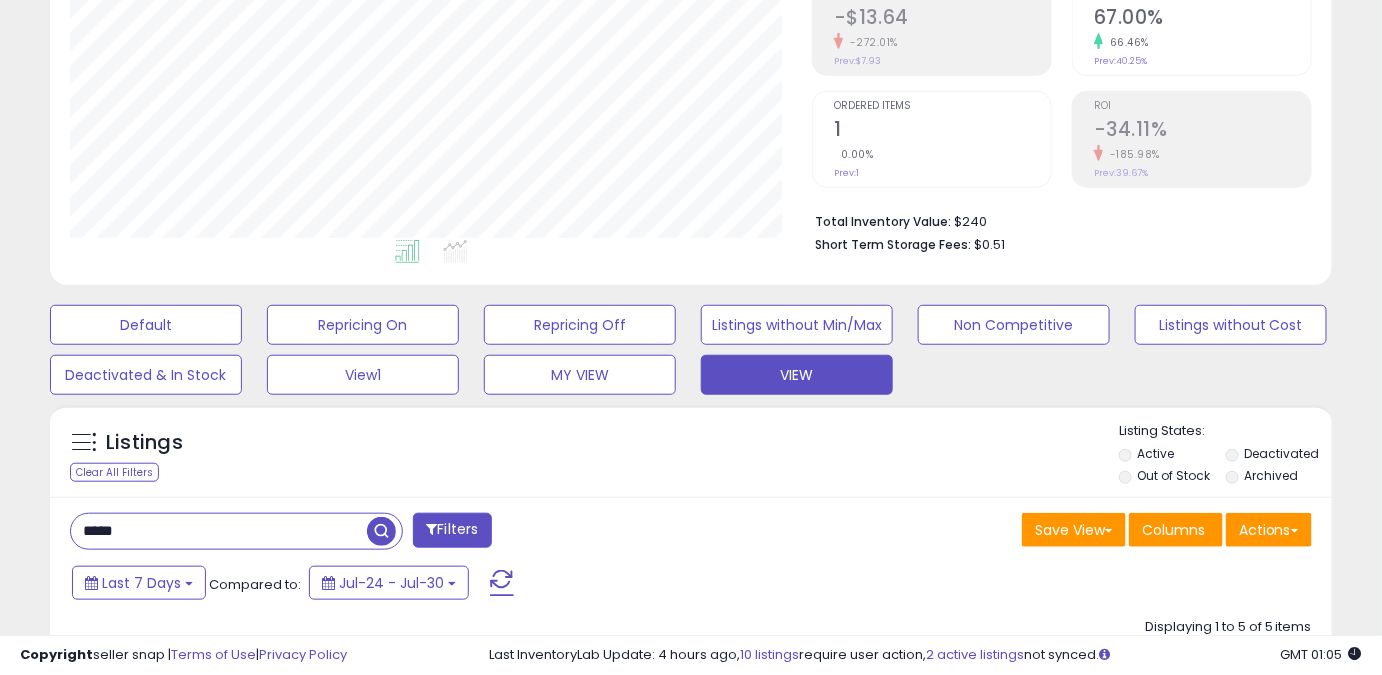drag, startPoint x: 171, startPoint y: 524, endPoint x: 10, endPoint y: 547, distance: 162.63457 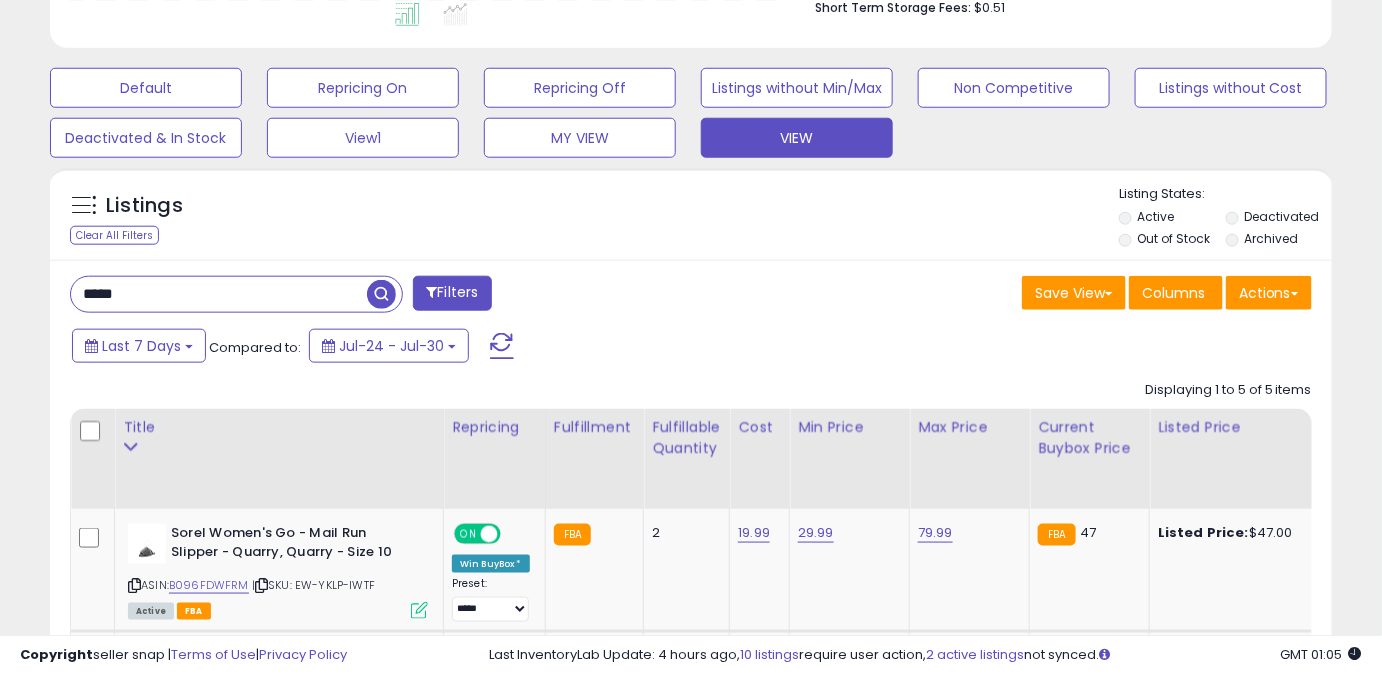 scroll, scrollTop: 597, scrollLeft: 0, axis: vertical 